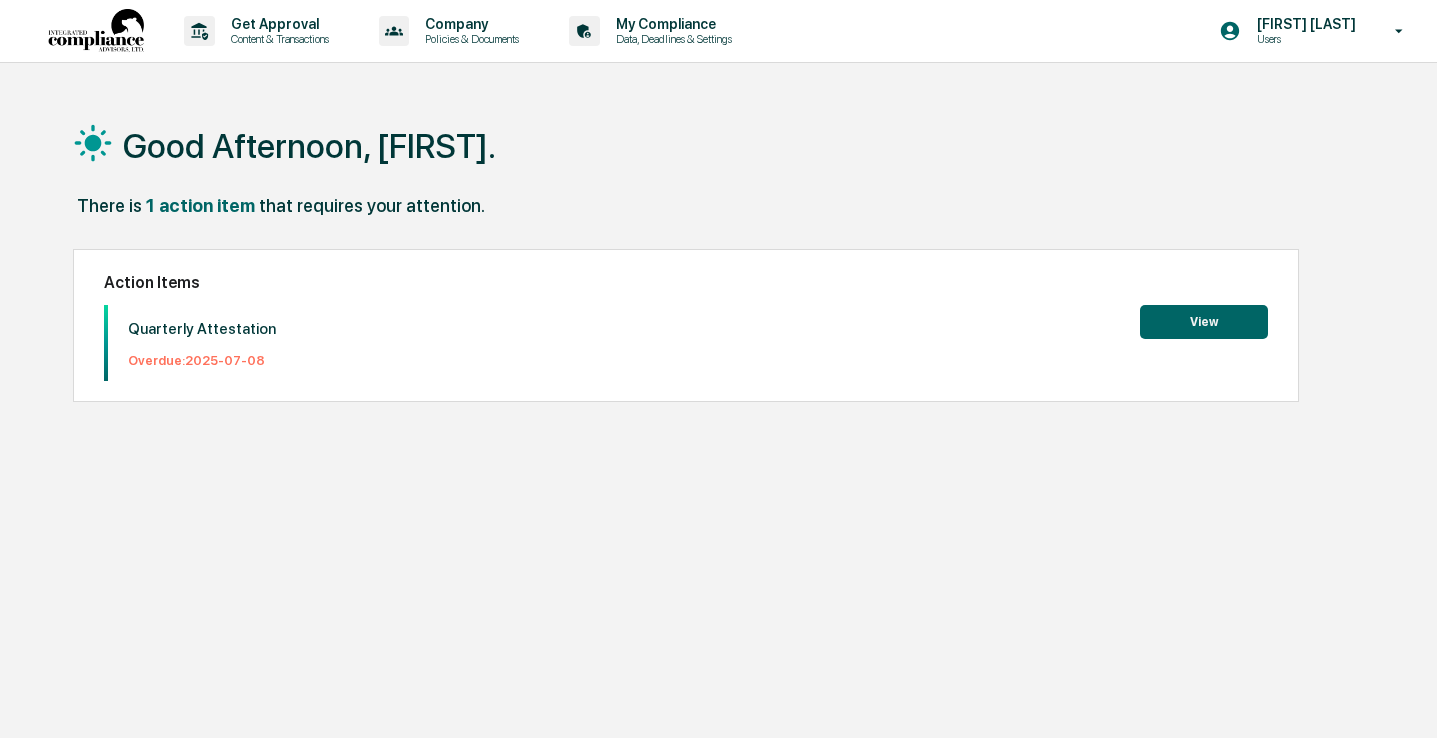 scroll, scrollTop: 0, scrollLeft: 0, axis: both 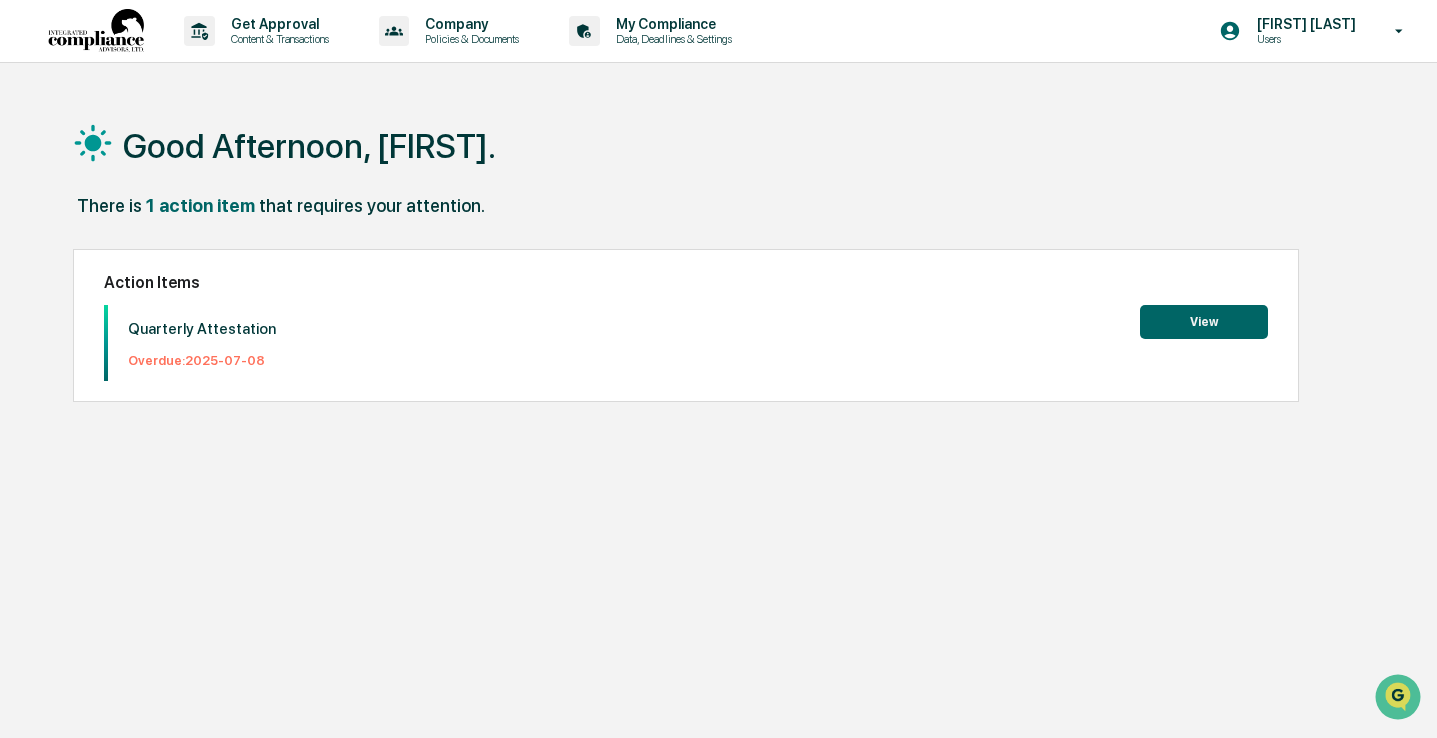 click on "View" at bounding box center [1204, 322] 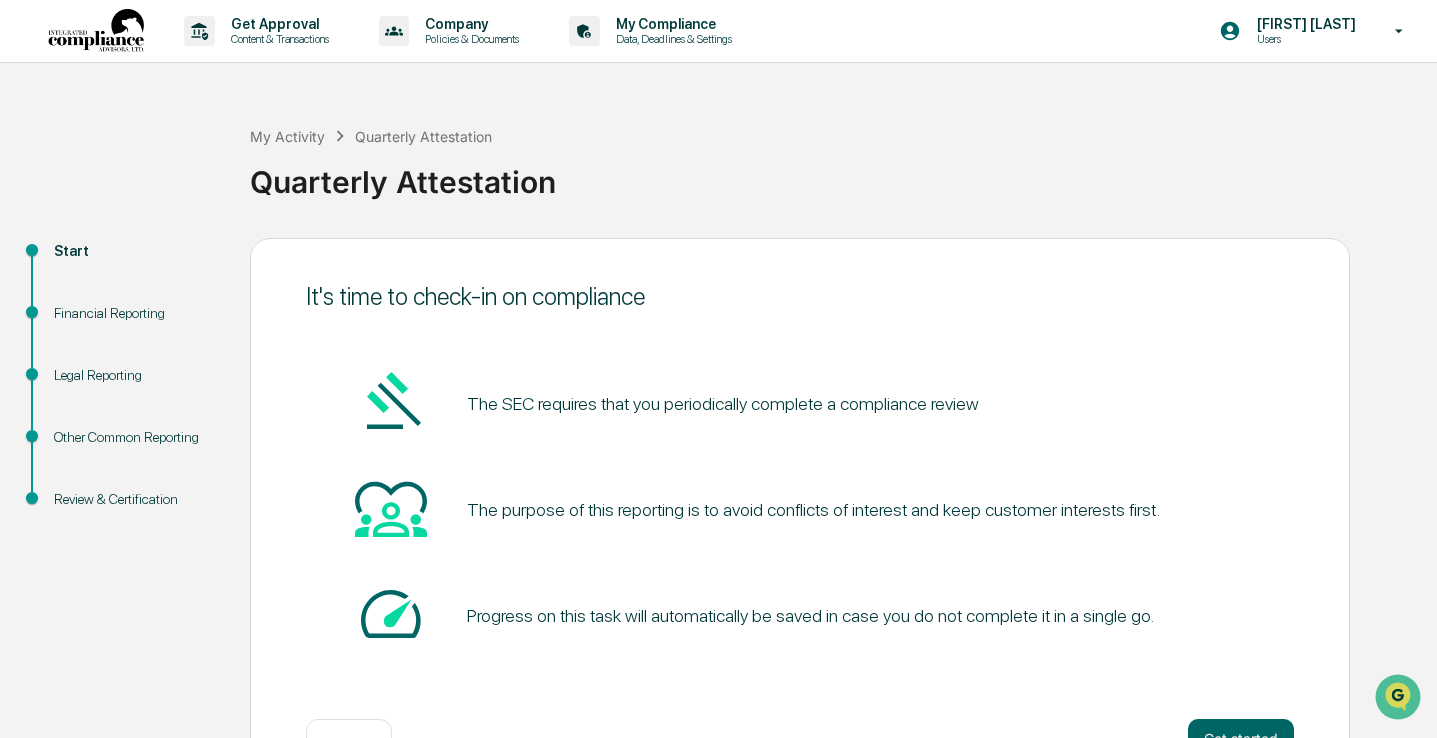 scroll, scrollTop: 68, scrollLeft: 0, axis: vertical 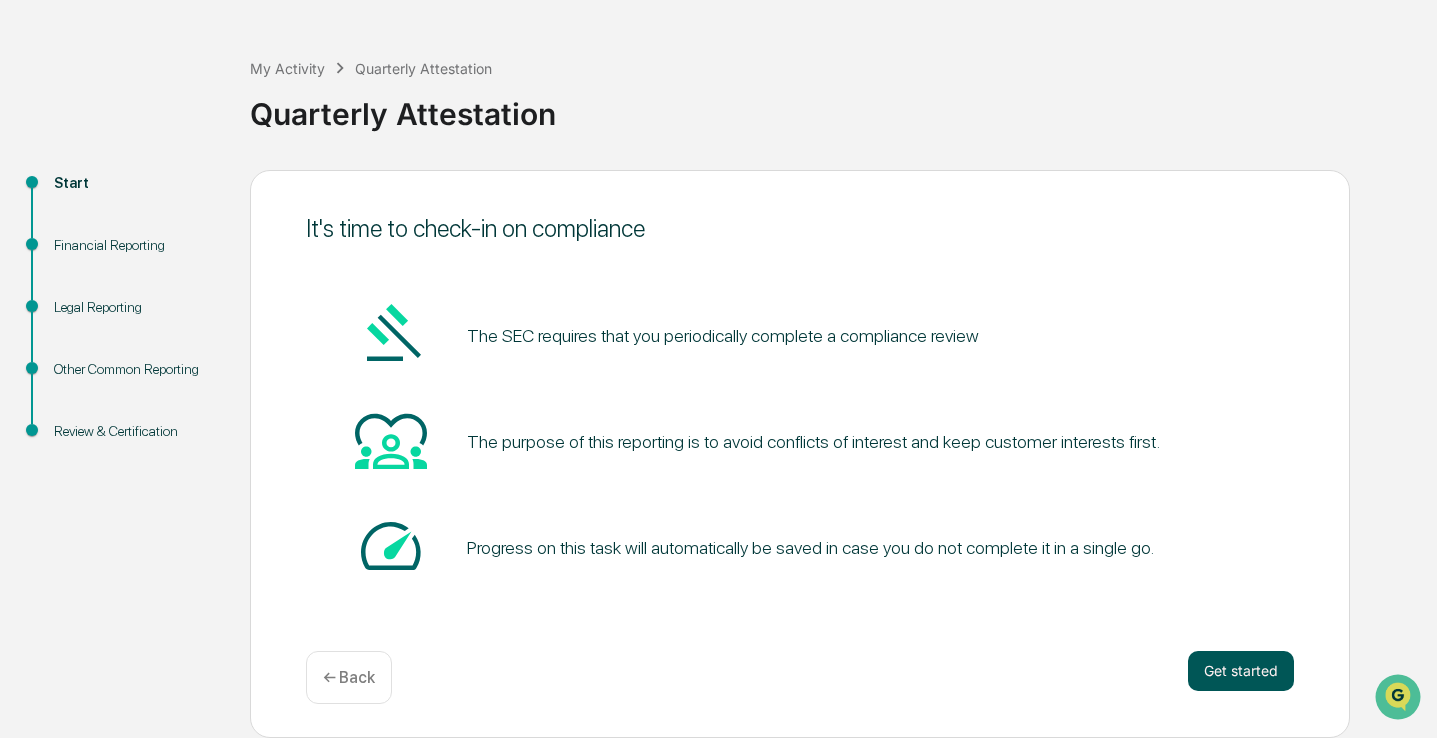 click on "Get started" at bounding box center [1241, 671] 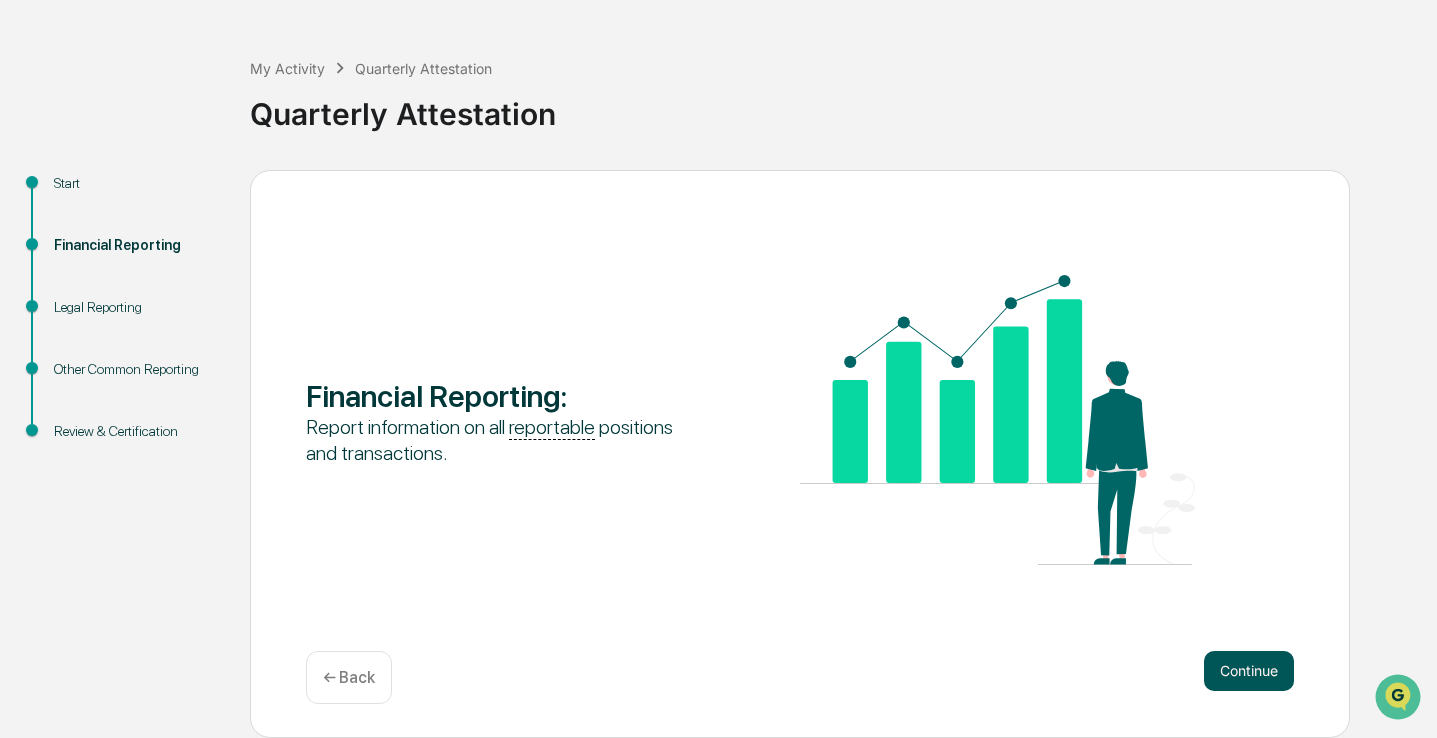 click on "Continue" at bounding box center (1249, 671) 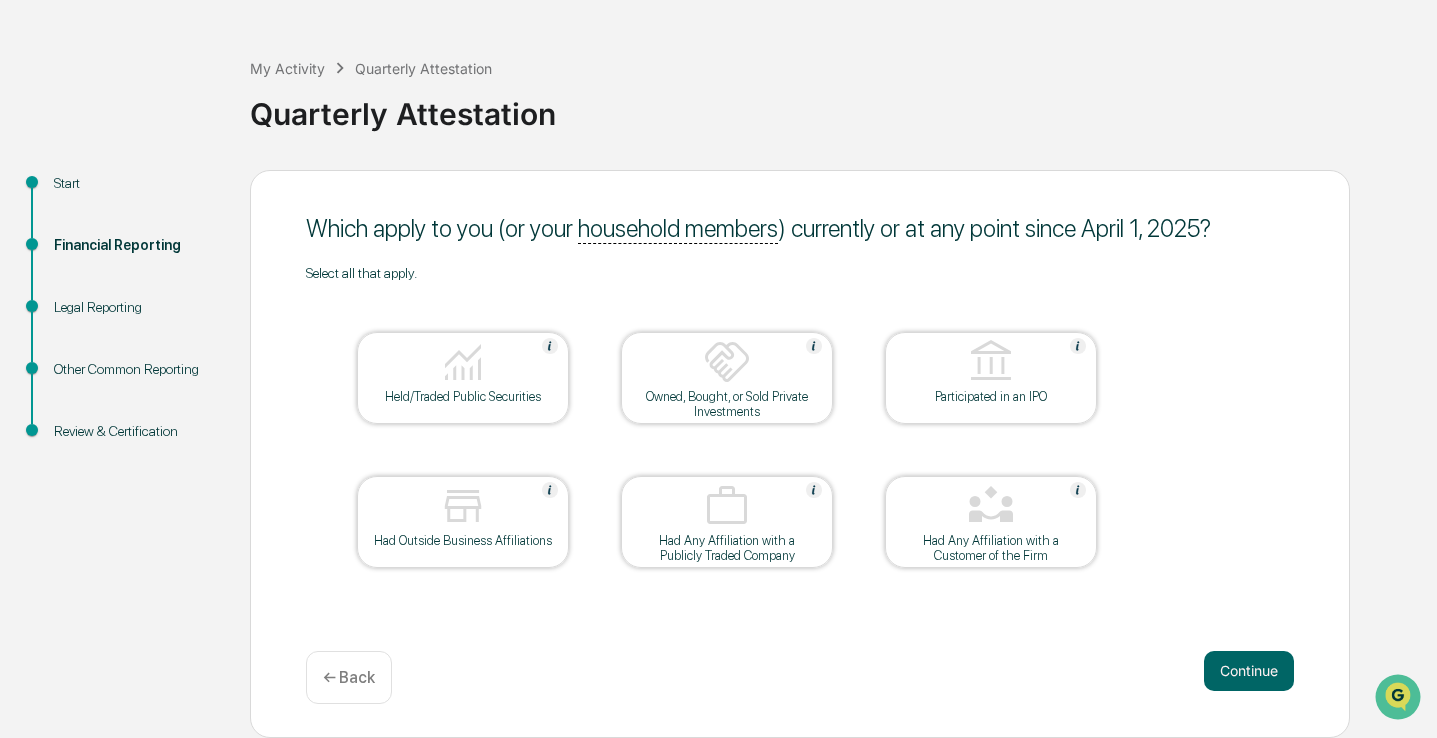 click at bounding box center [463, 362] 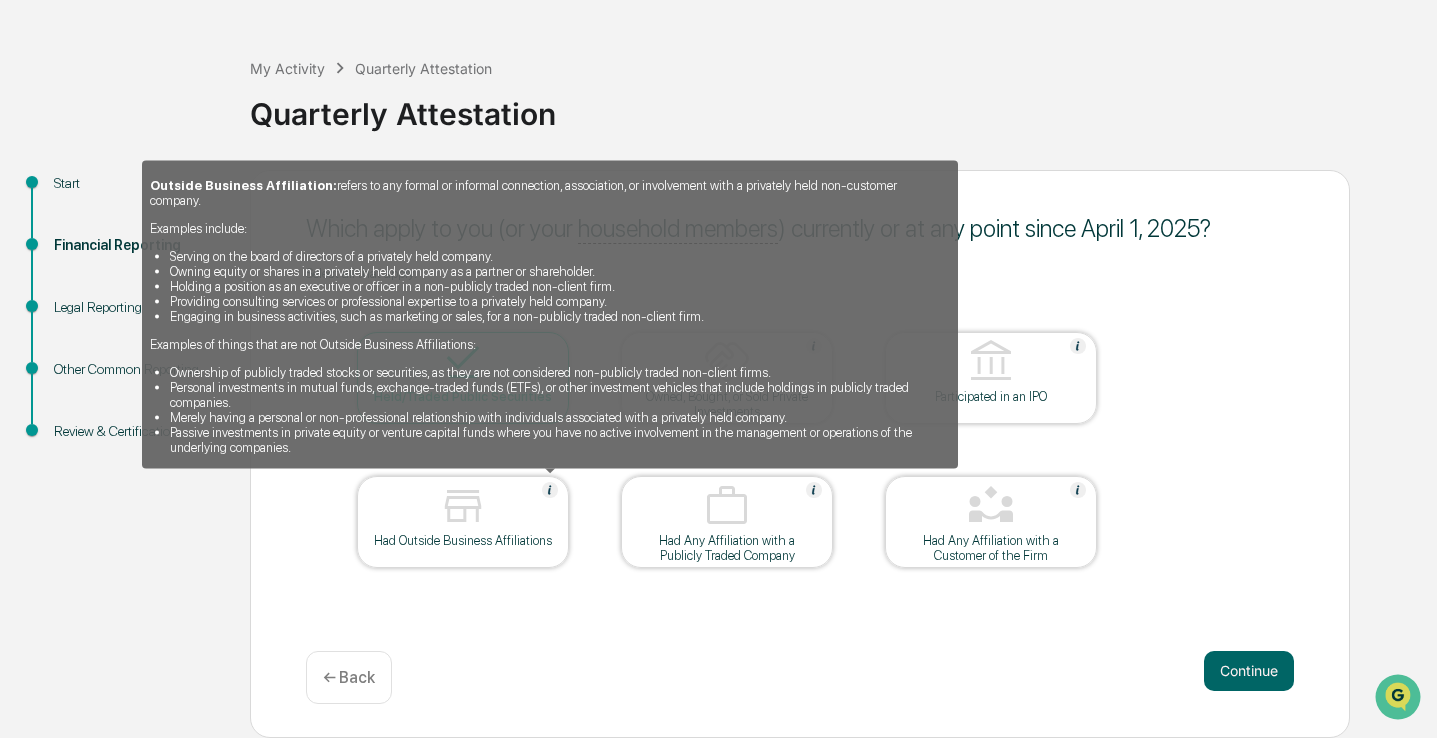 click at bounding box center [550, 490] 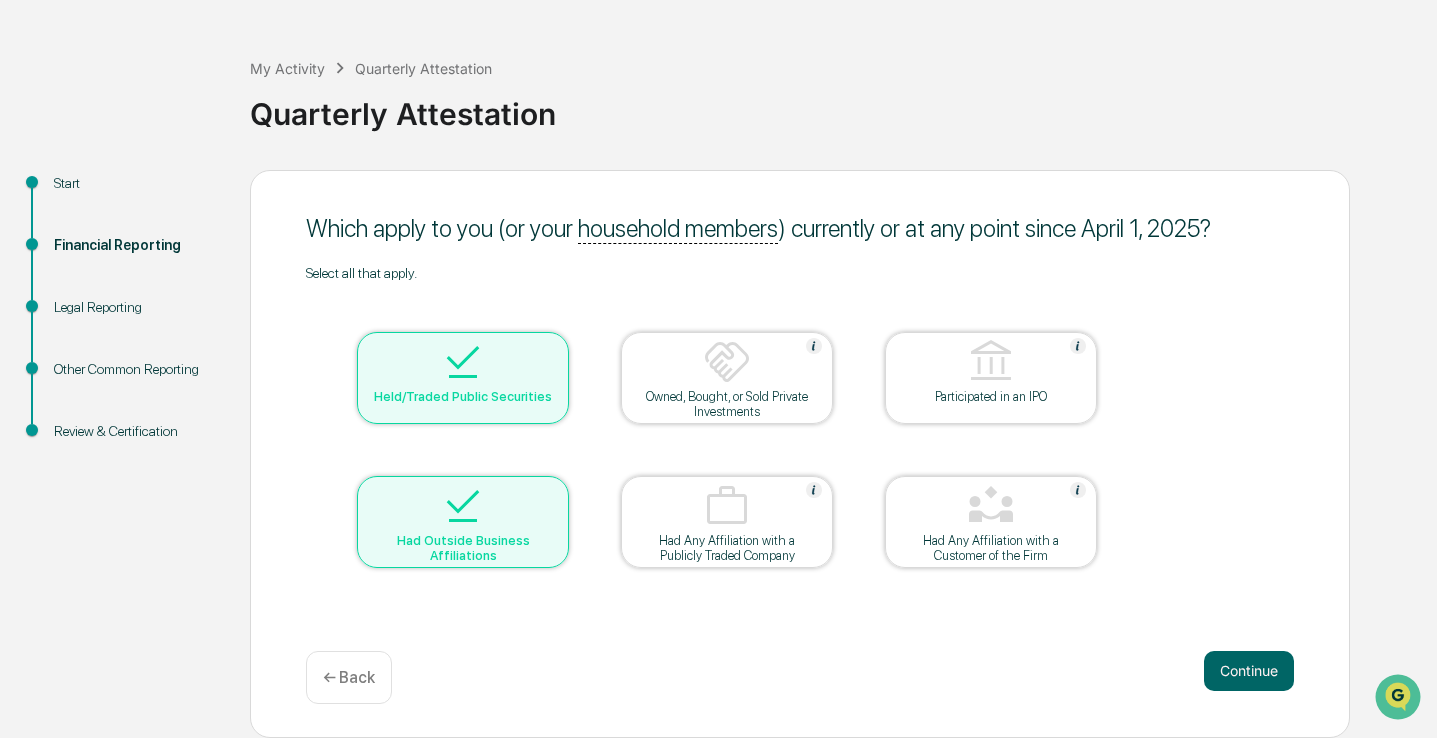 click at bounding box center (463, 507) 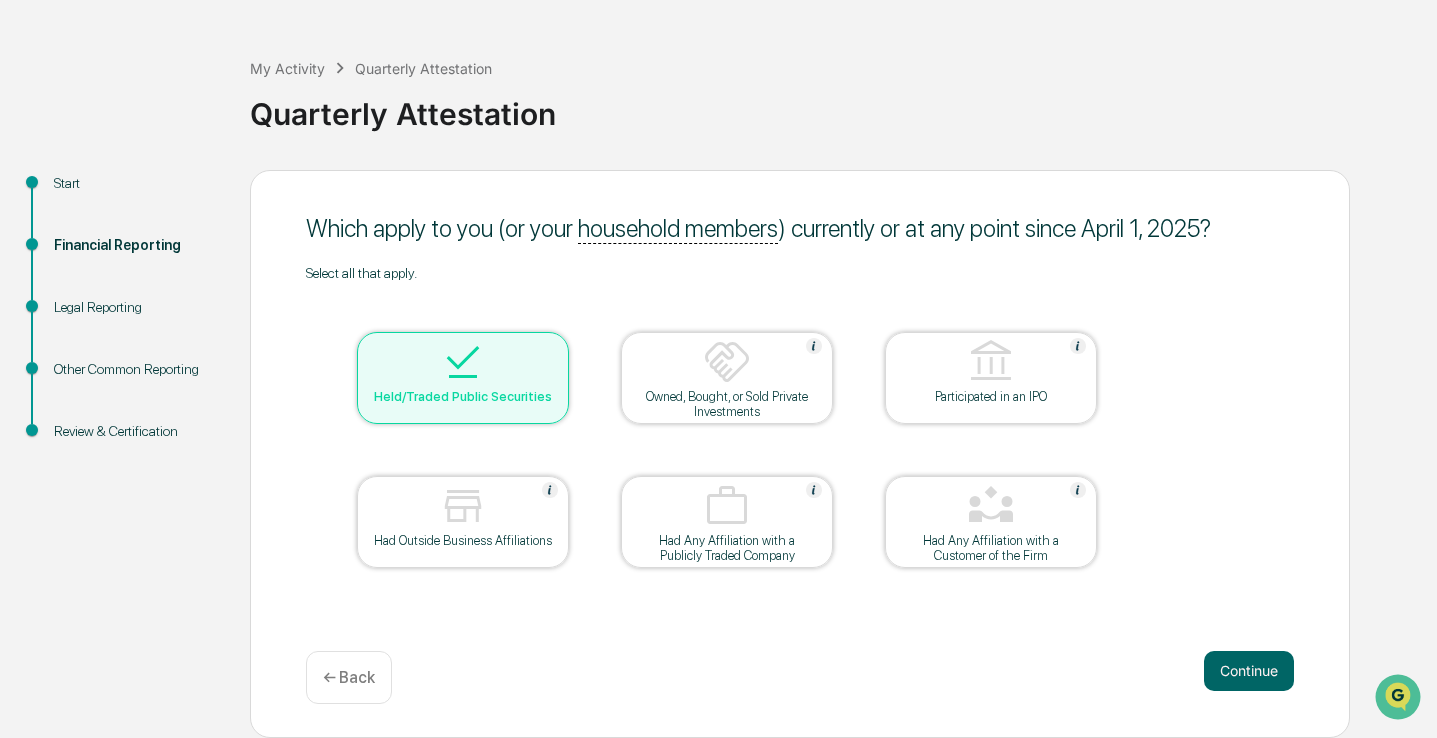click at bounding box center [463, 507] 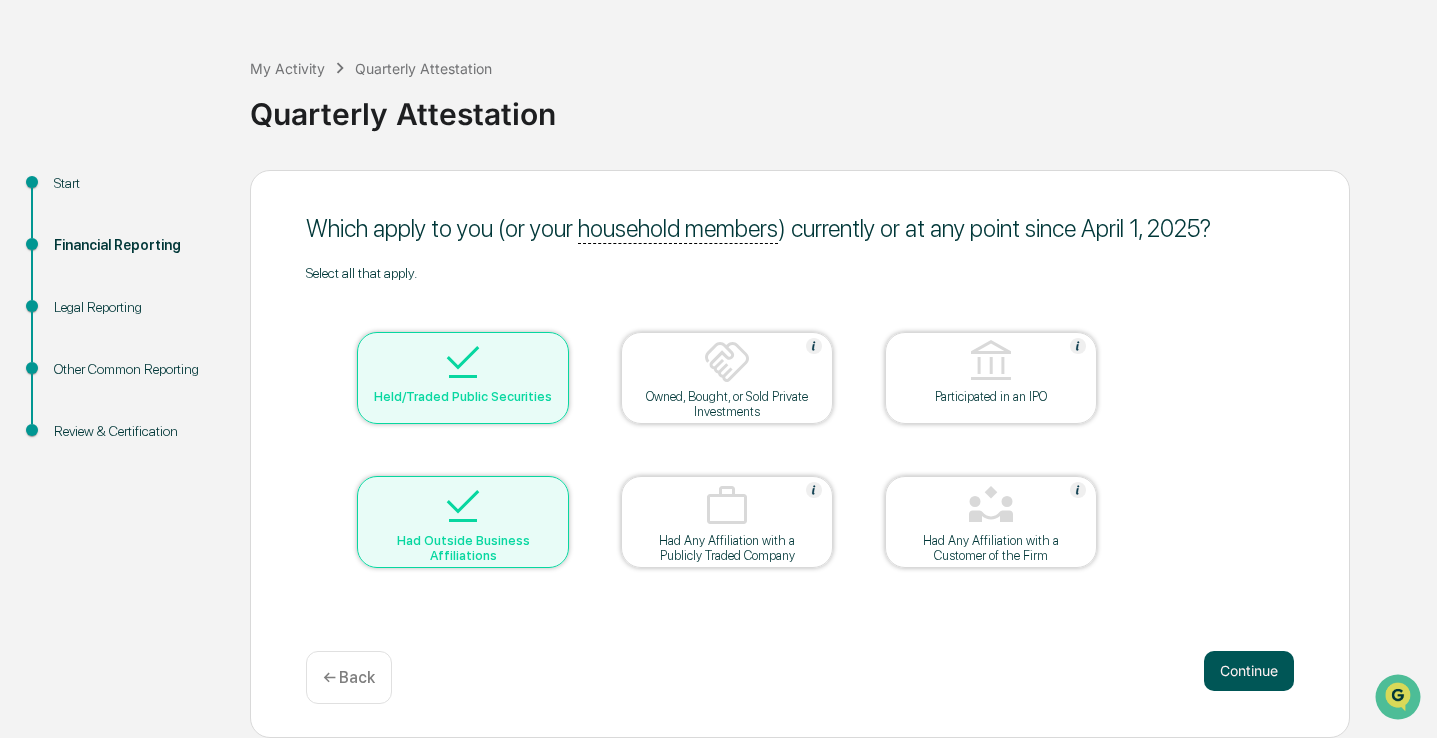 click on "Continue" at bounding box center (1249, 671) 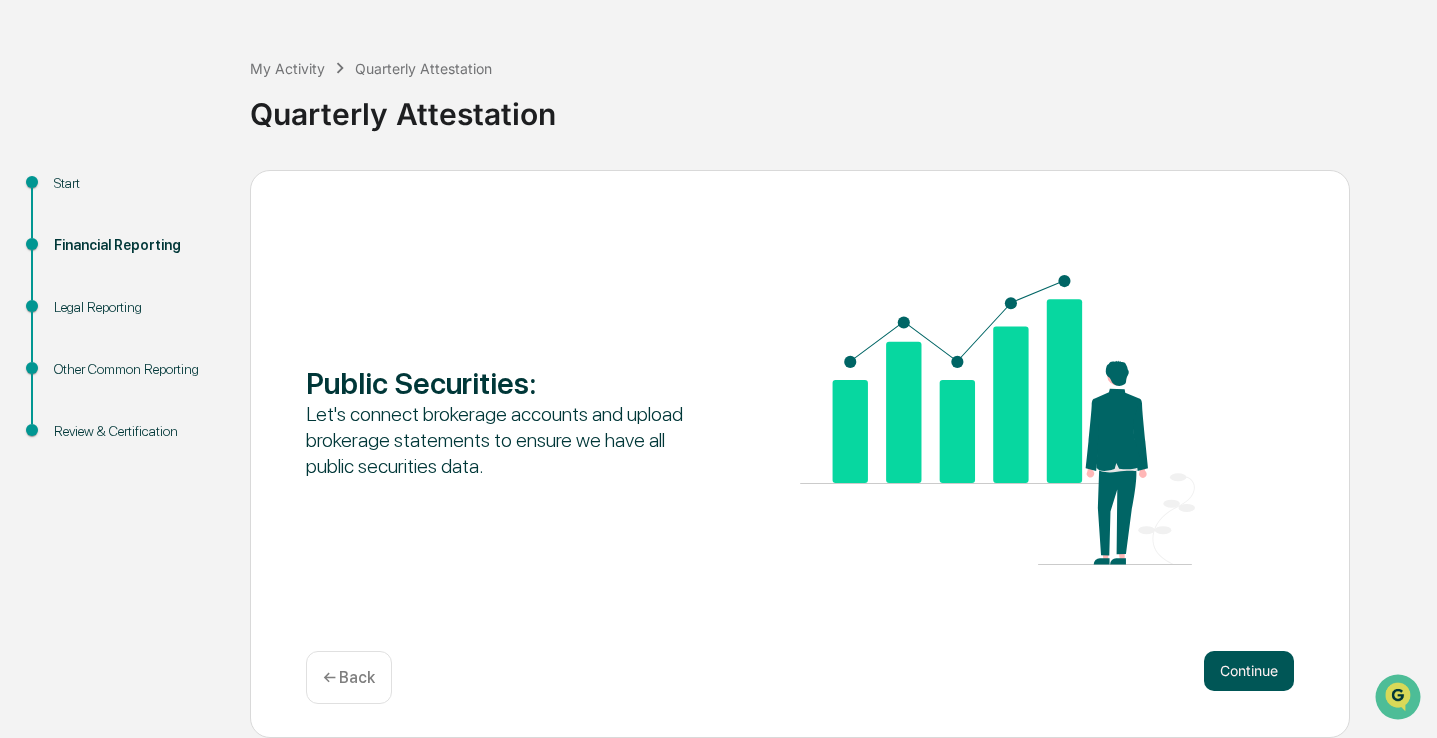 click on "Continue" at bounding box center [1249, 671] 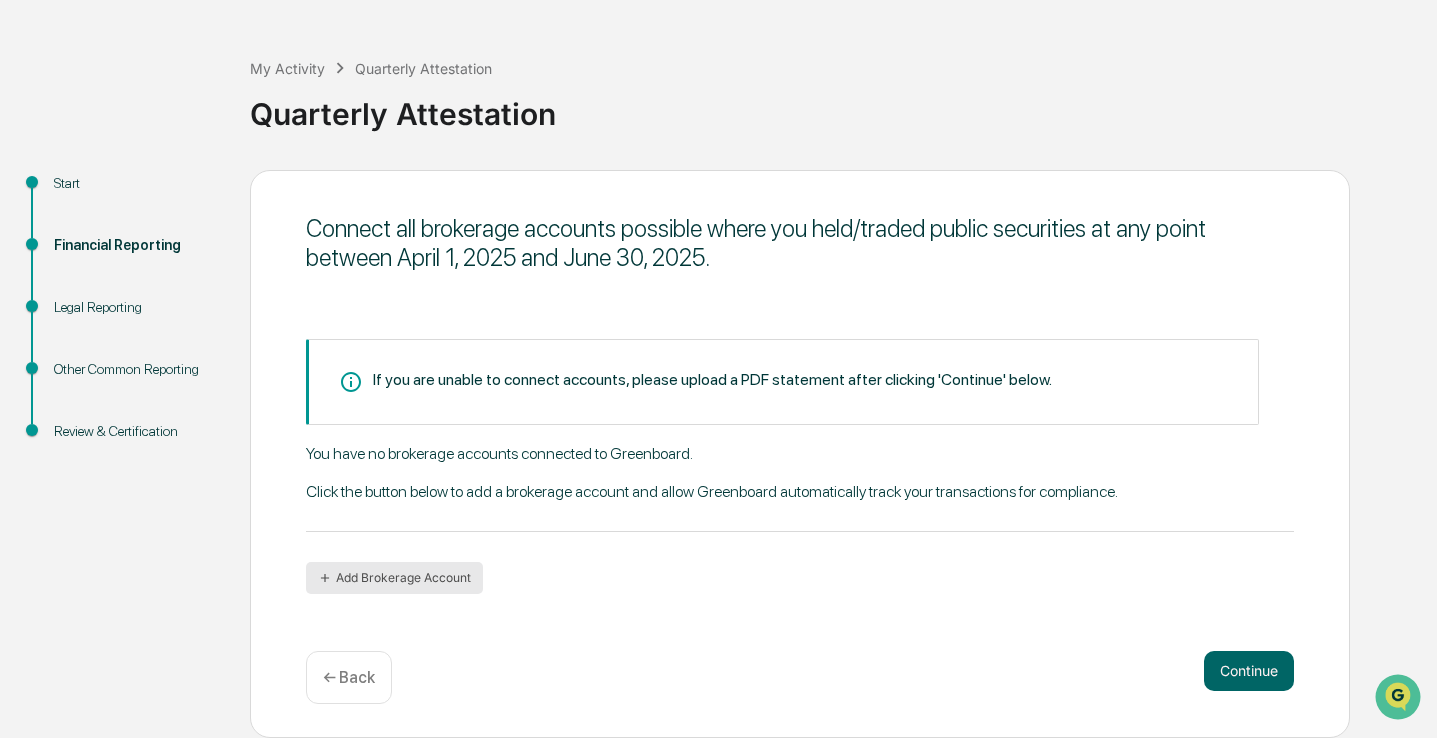 click on "Add Brokerage Account" at bounding box center [394, 578] 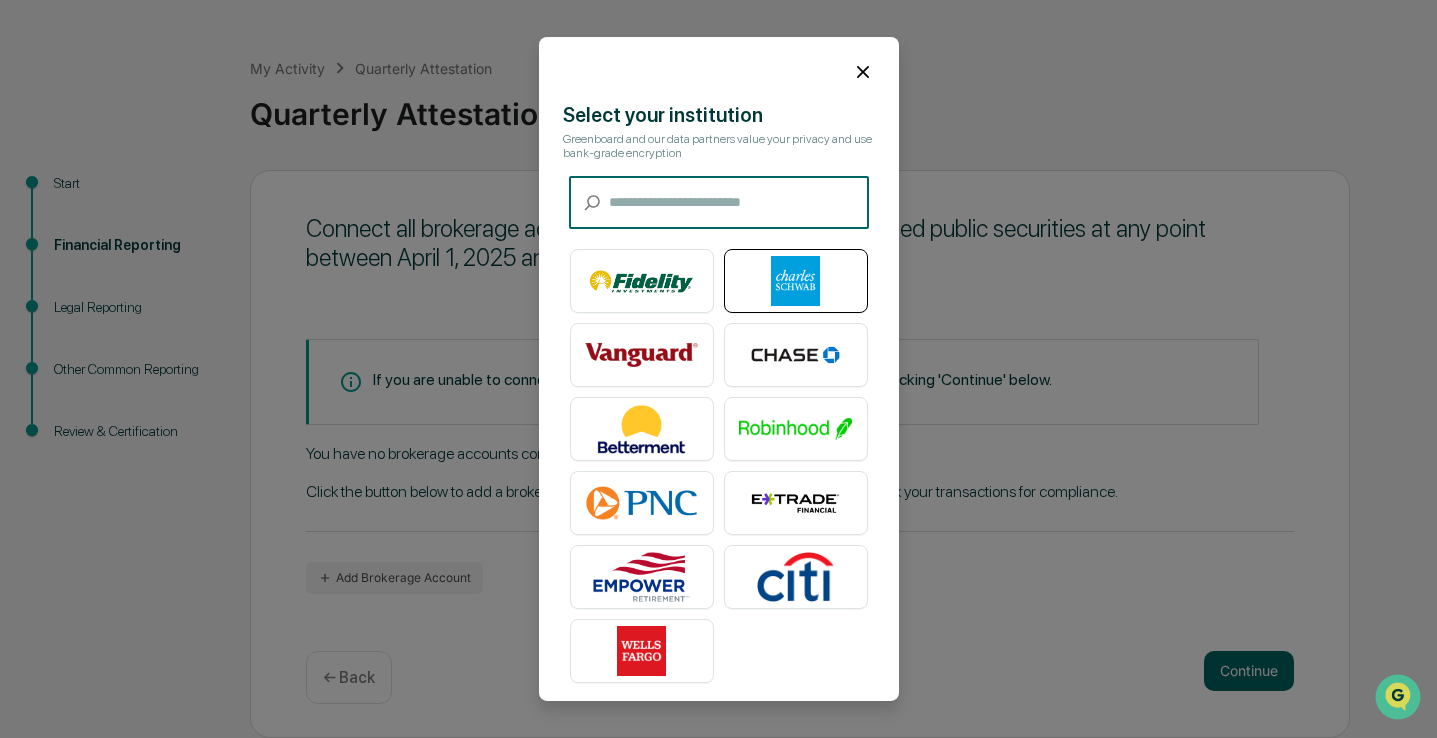click at bounding box center (796, 281) 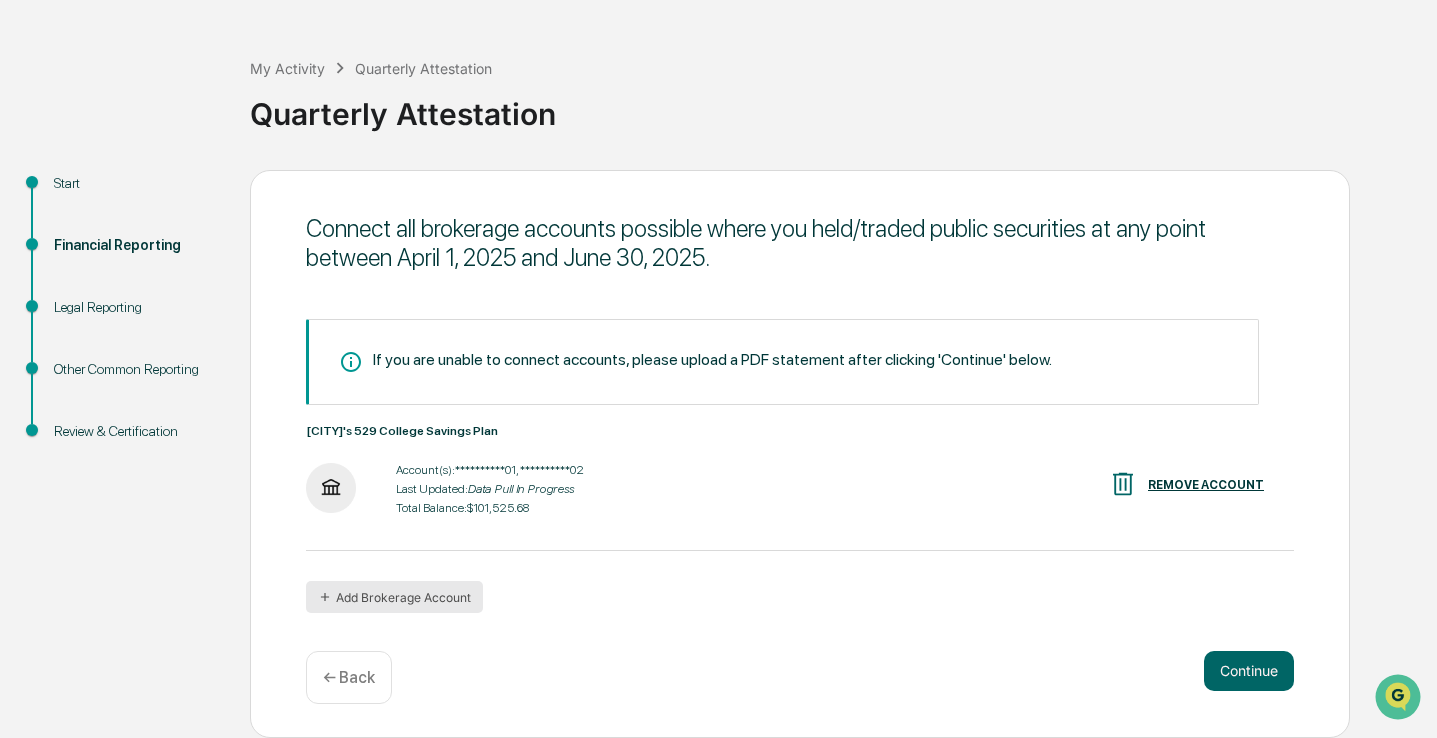 click on "Add Brokerage Account" at bounding box center [394, 597] 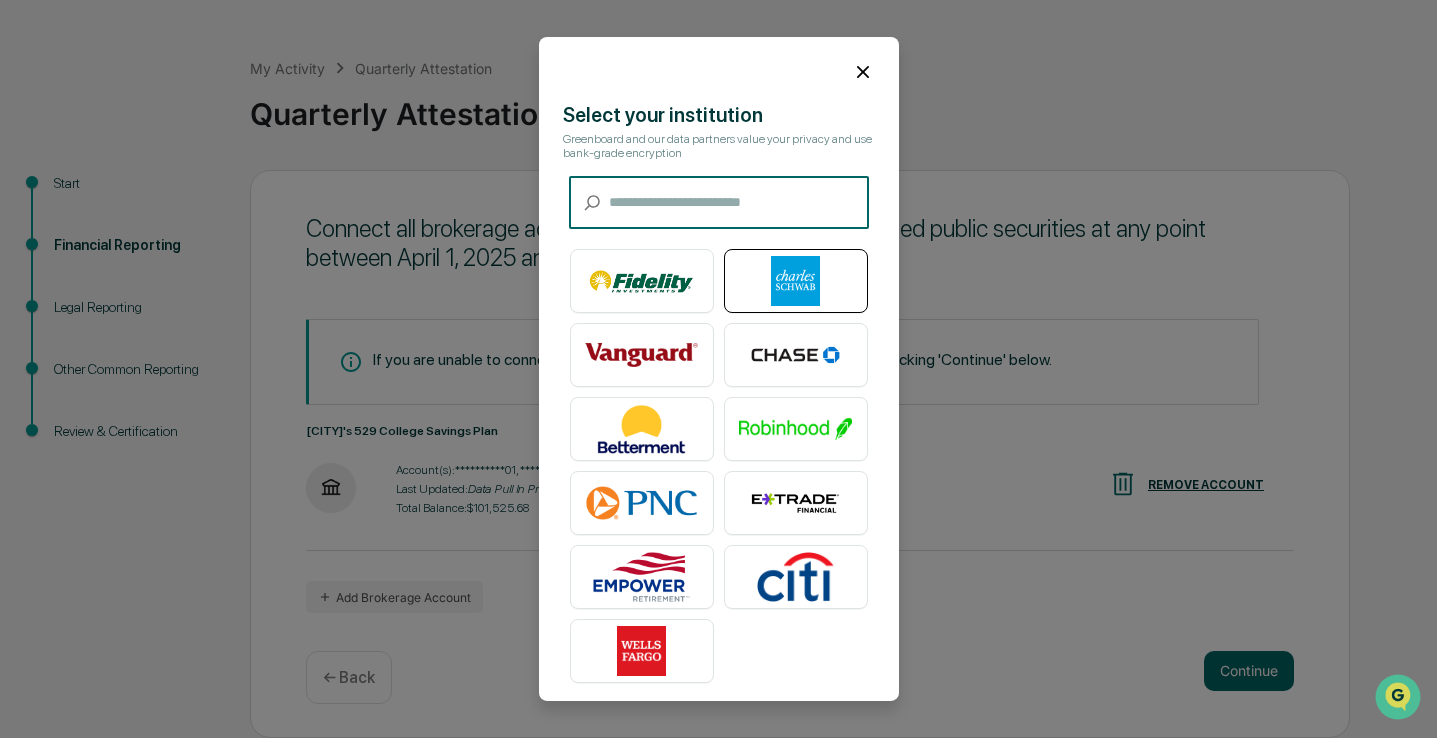 click at bounding box center [796, 281] 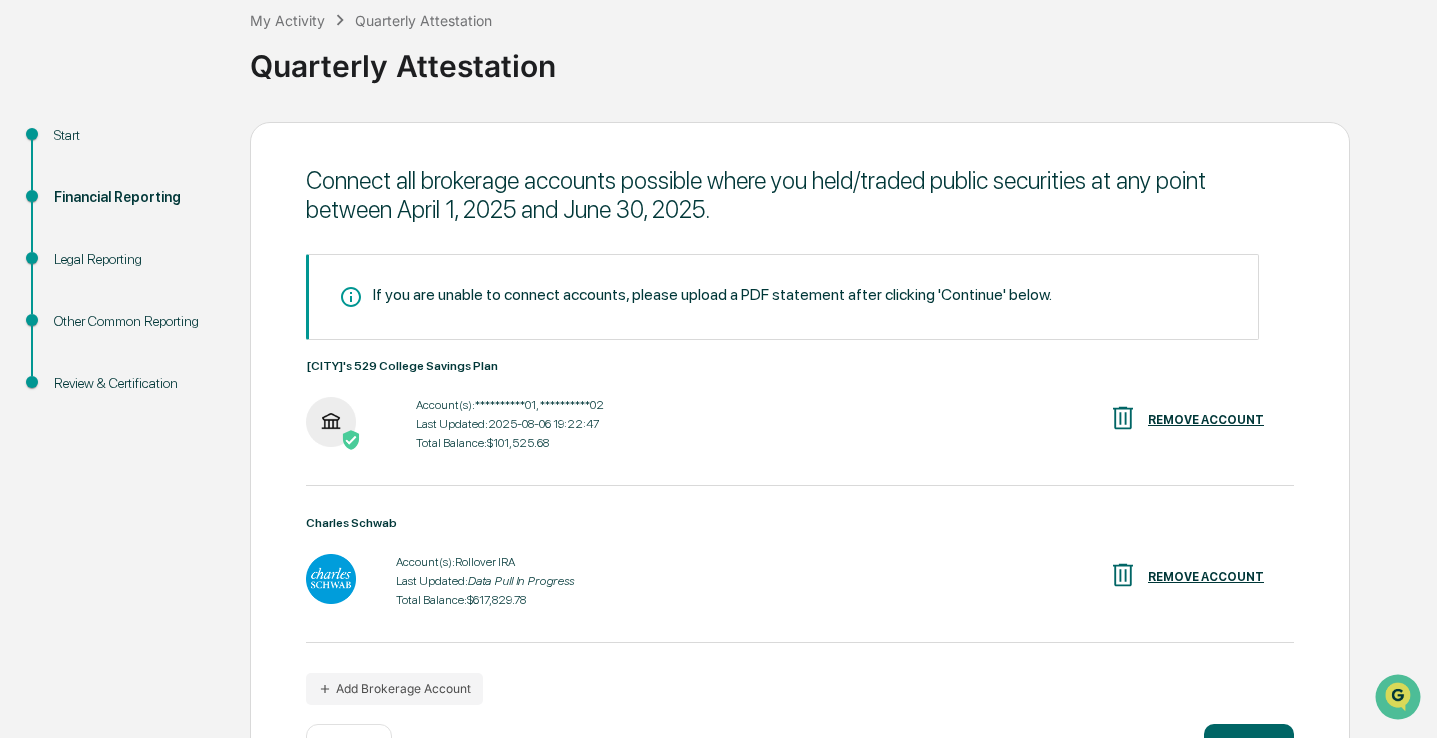 scroll, scrollTop: 188, scrollLeft: 0, axis: vertical 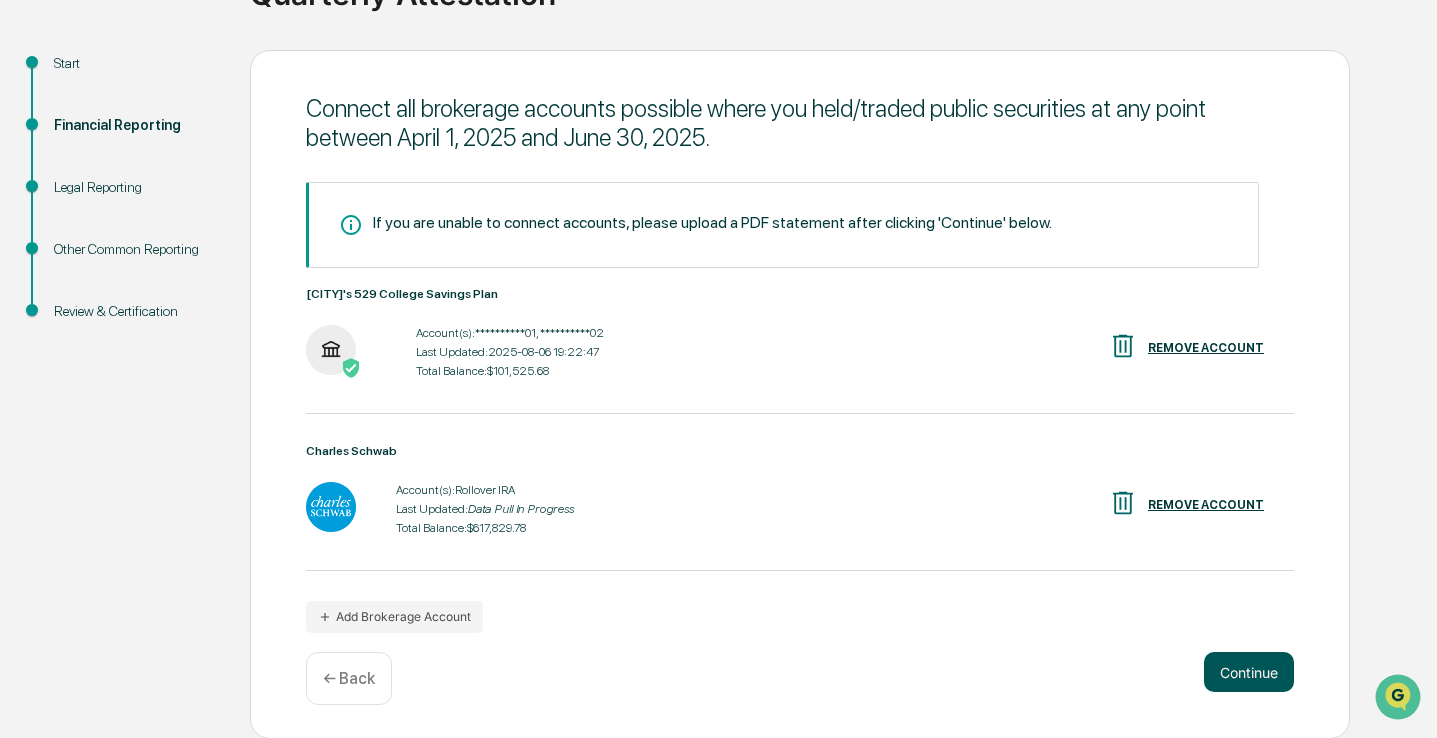 click on "Continue" at bounding box center [1249, 672] 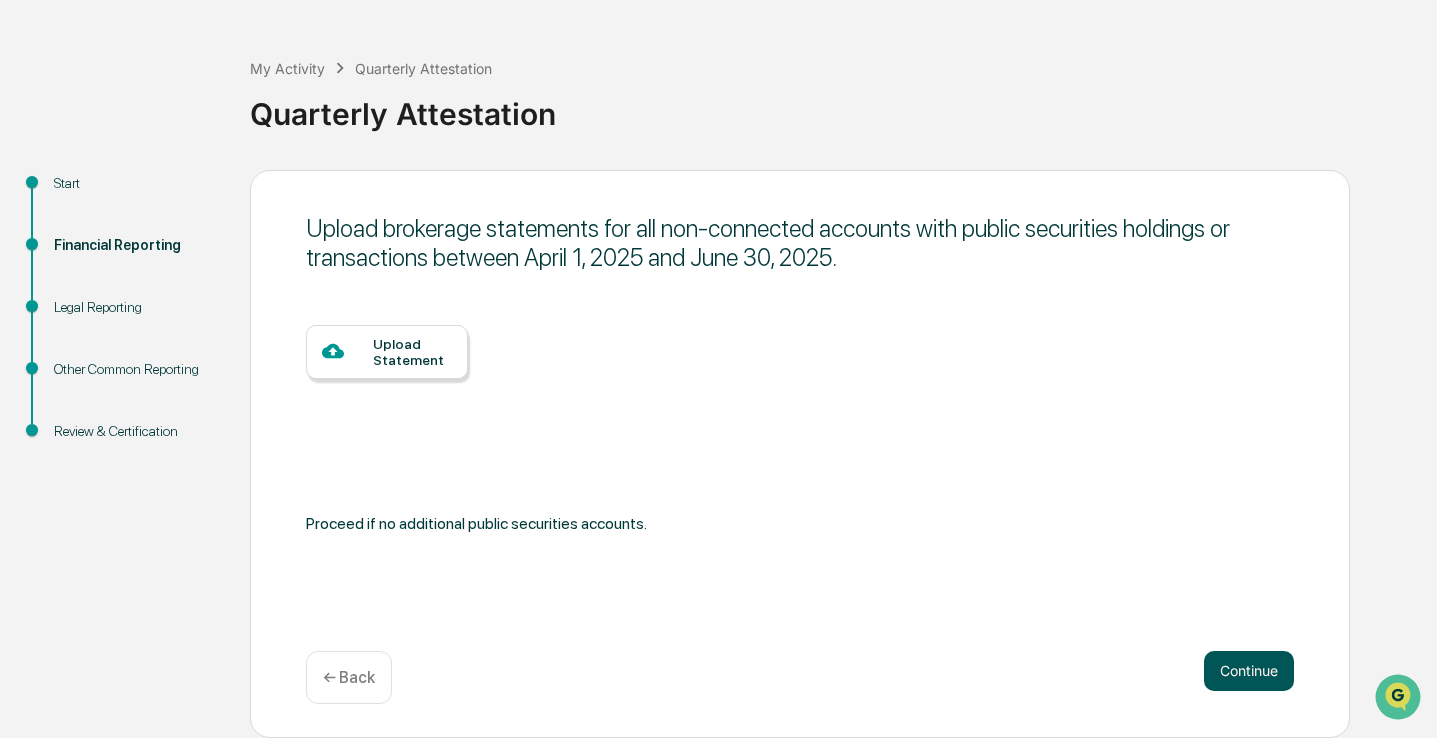 scroll, scrollTop: 68, scrollLeft: 0, axis: vertical 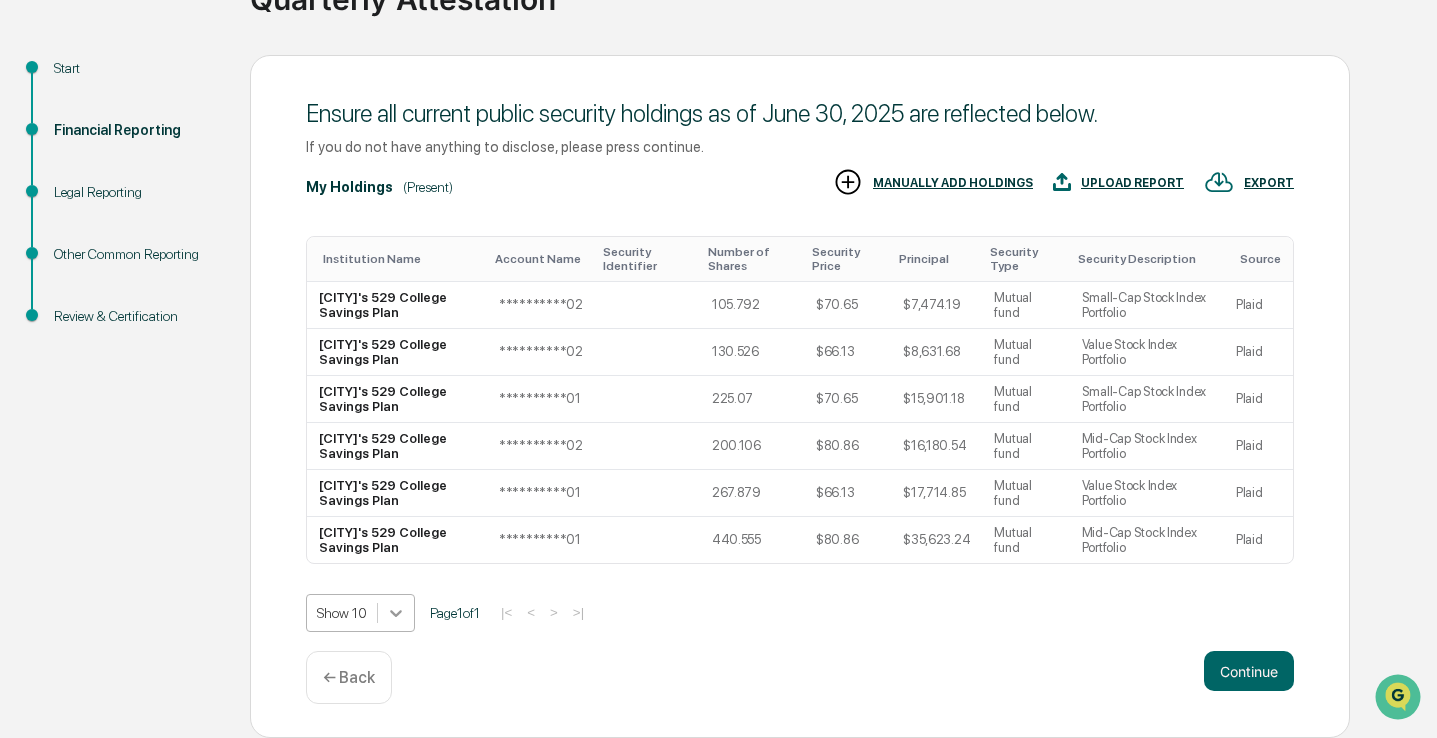 click on "**********" at bounding box center [718, 277] 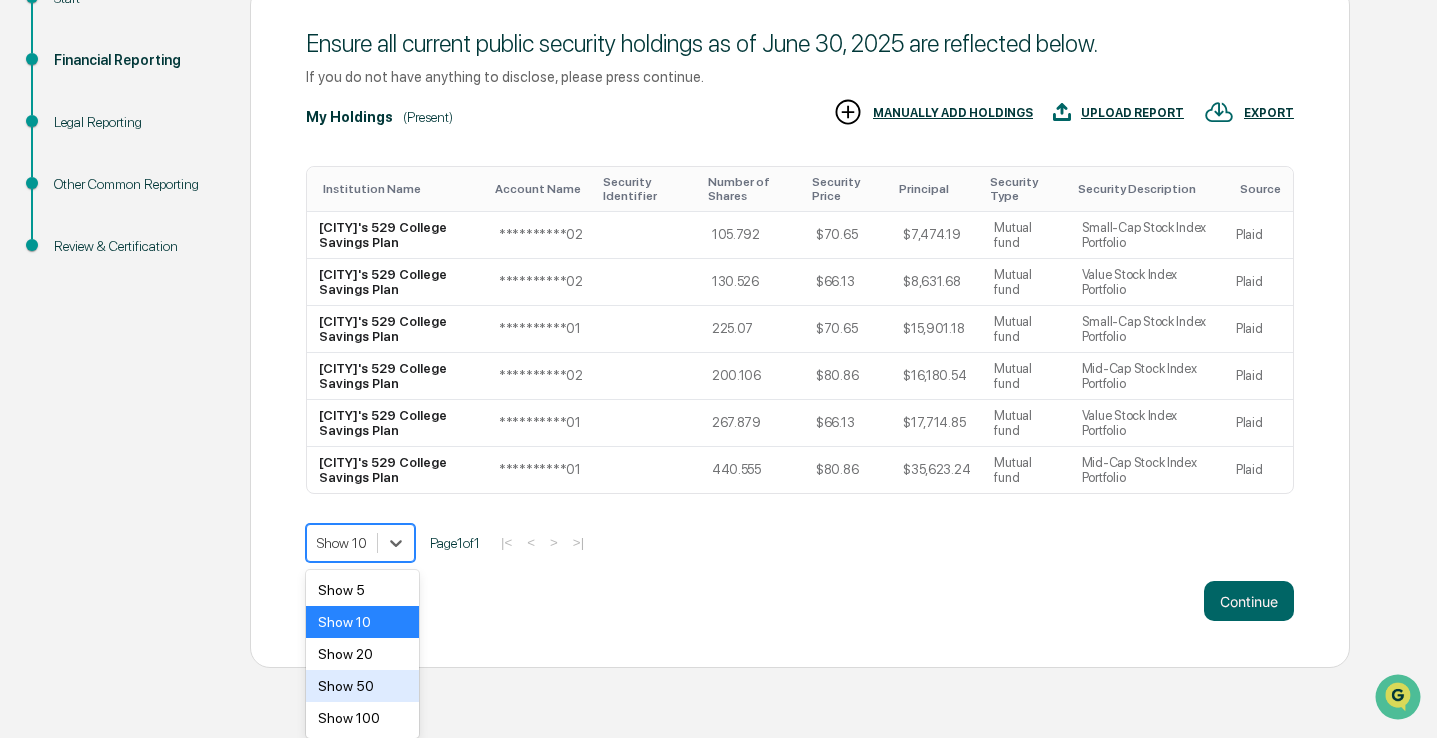 click on "Show 50" at bounding box center [362, 686] 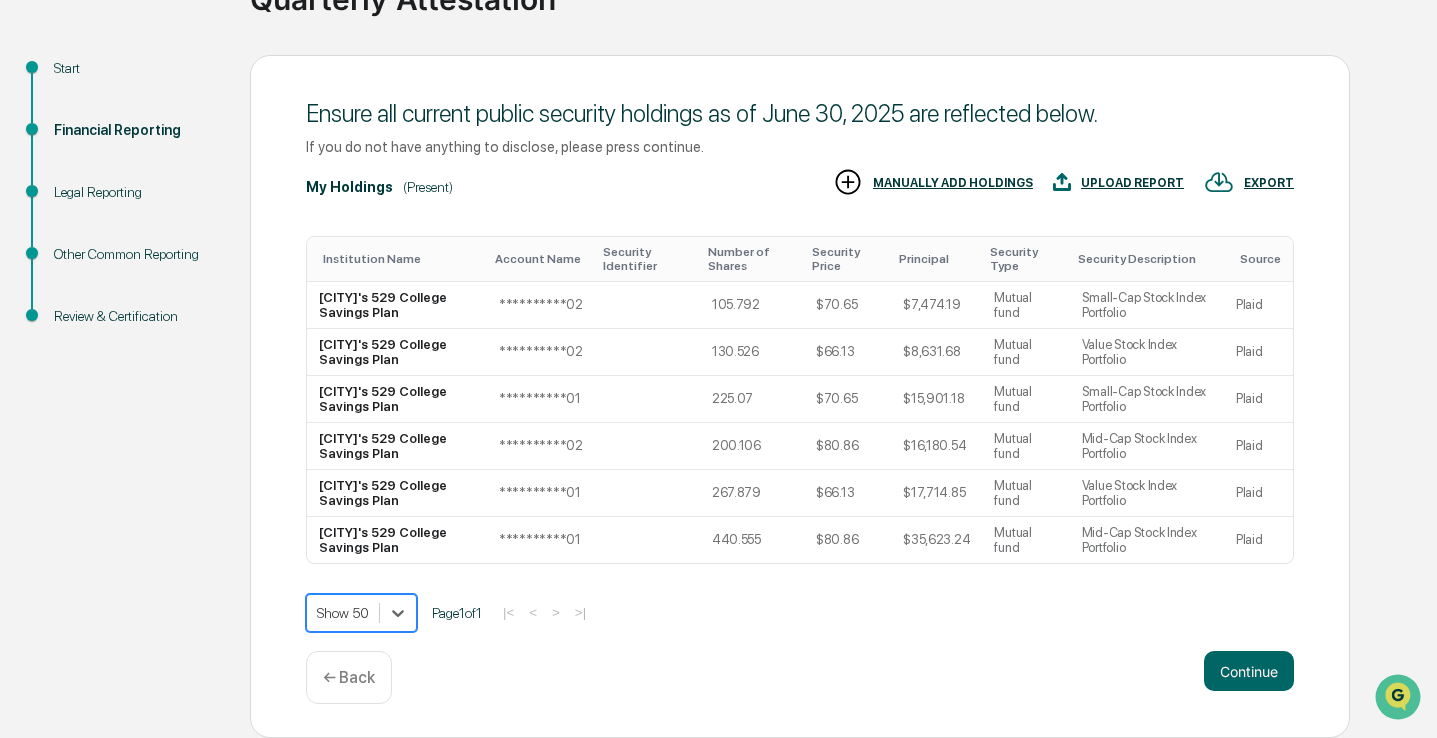 click on "MANUALLY ADD HOLDINGS" at bounding box center (953, 183) 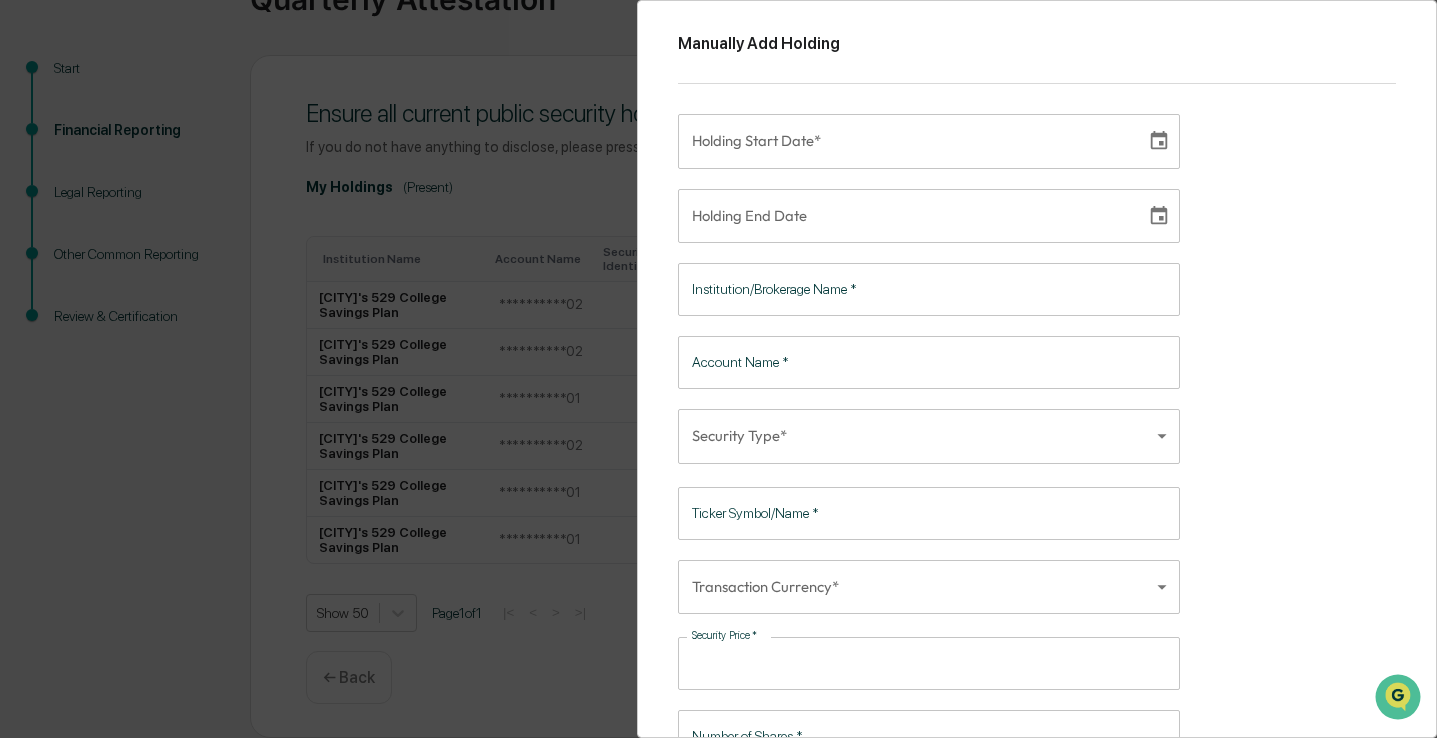 type 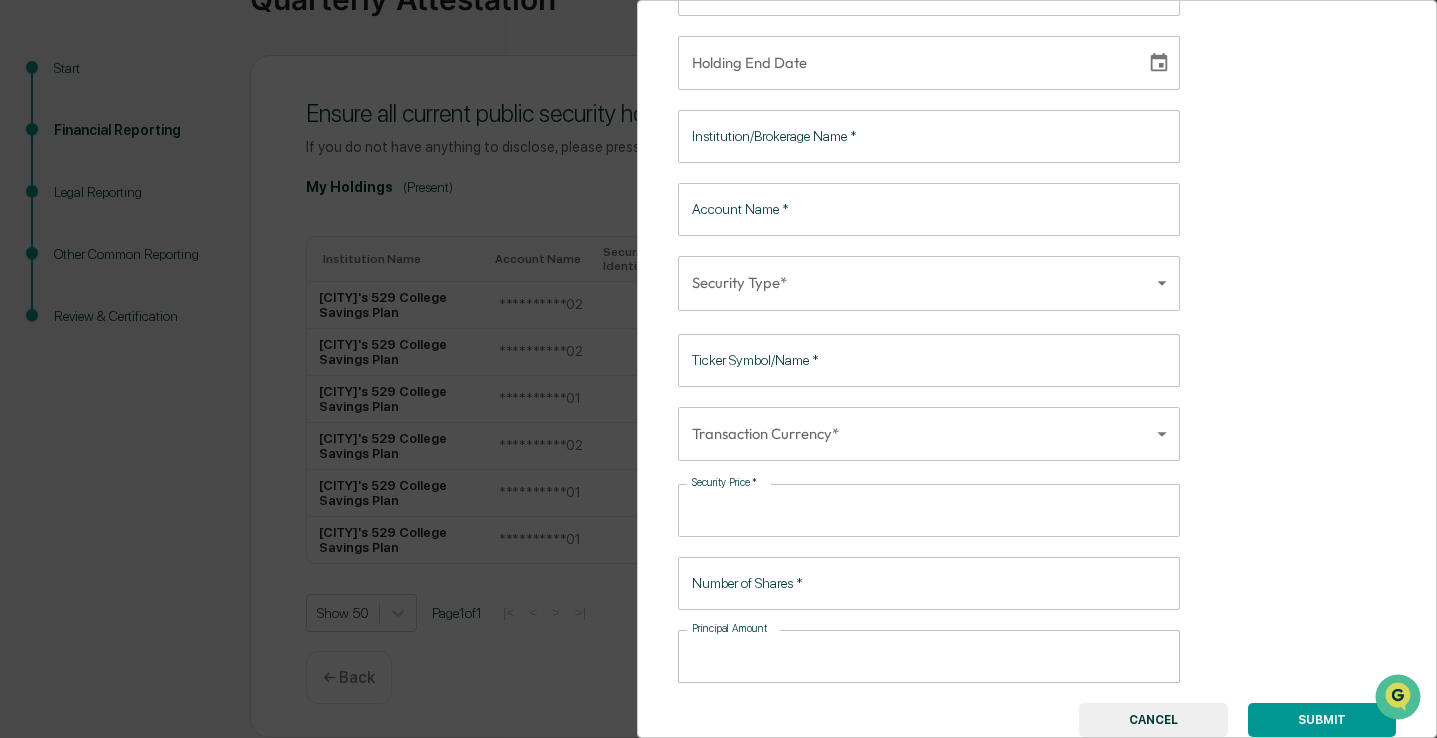 scroll, scrollTop: 0, scrollLeft: 0, axis: both 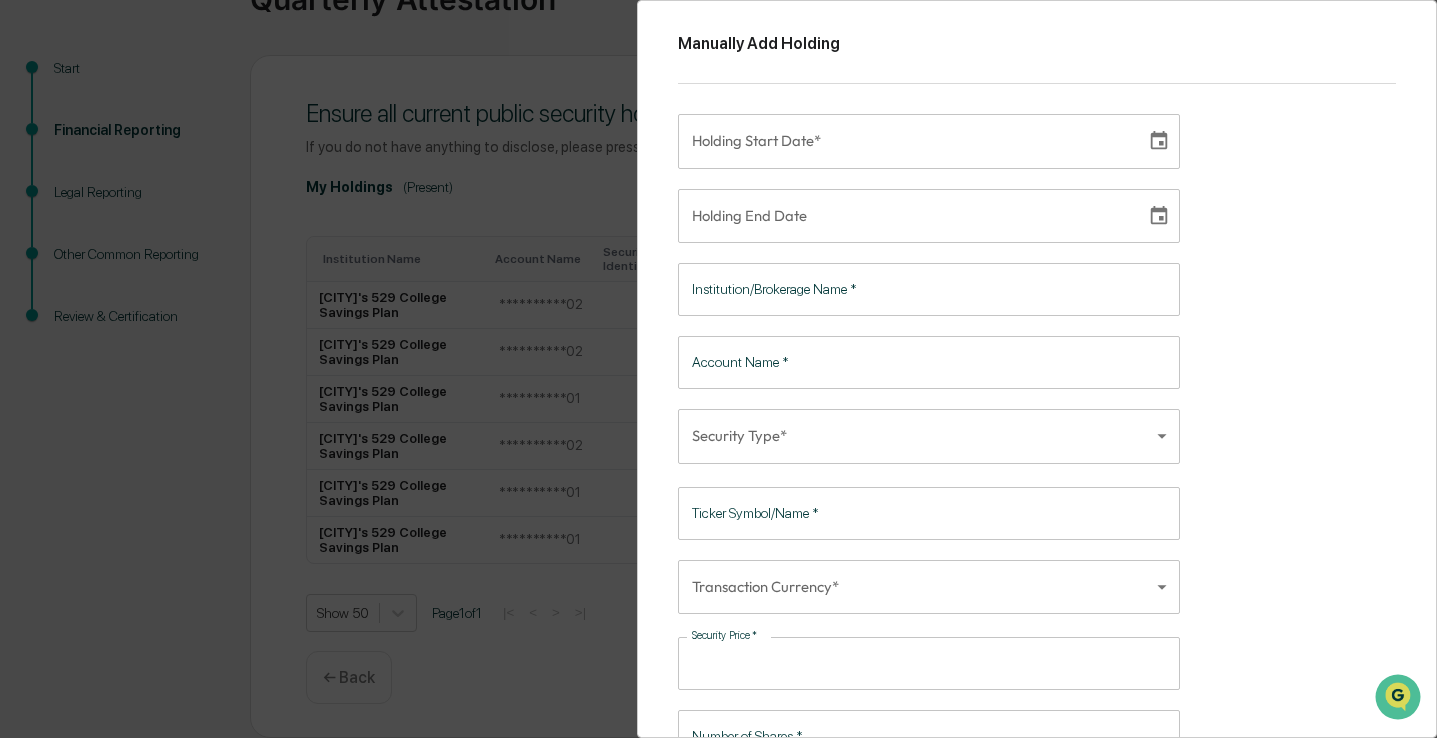 click 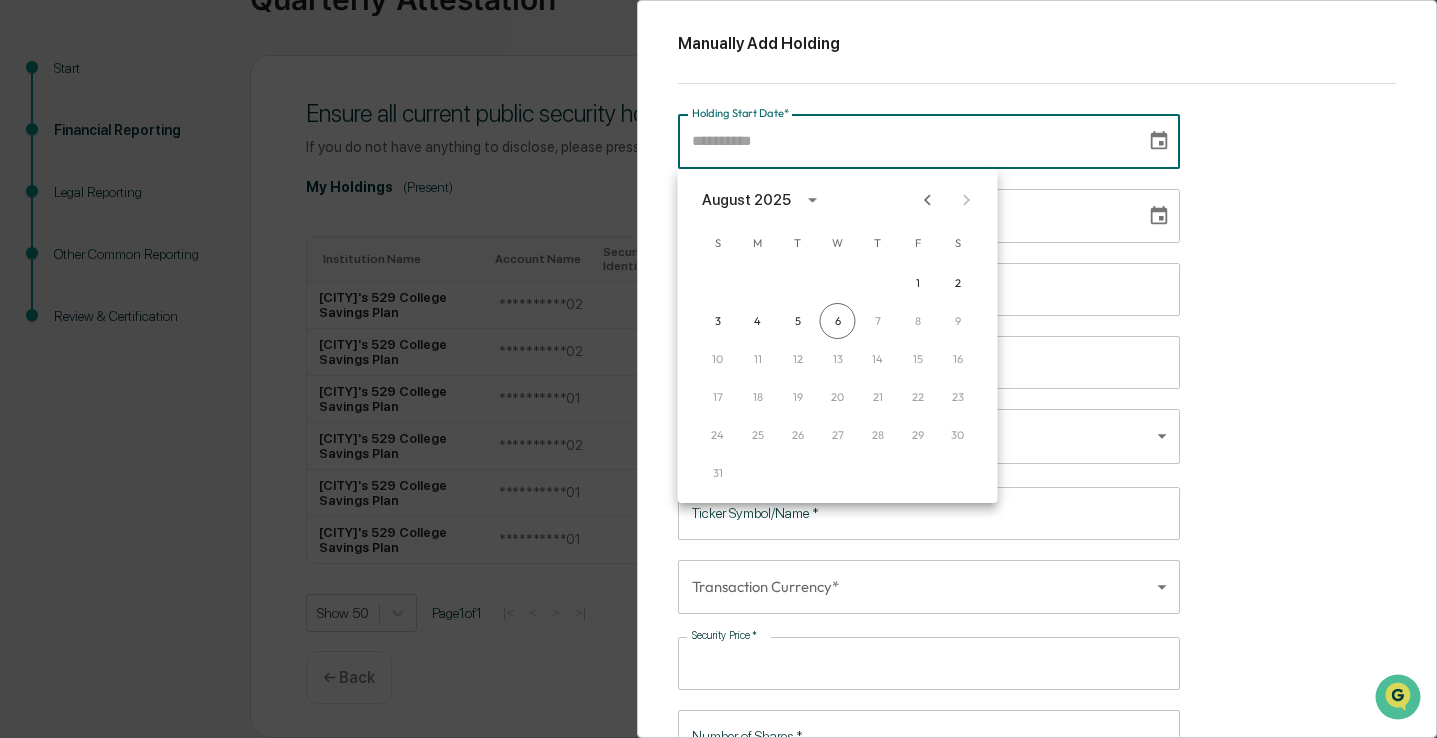 click on "August 2025" at bounding box center [746, 200] 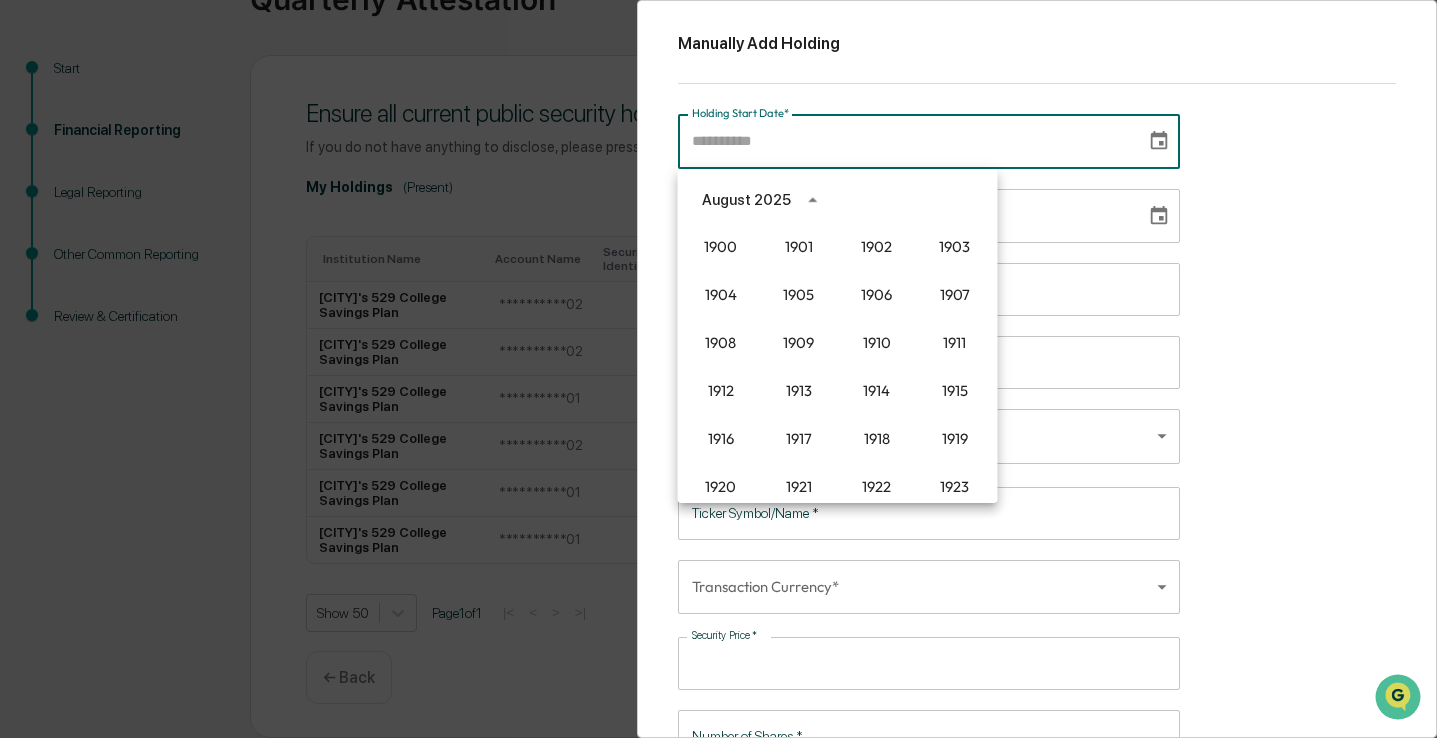 scroll, scrollTop: 1372, scrollLeft: 0, axis: vertical 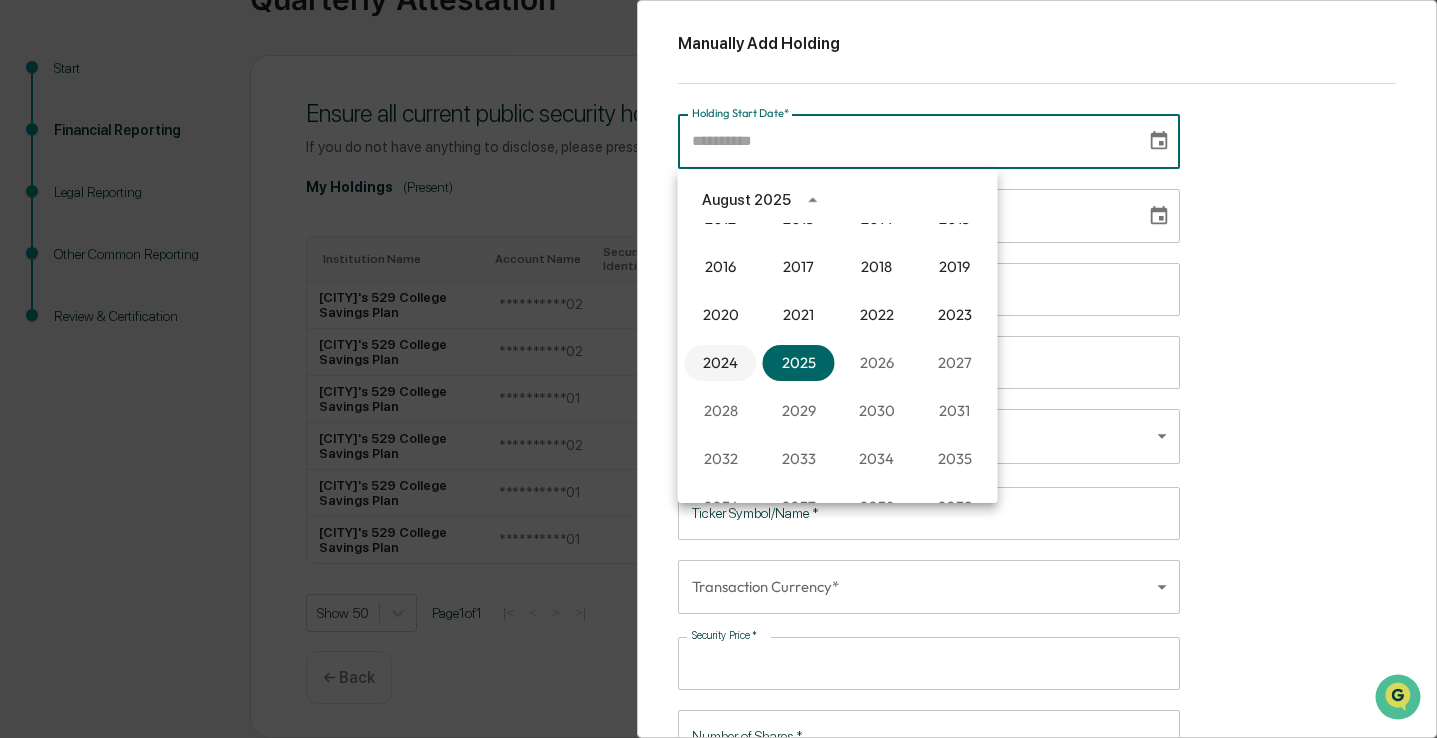 click on "2024" at bounding box center (721, 363) 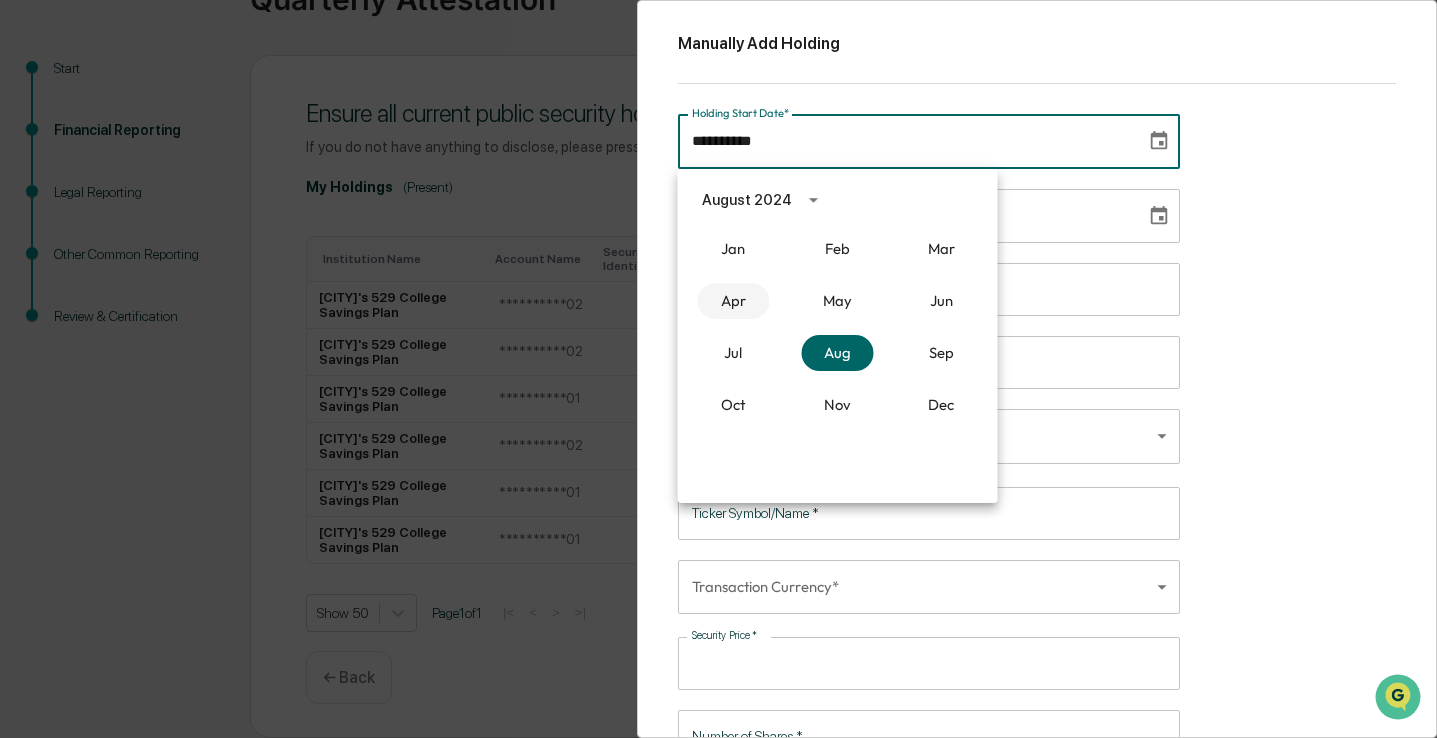 click on "Apr" at bounding box center [733, 301] 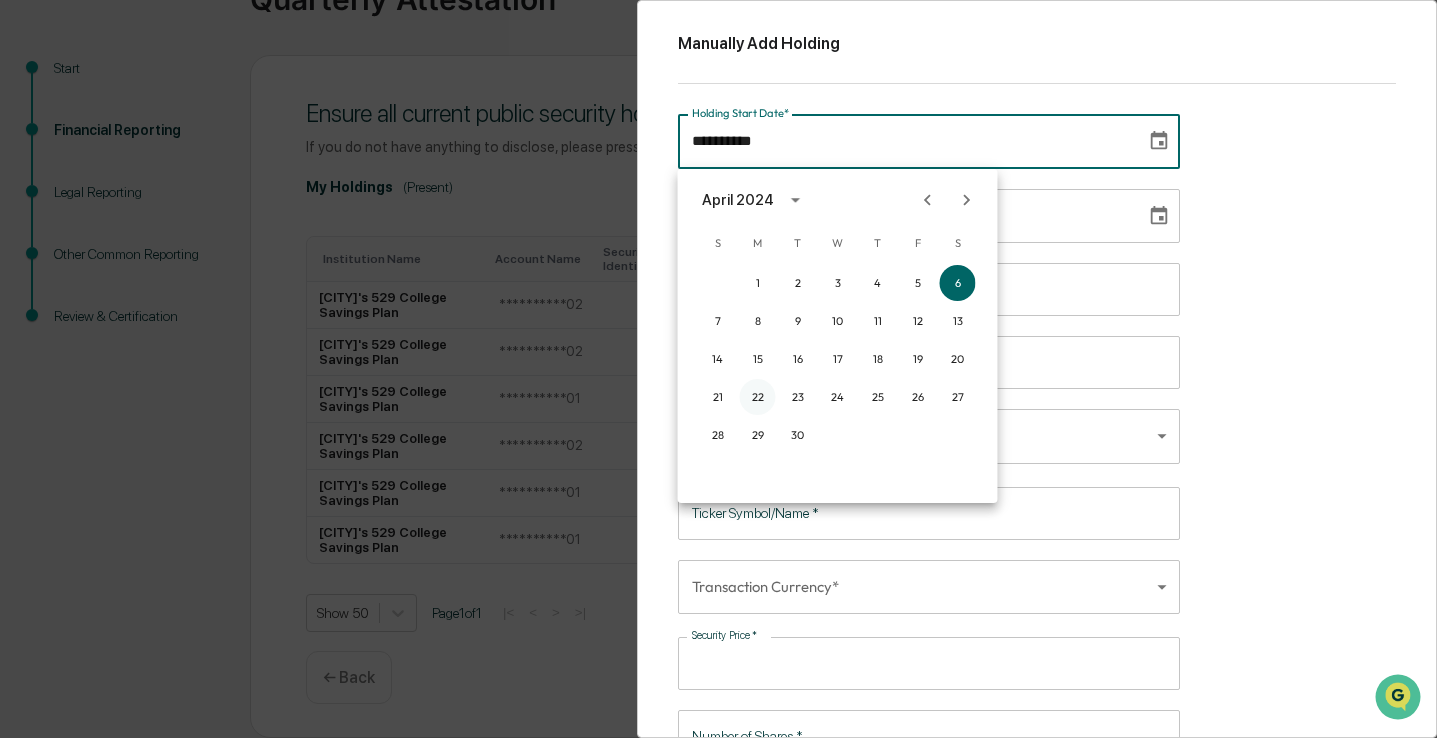 click on "22" at bounding box center [758, 397] 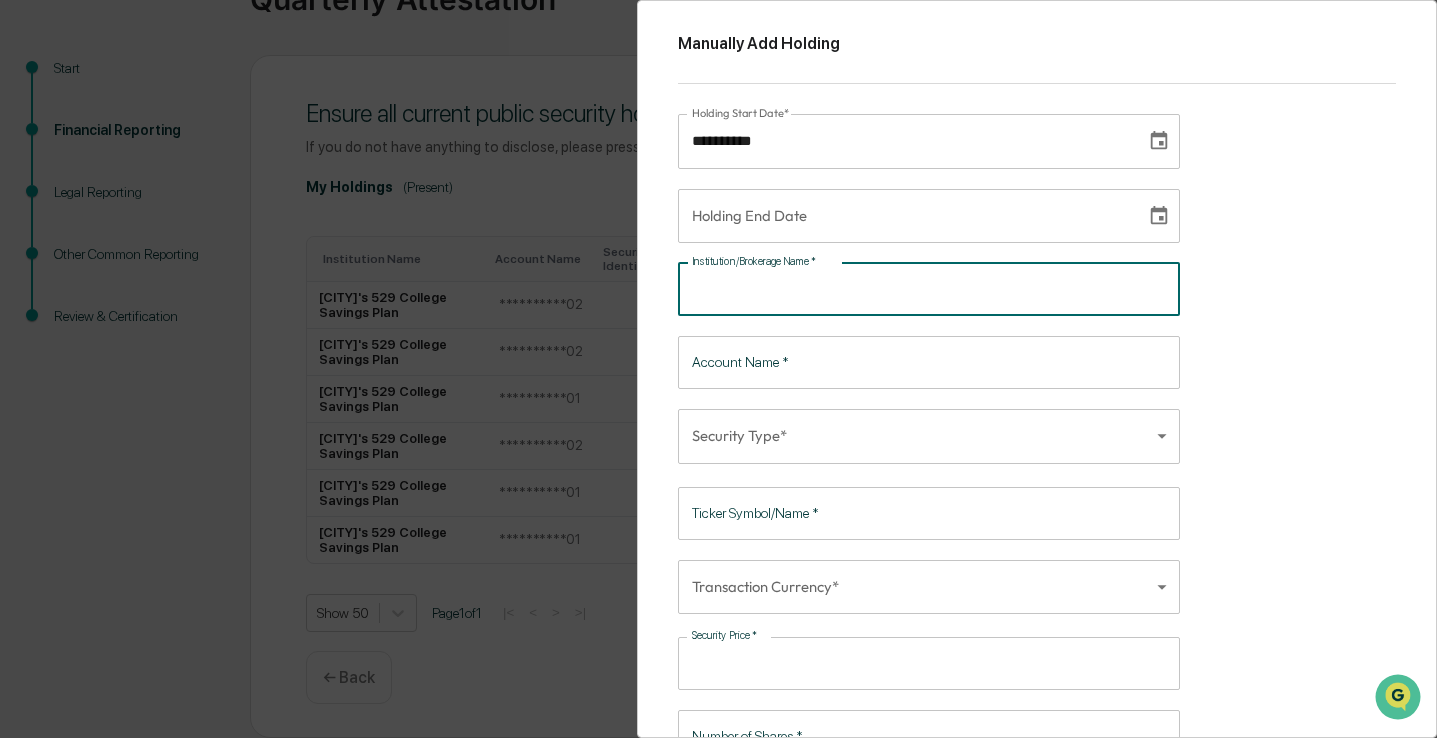 click on "Institution/Brokerage Name   *" at bounding box center [929, 289] 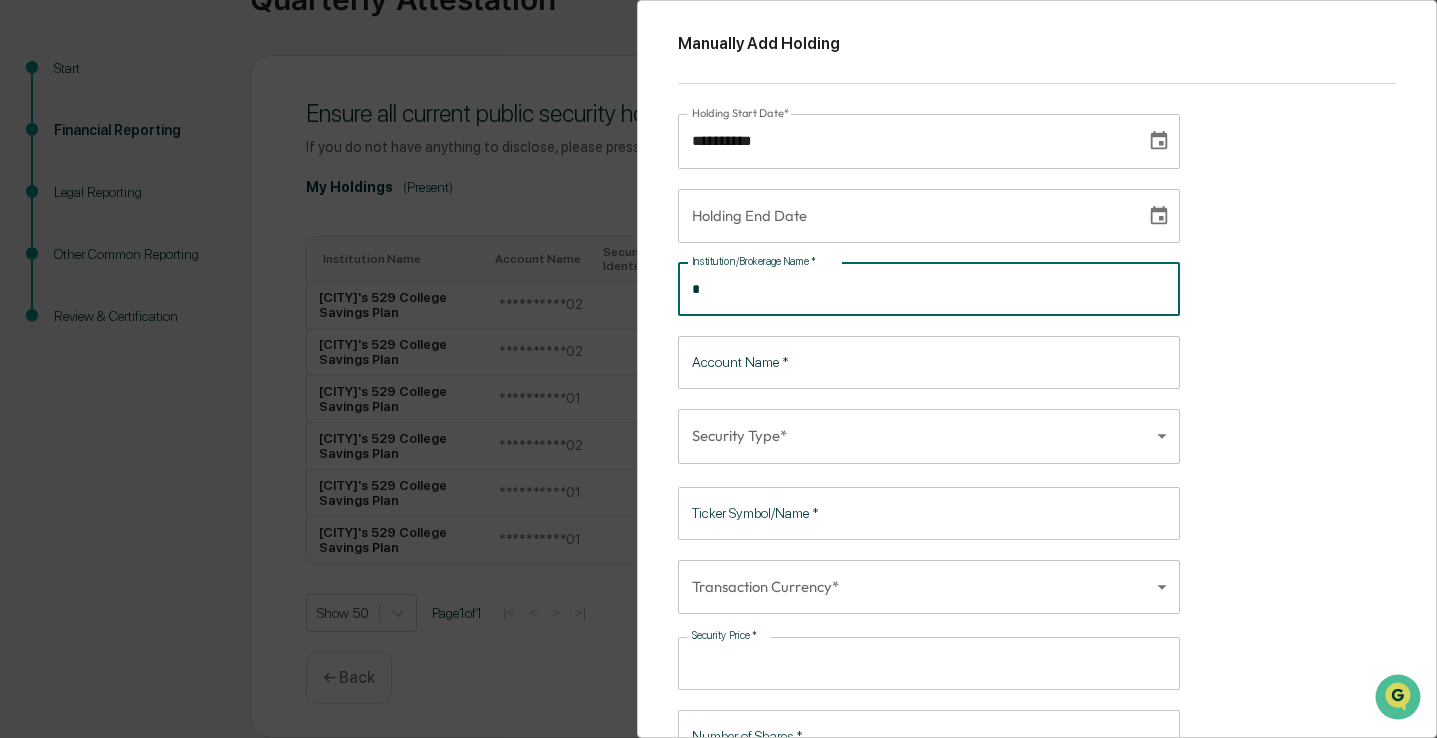 type on "**" 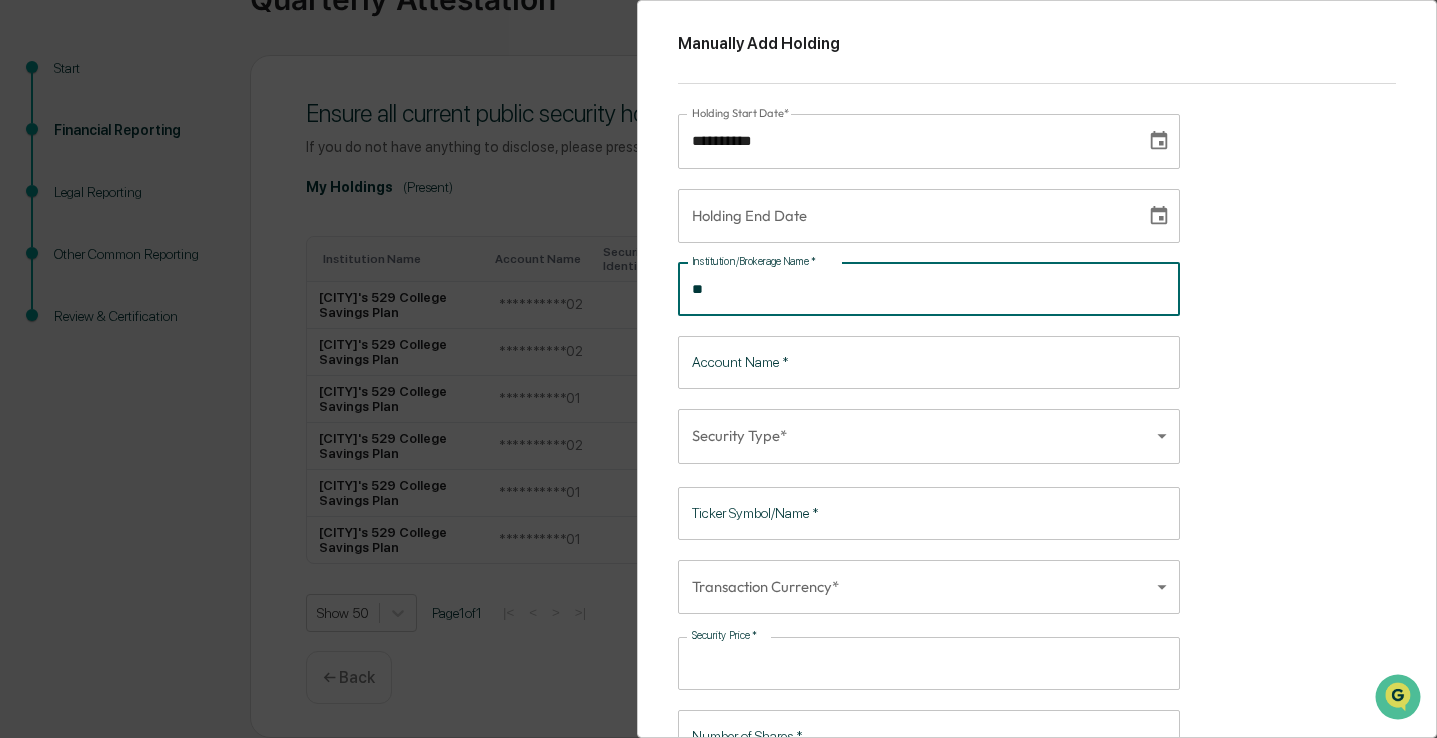 type on "***" 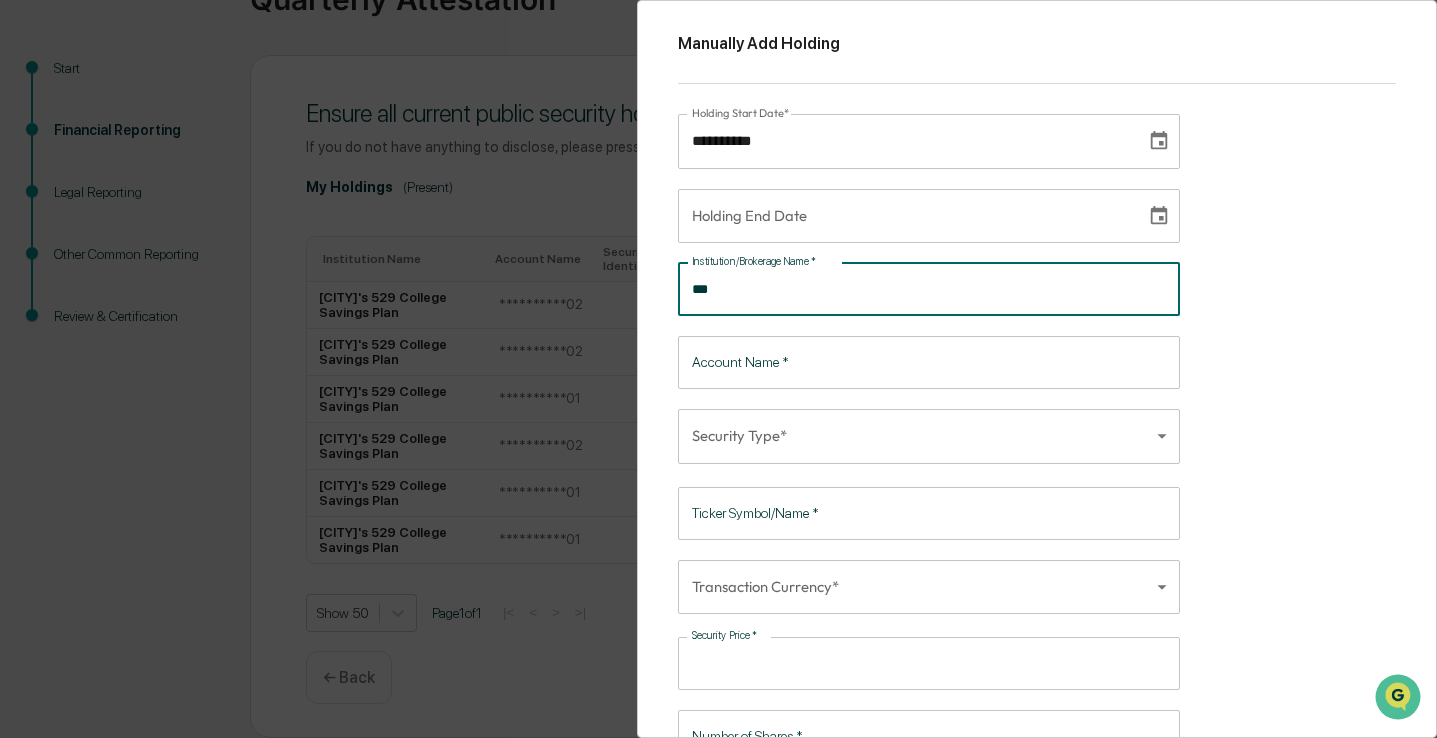 type 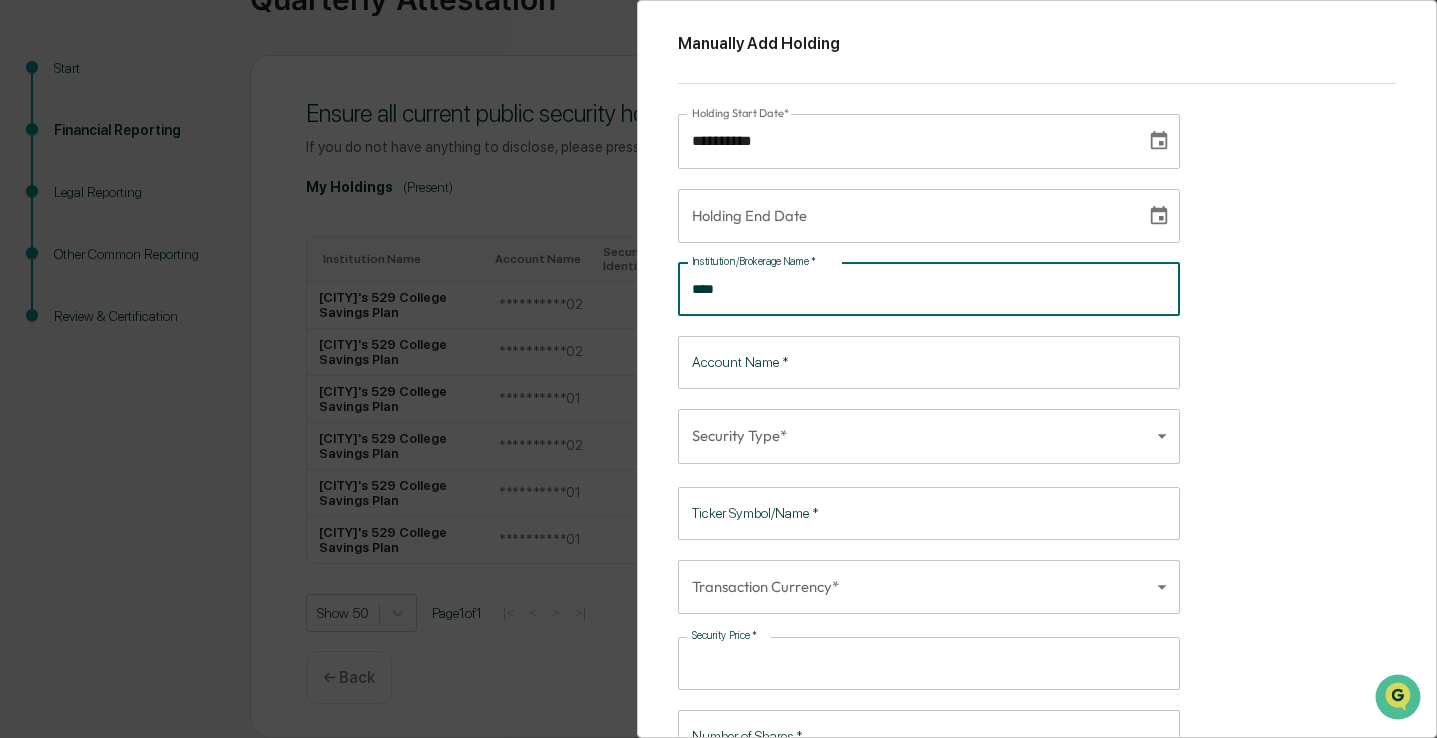 type 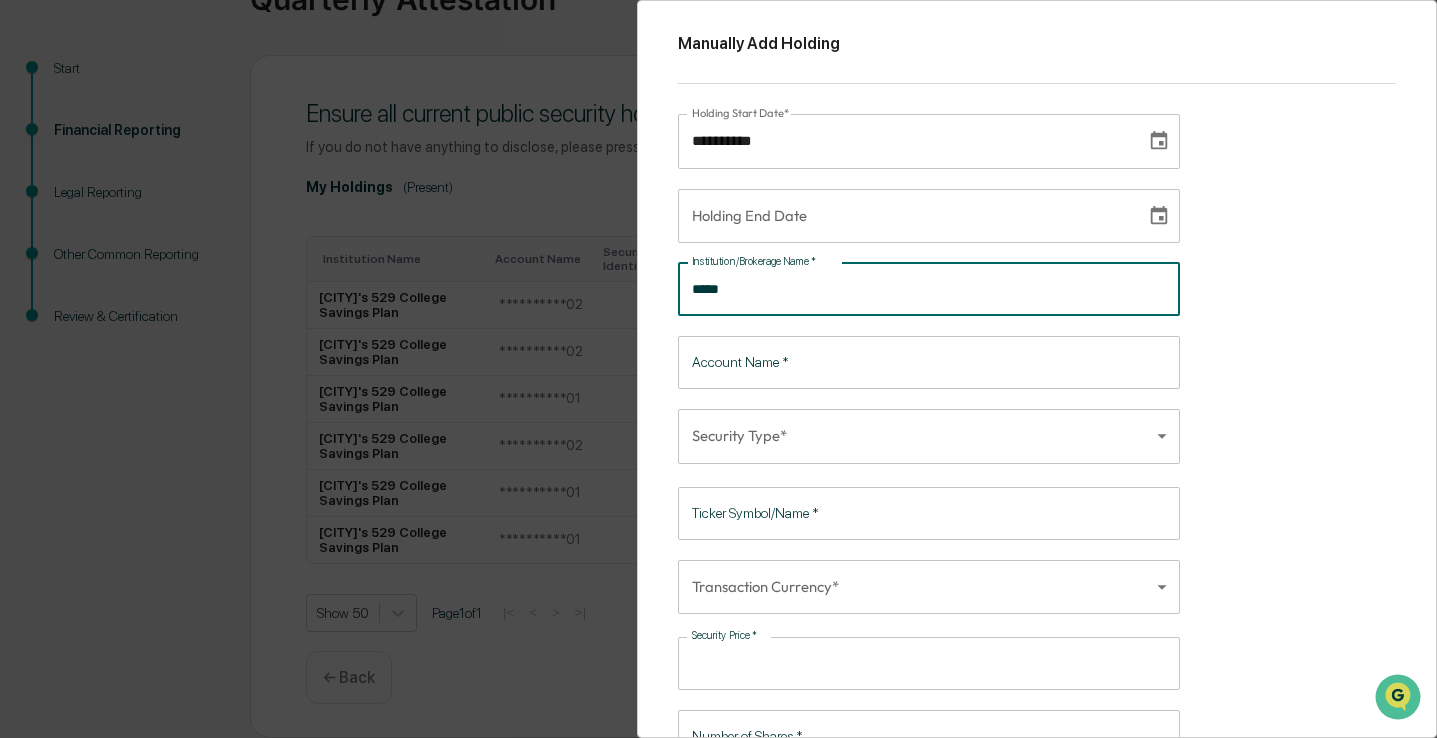 type on "******" 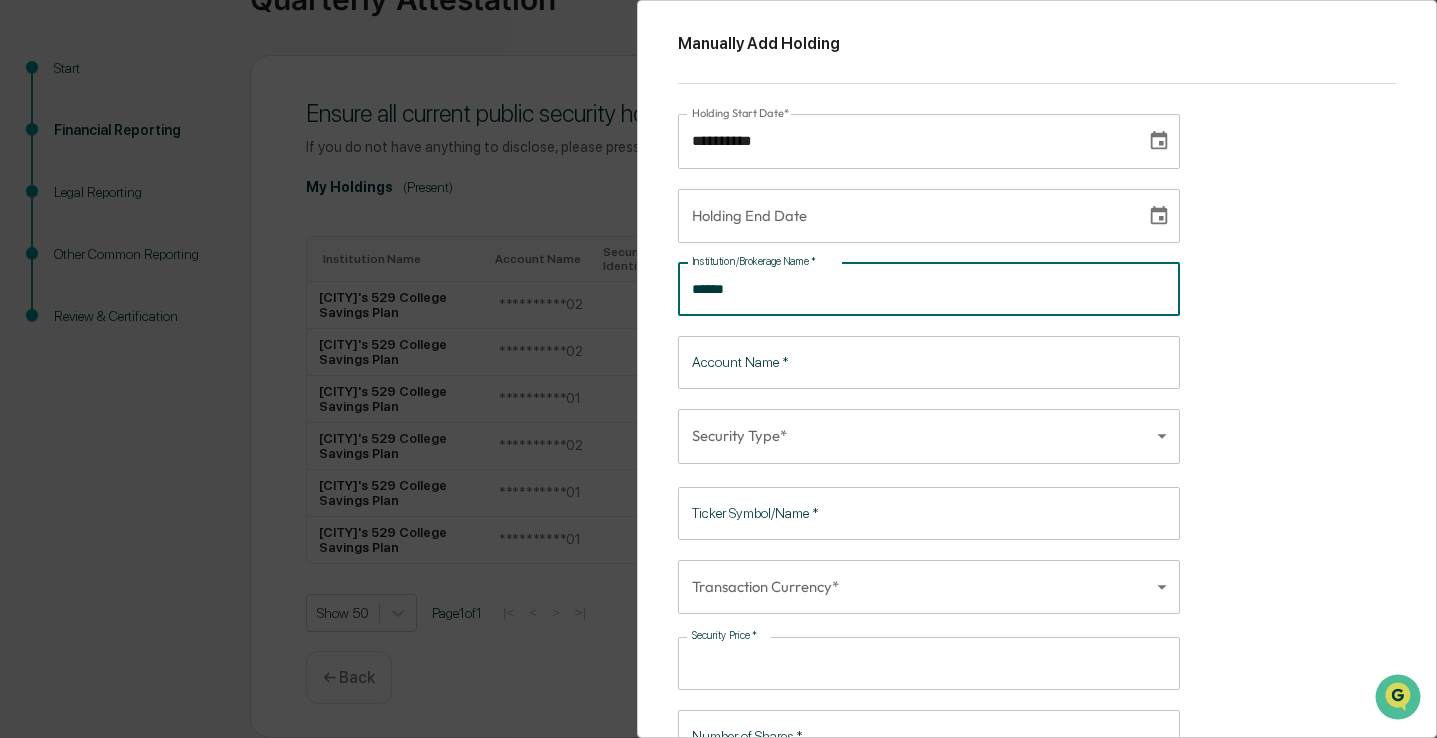 type on "*******" 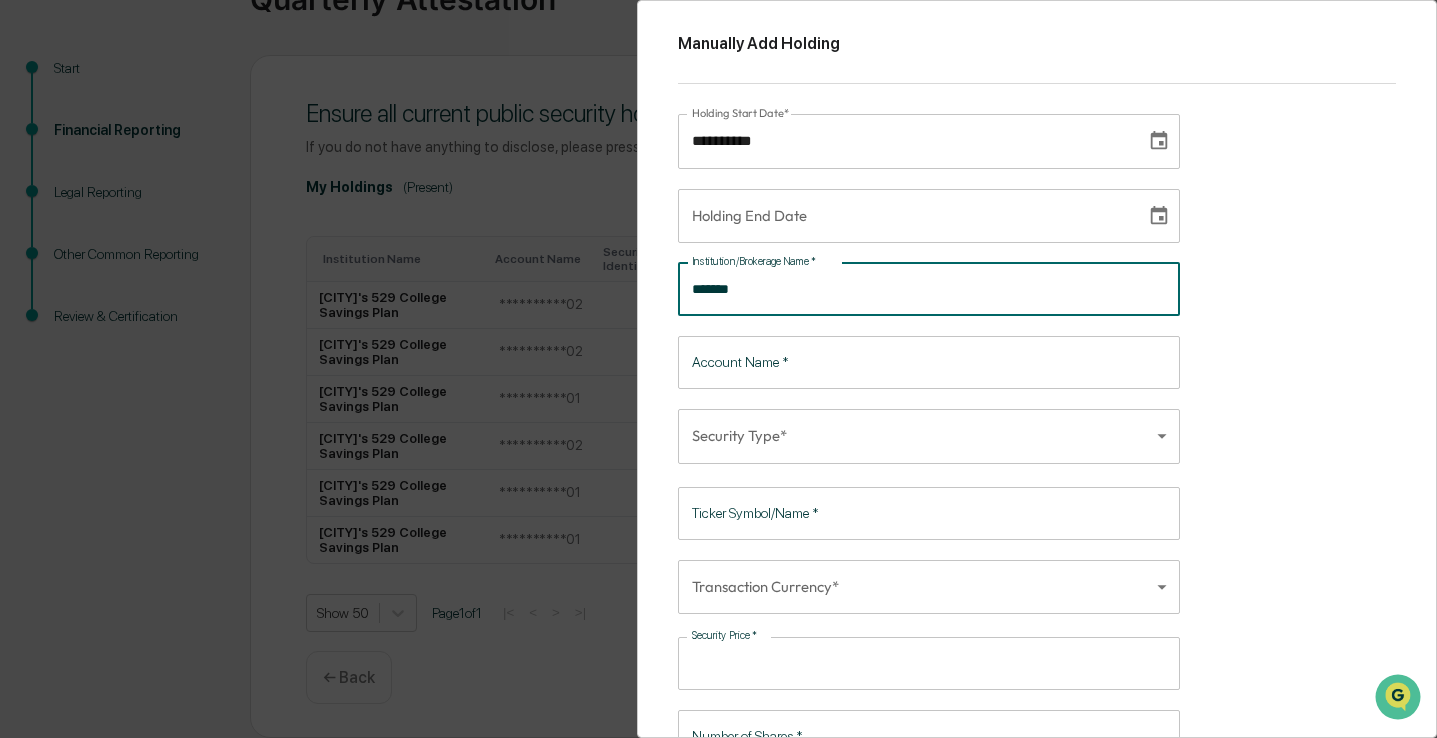 type on "*******" 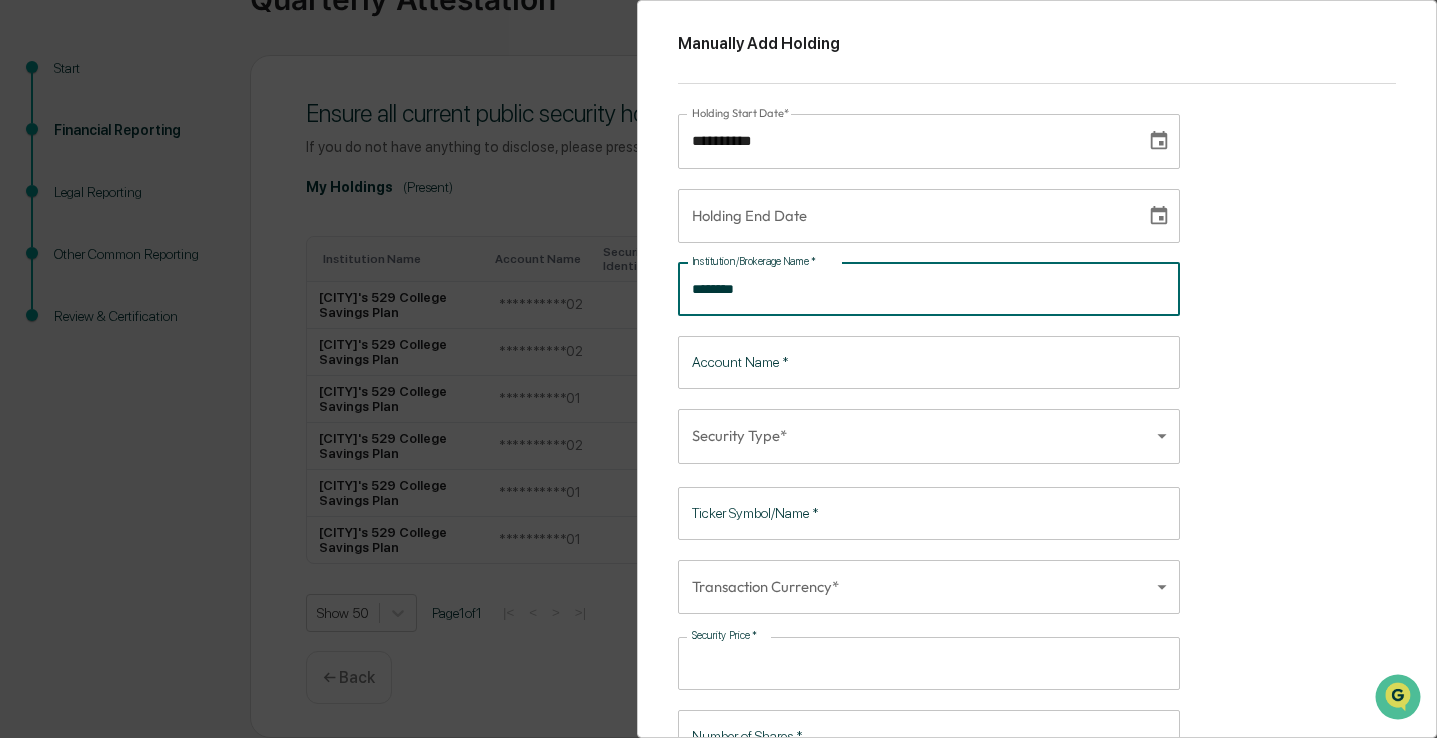 type on "*********" 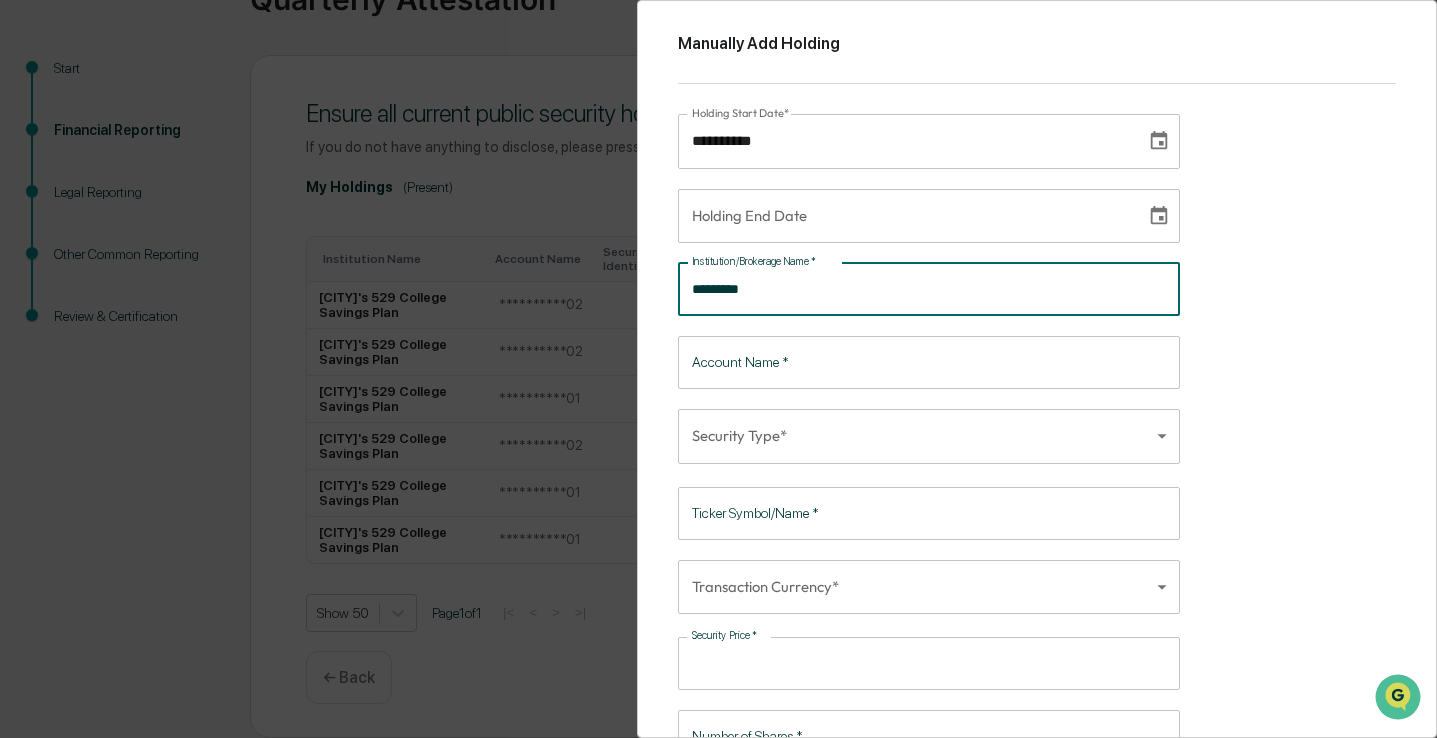 type on "**********" 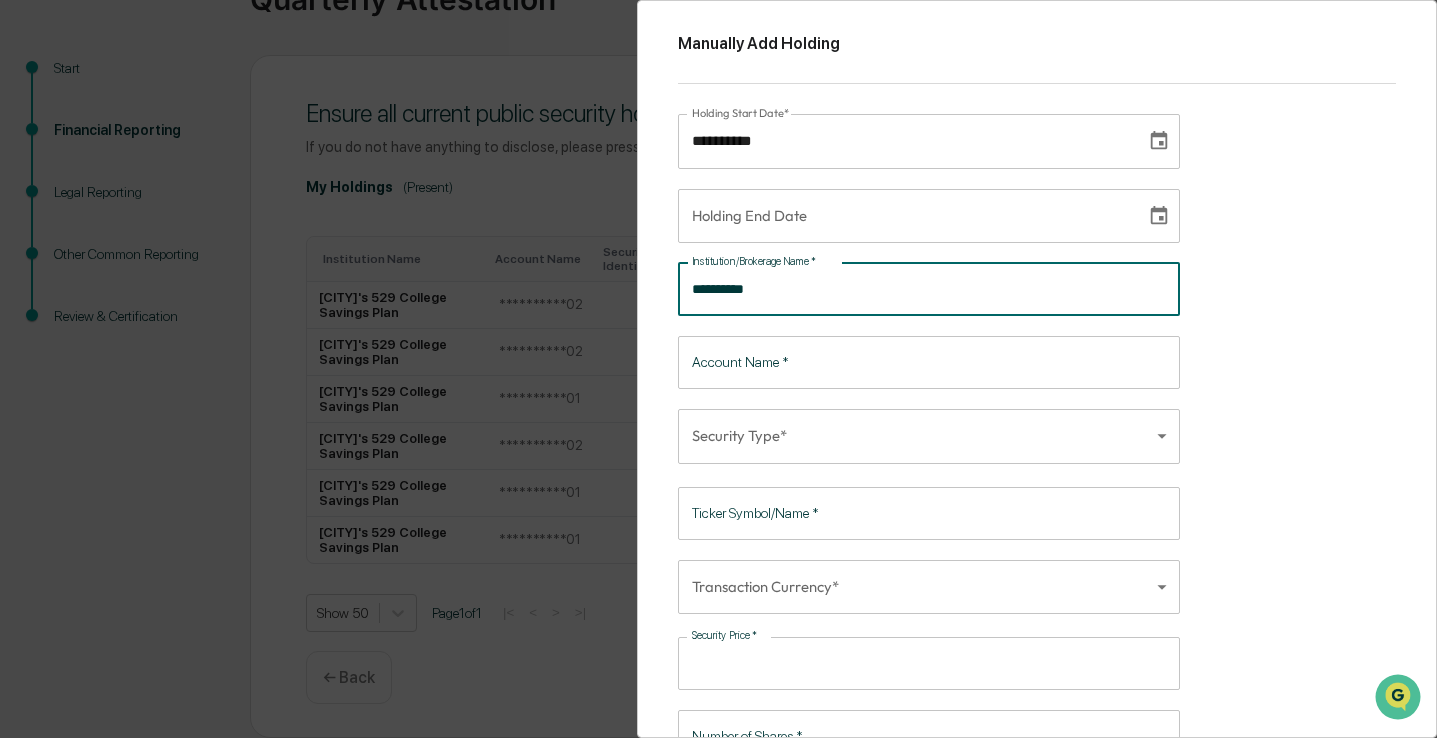 type on "**********" 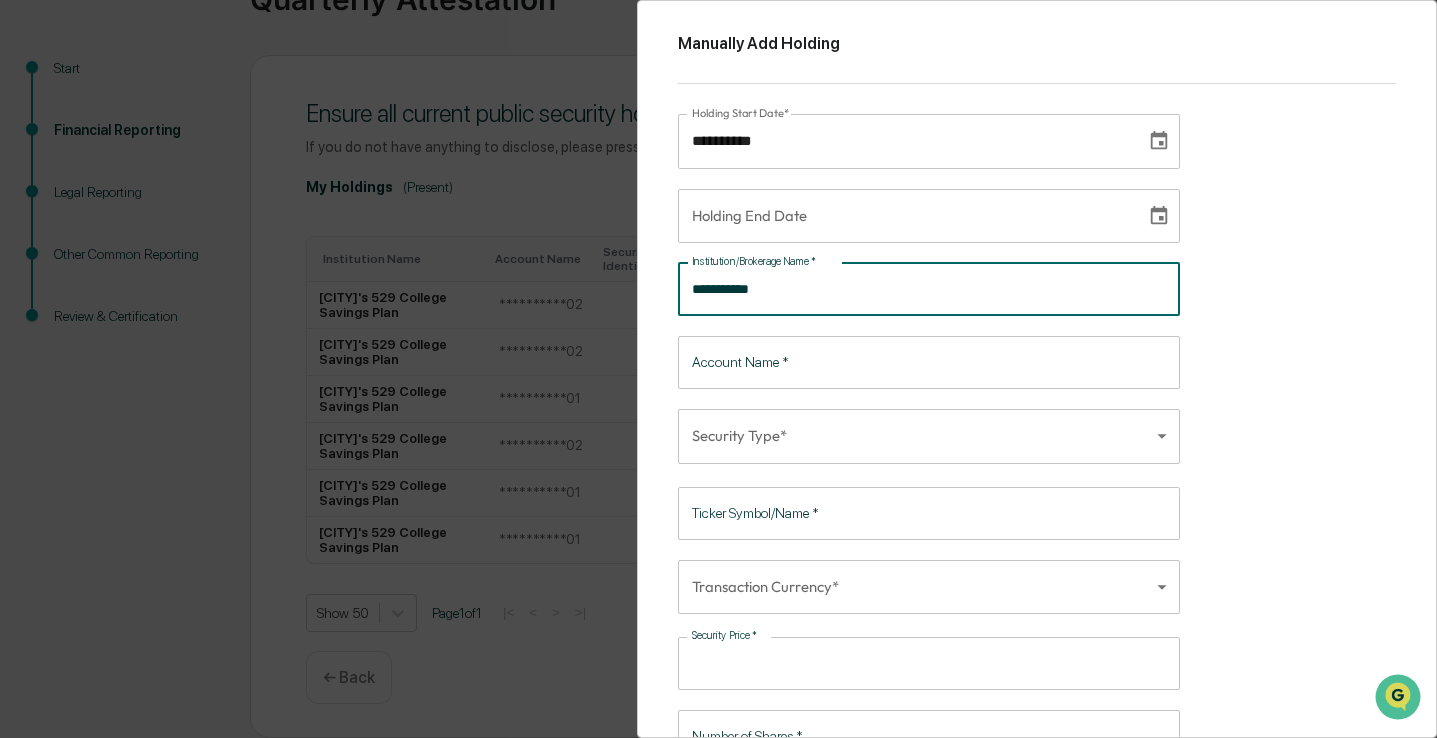 type on "**********" 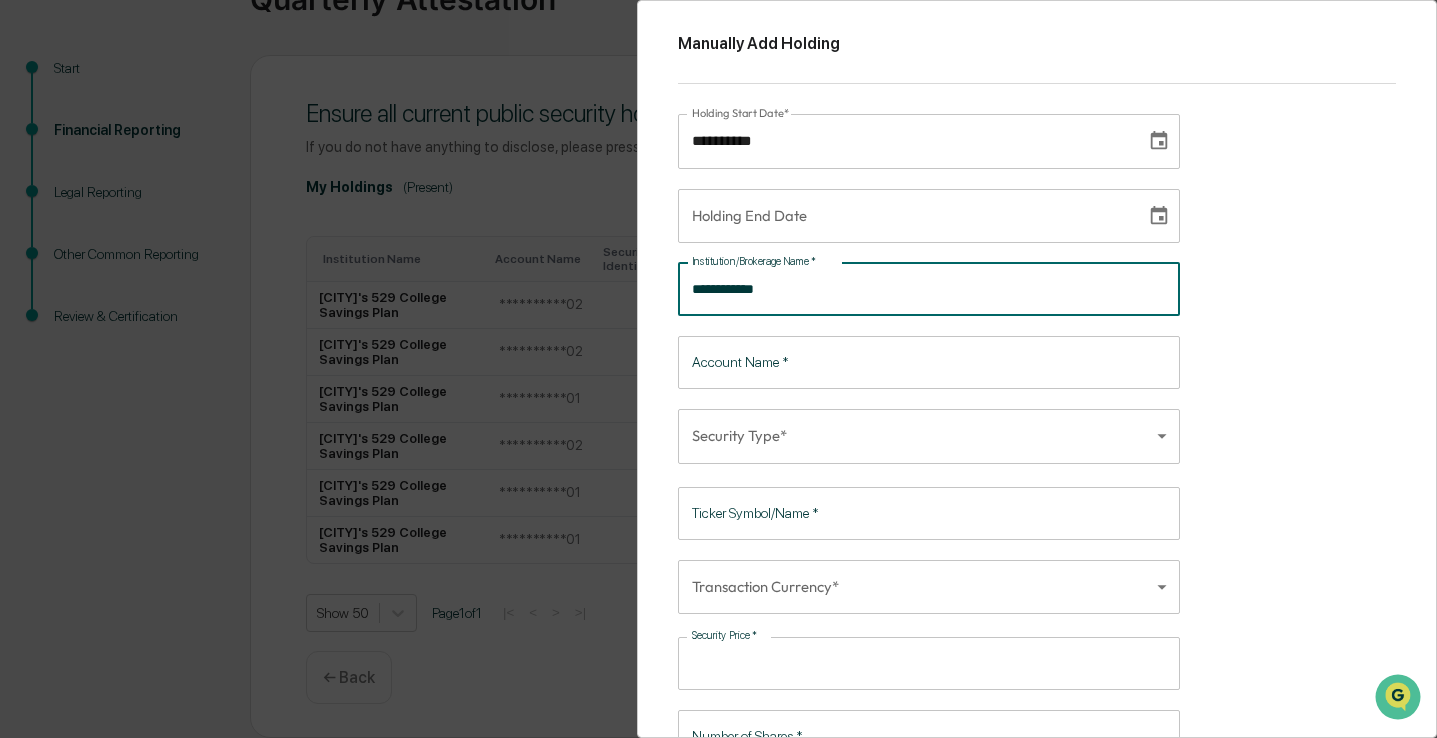 type on "**********" 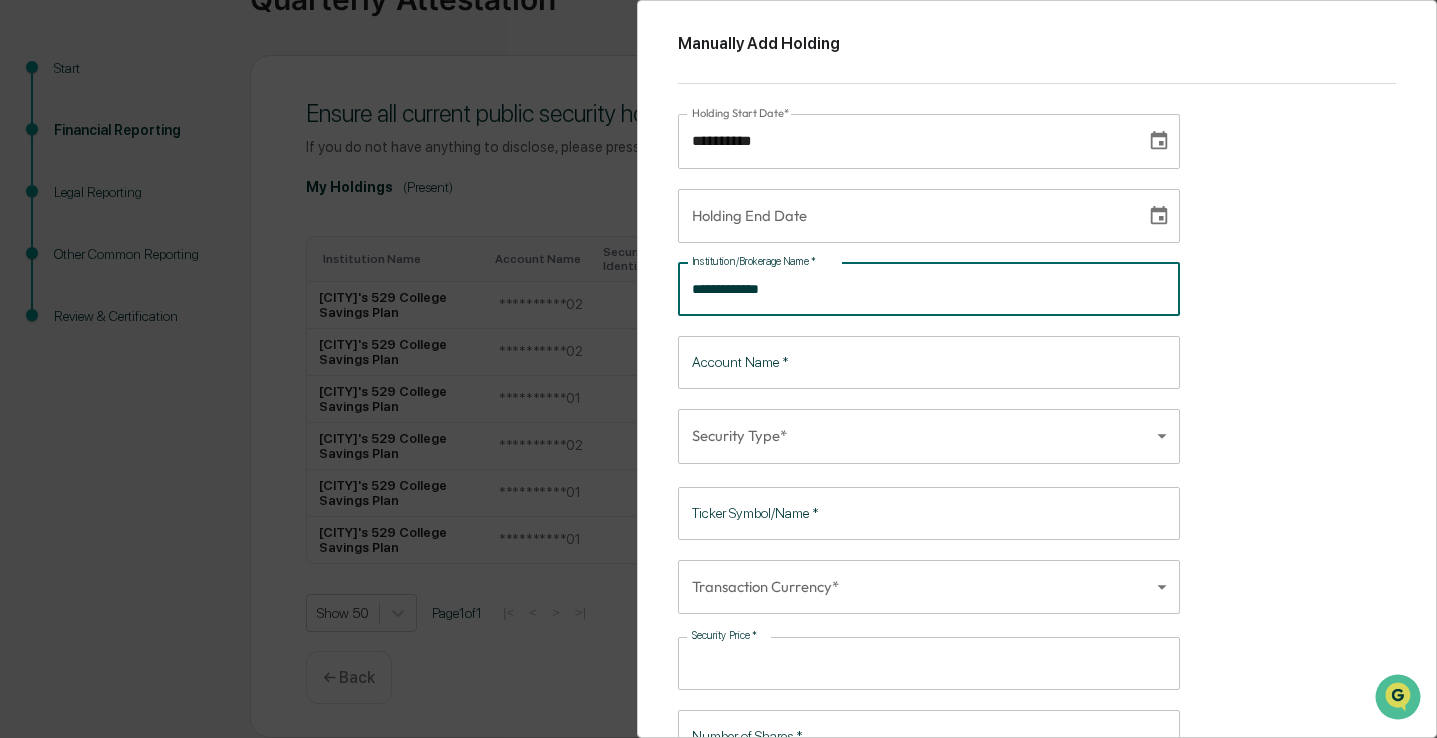 type on "**********" 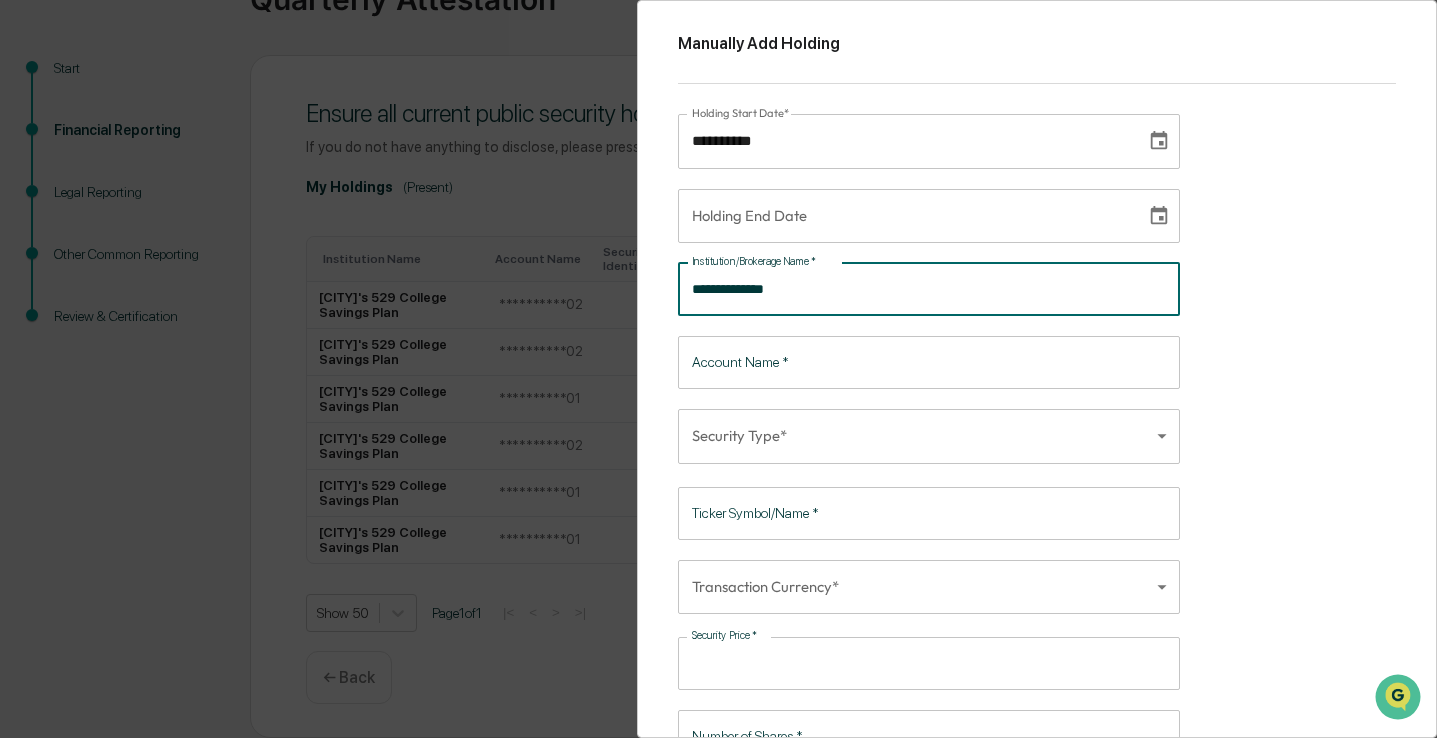 type on "**********" 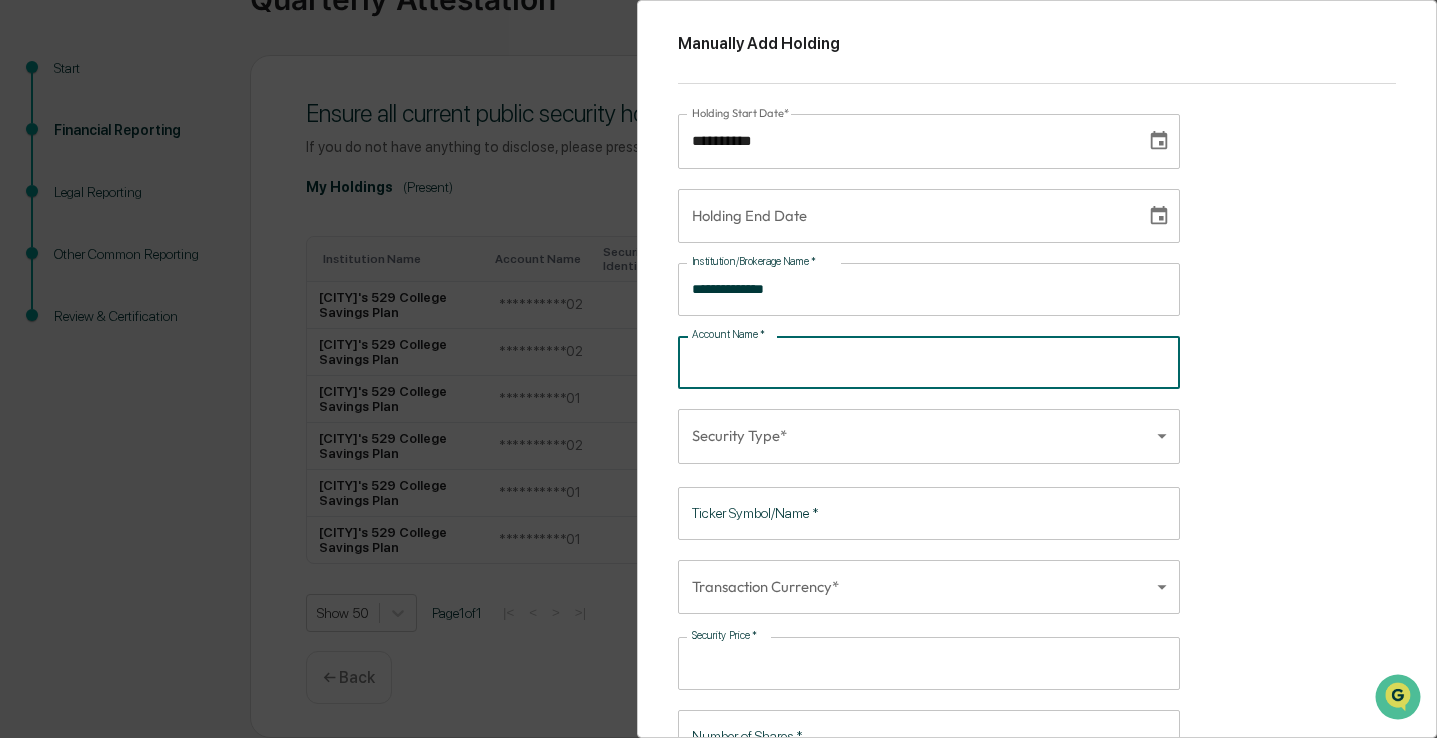 type on "*" 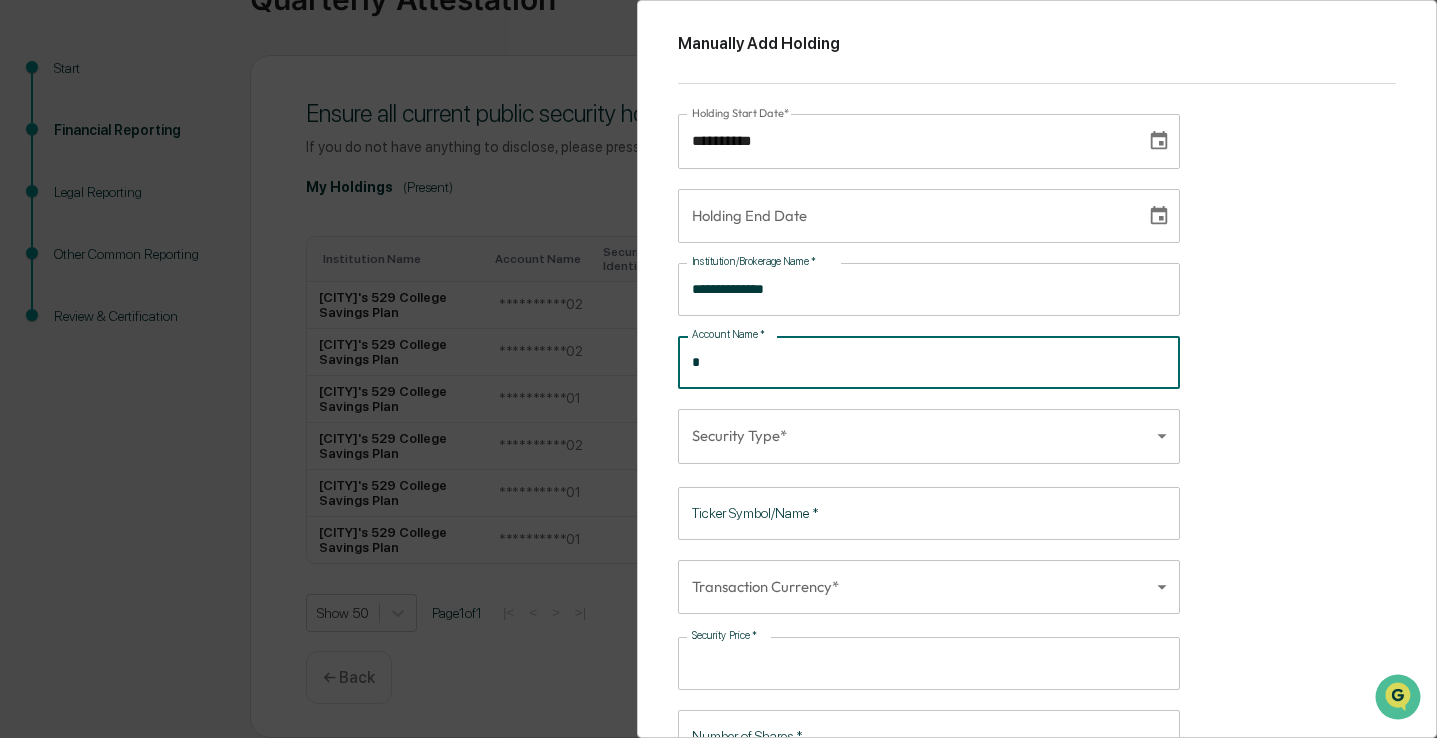 type on "**" 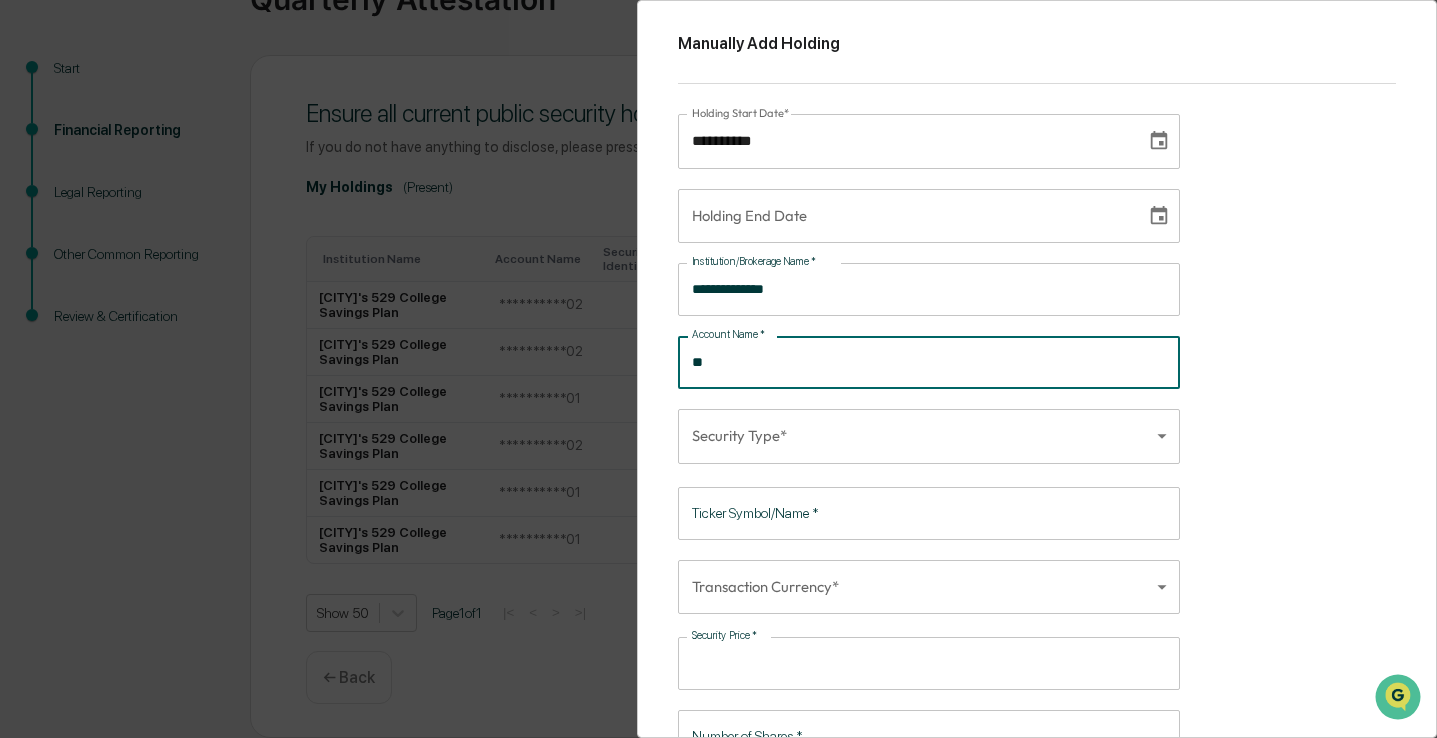 type on "***" 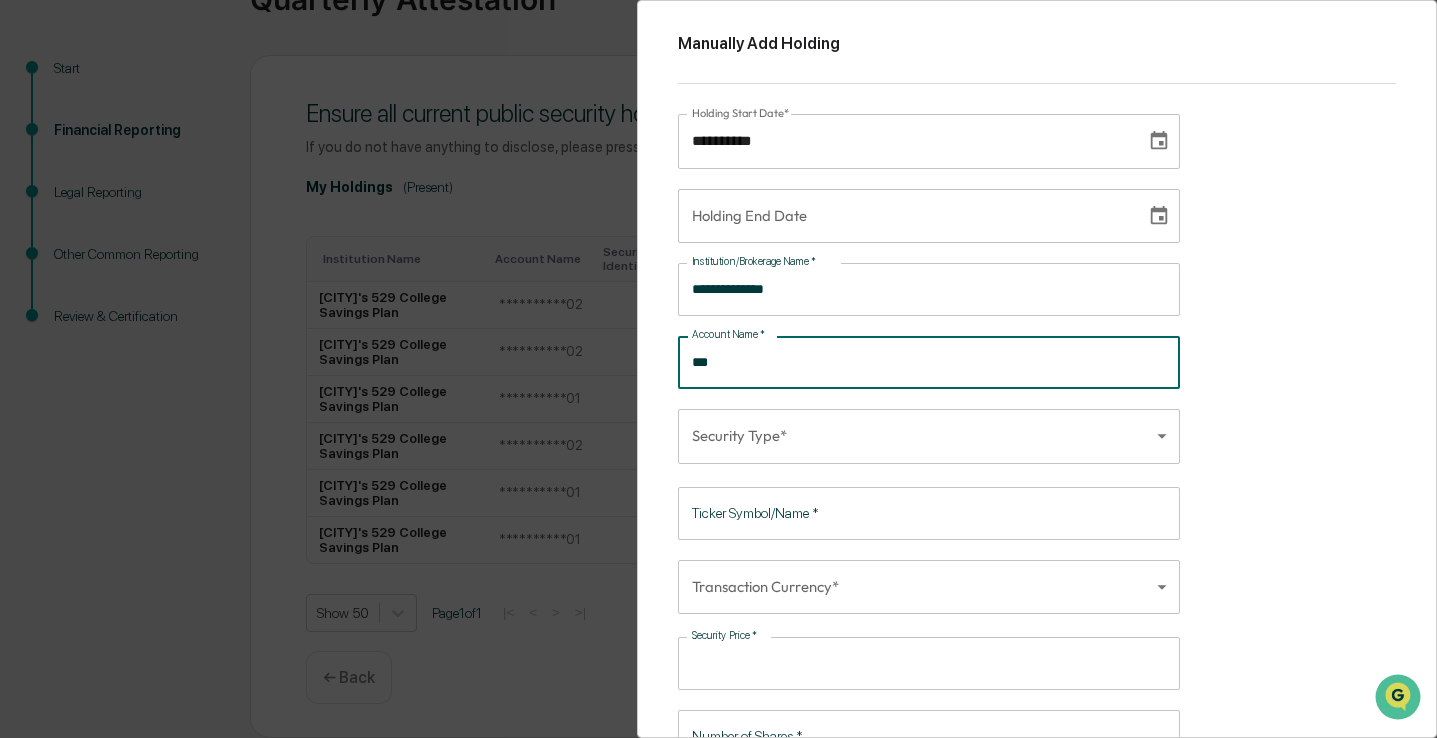 type on "****" 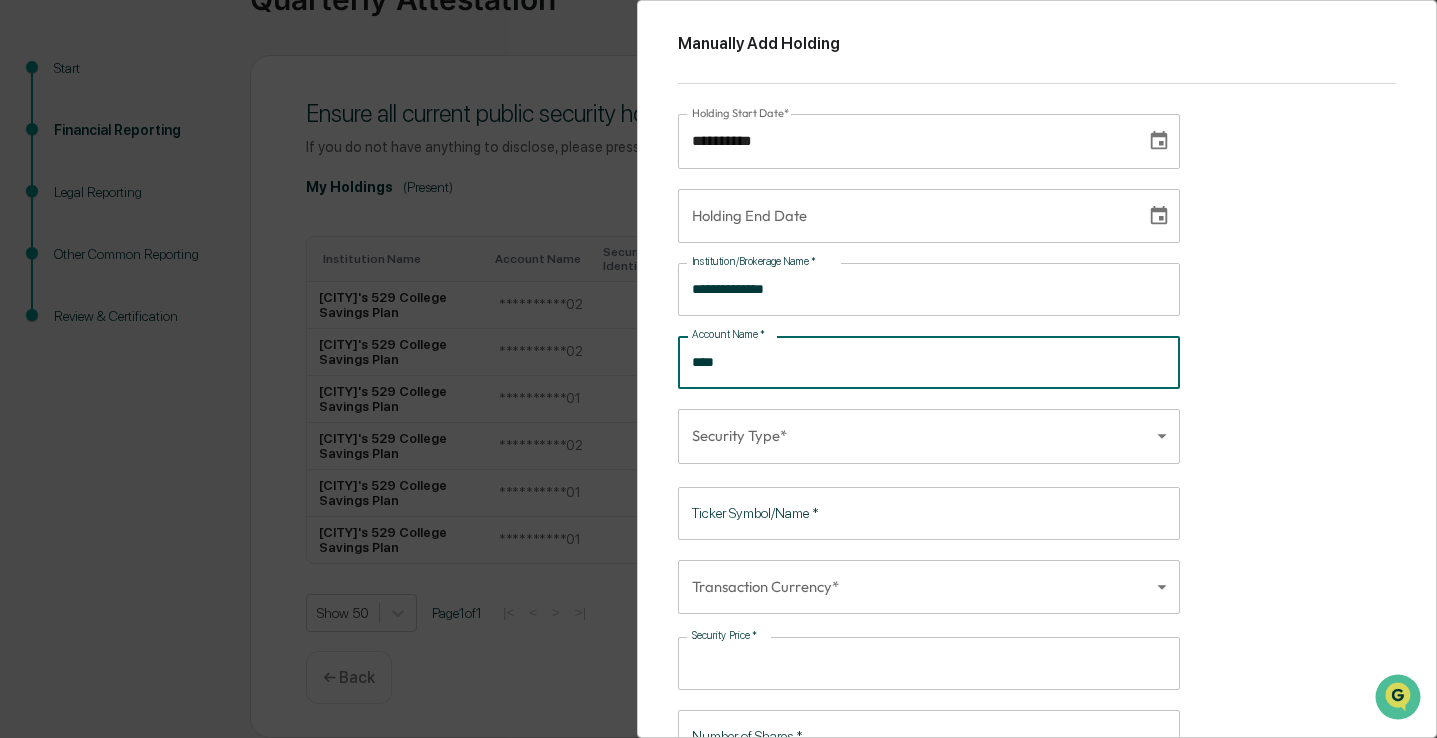 type on "*****" 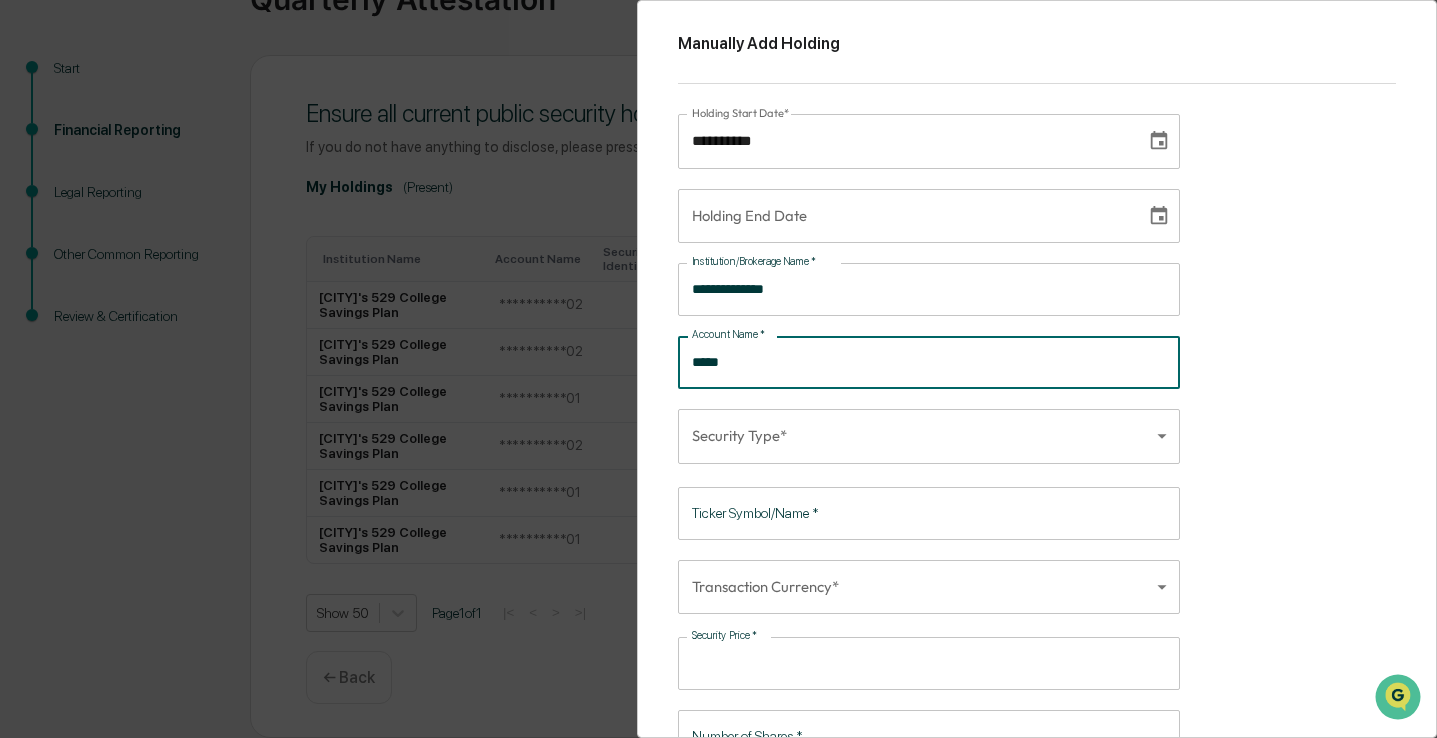 type on "******" 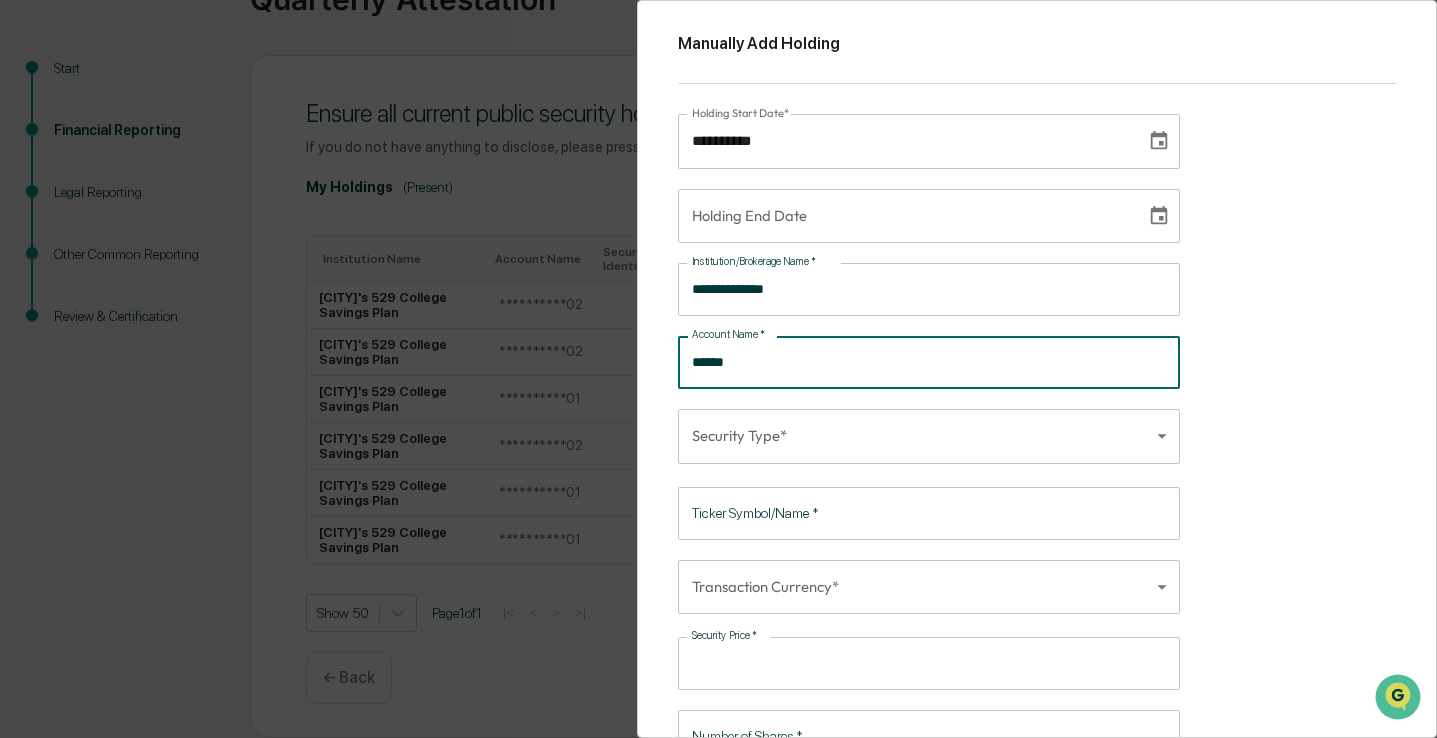 type on "*******" 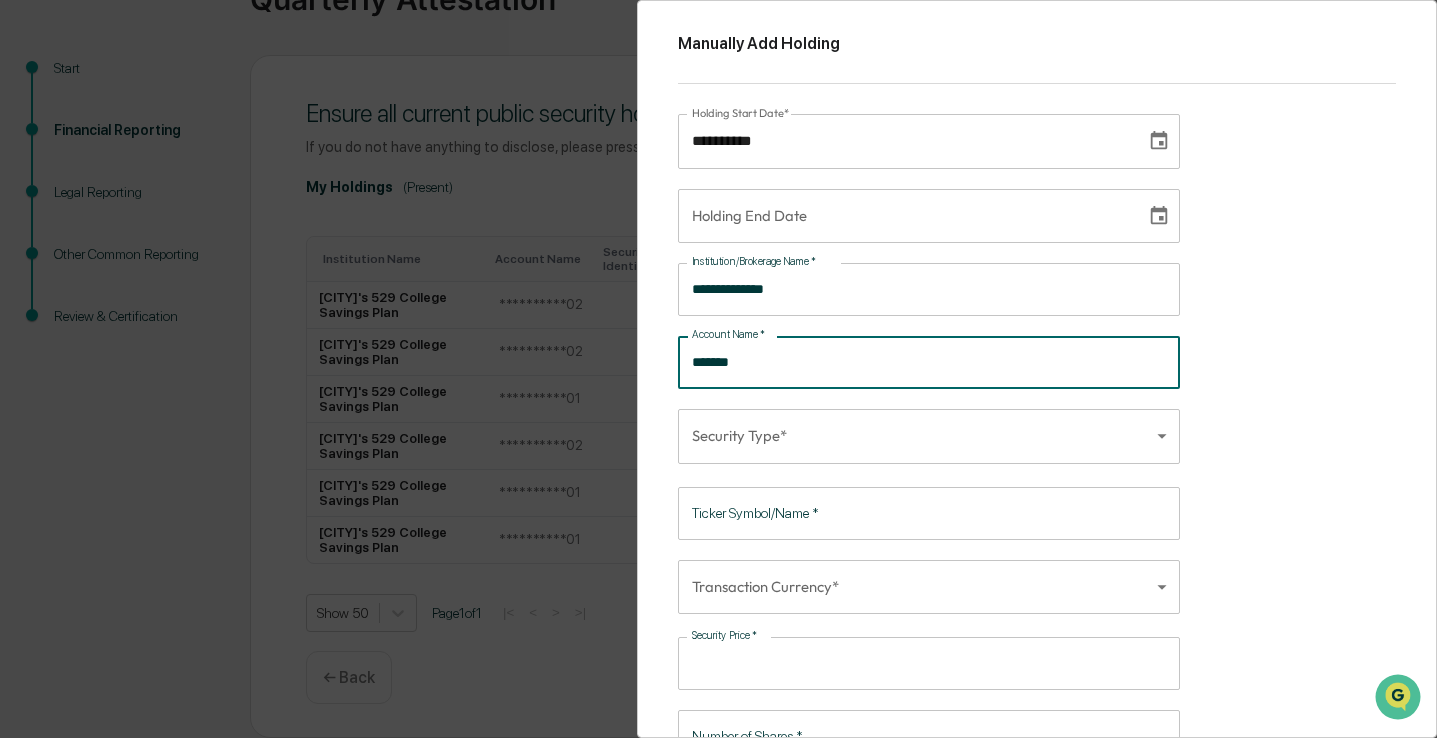 type on "********" 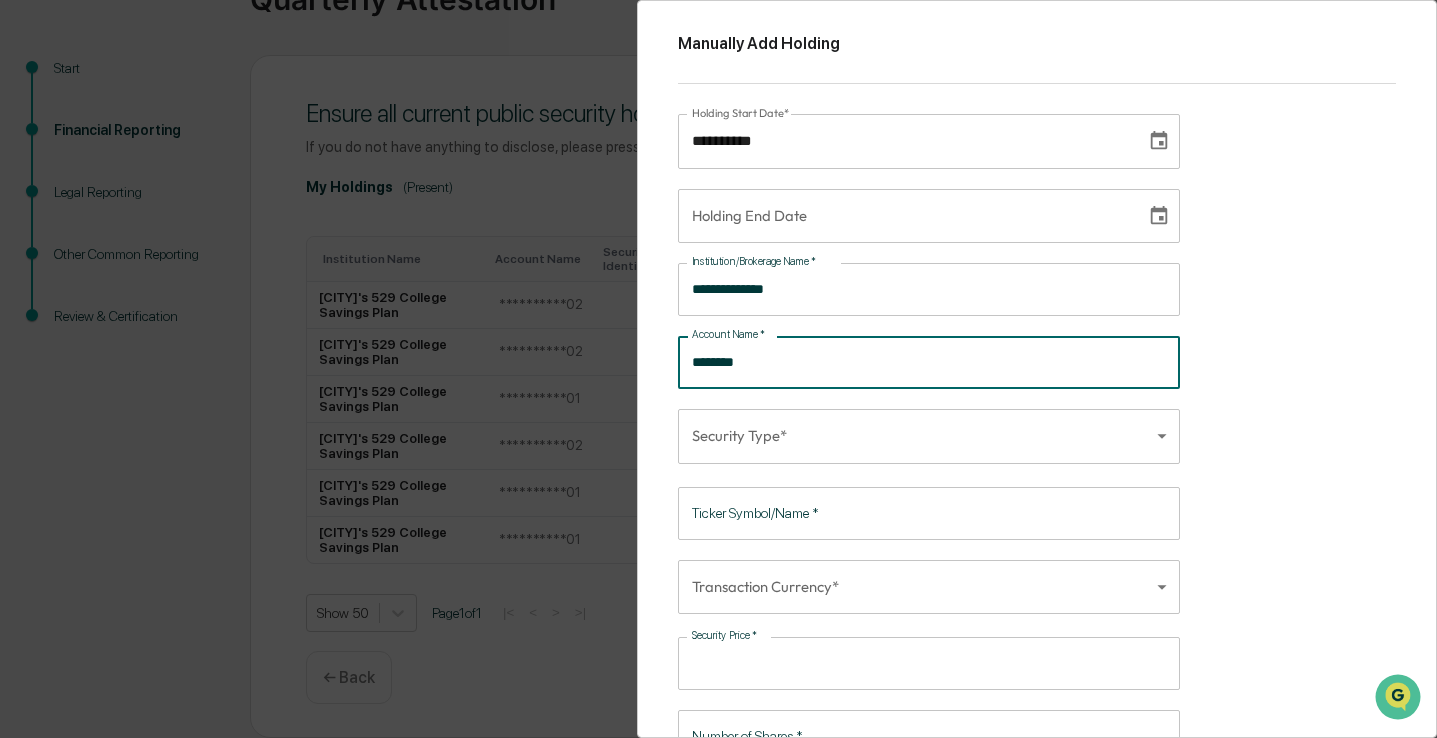type on "********" 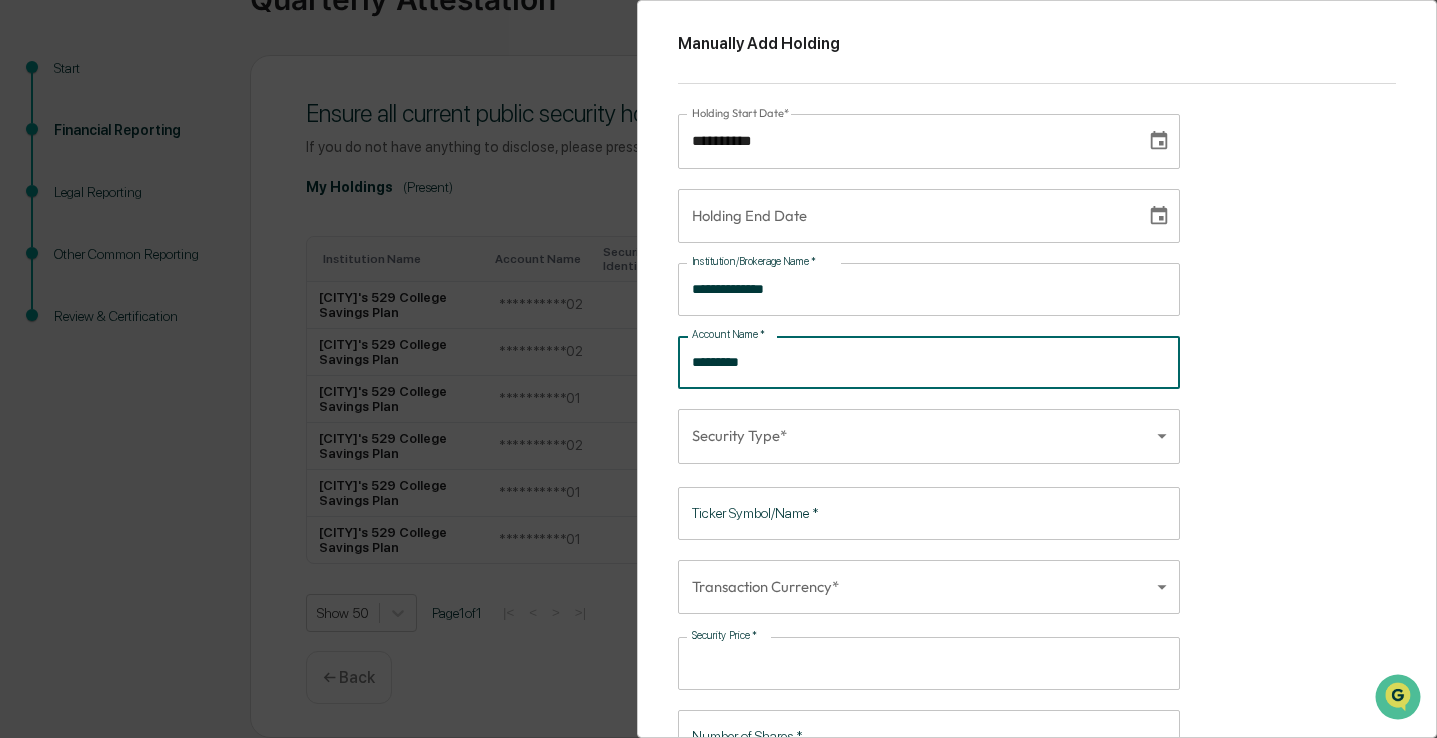 type on "**********" 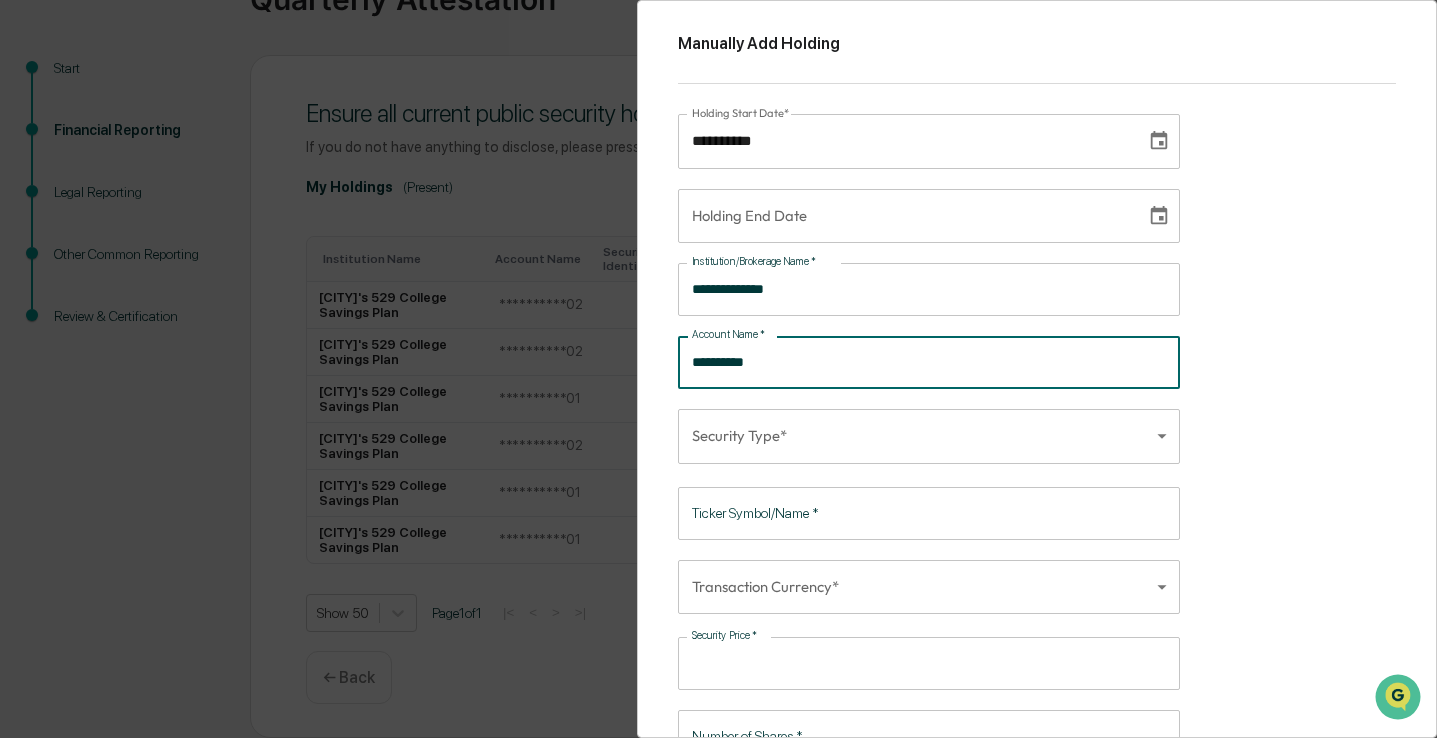 type on "**********" 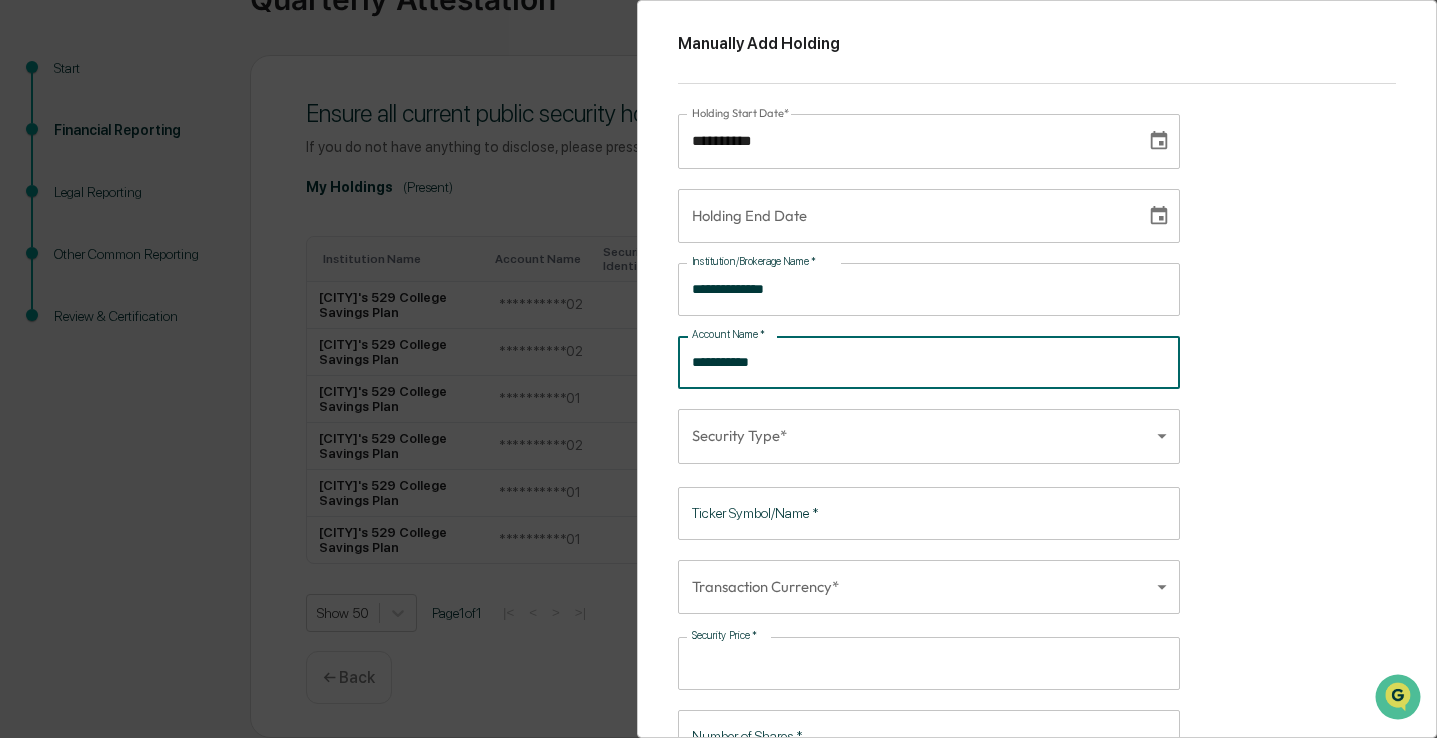 type on "**********" 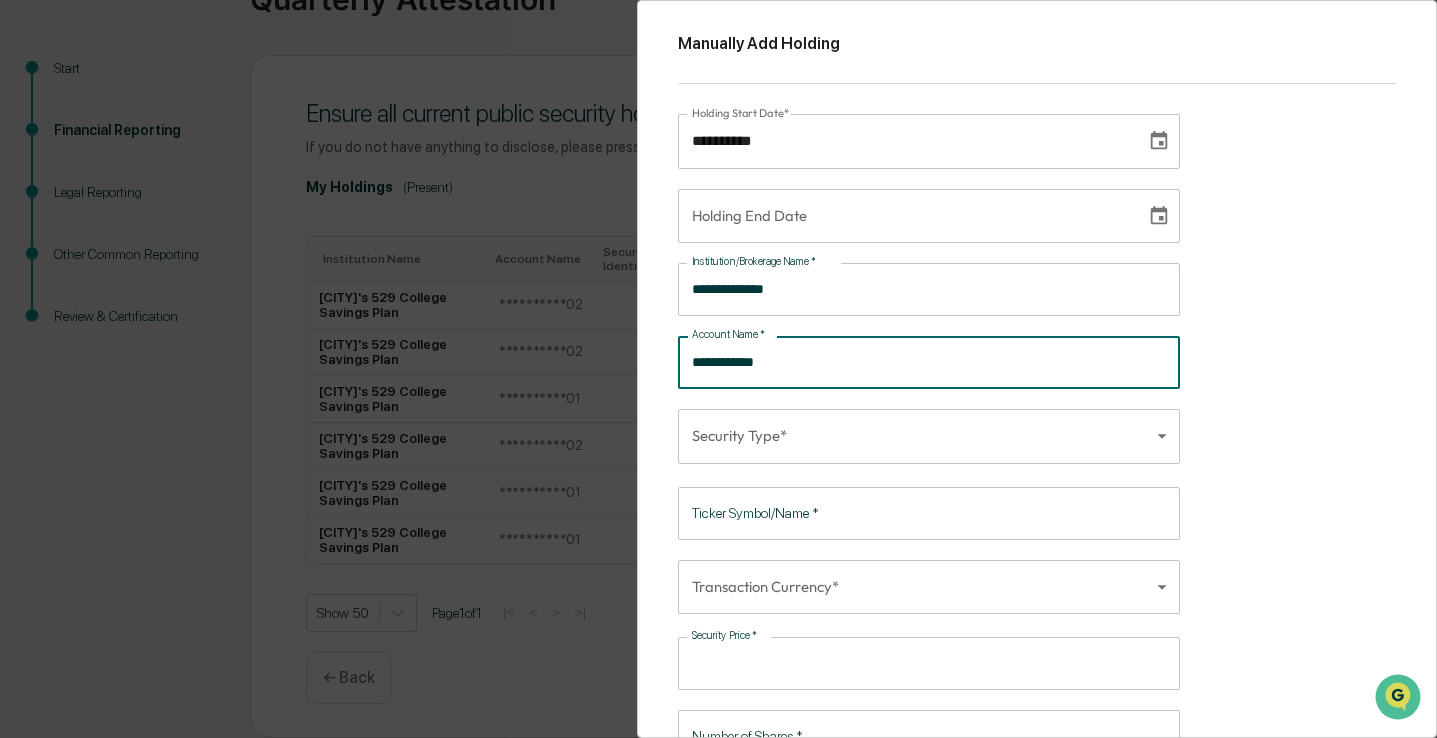 type on "**********" 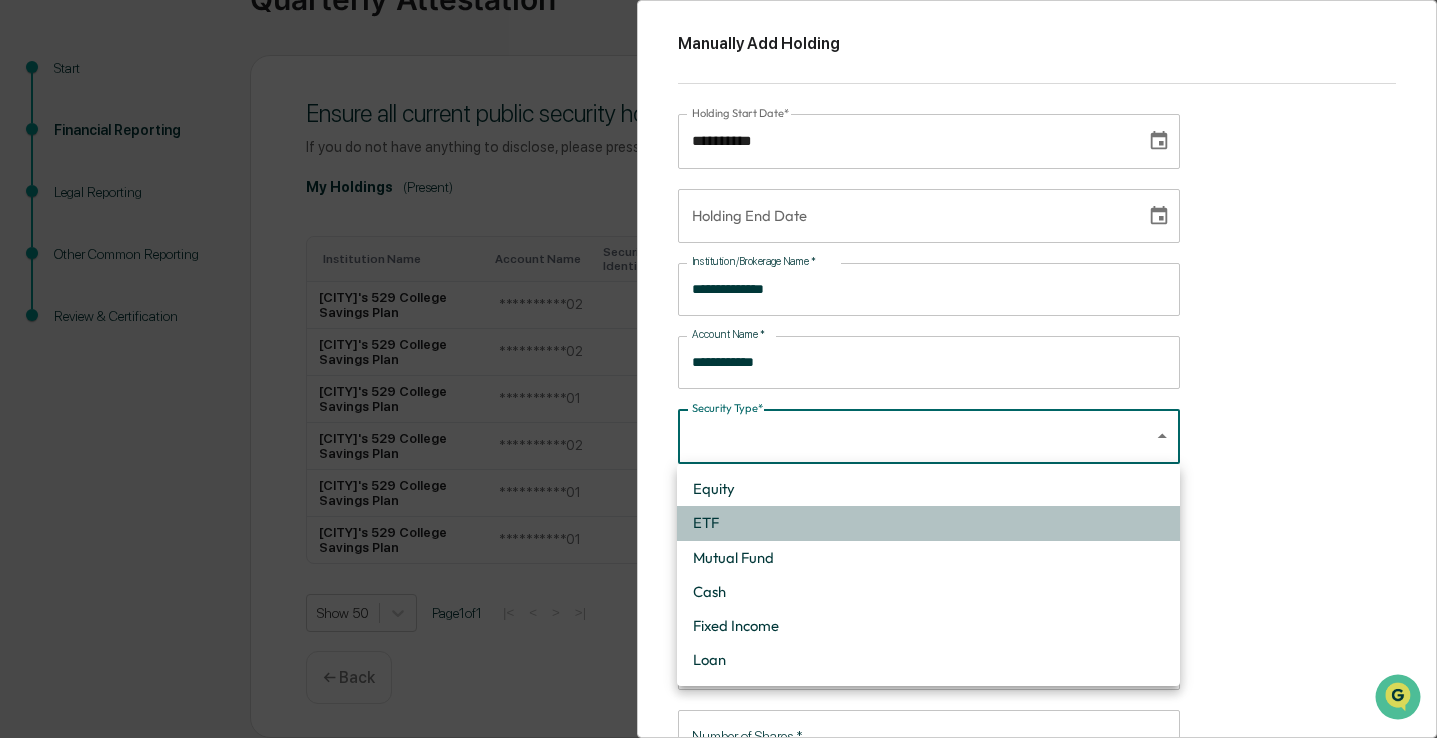 click on "ETF" at bounding box center (928, 523) 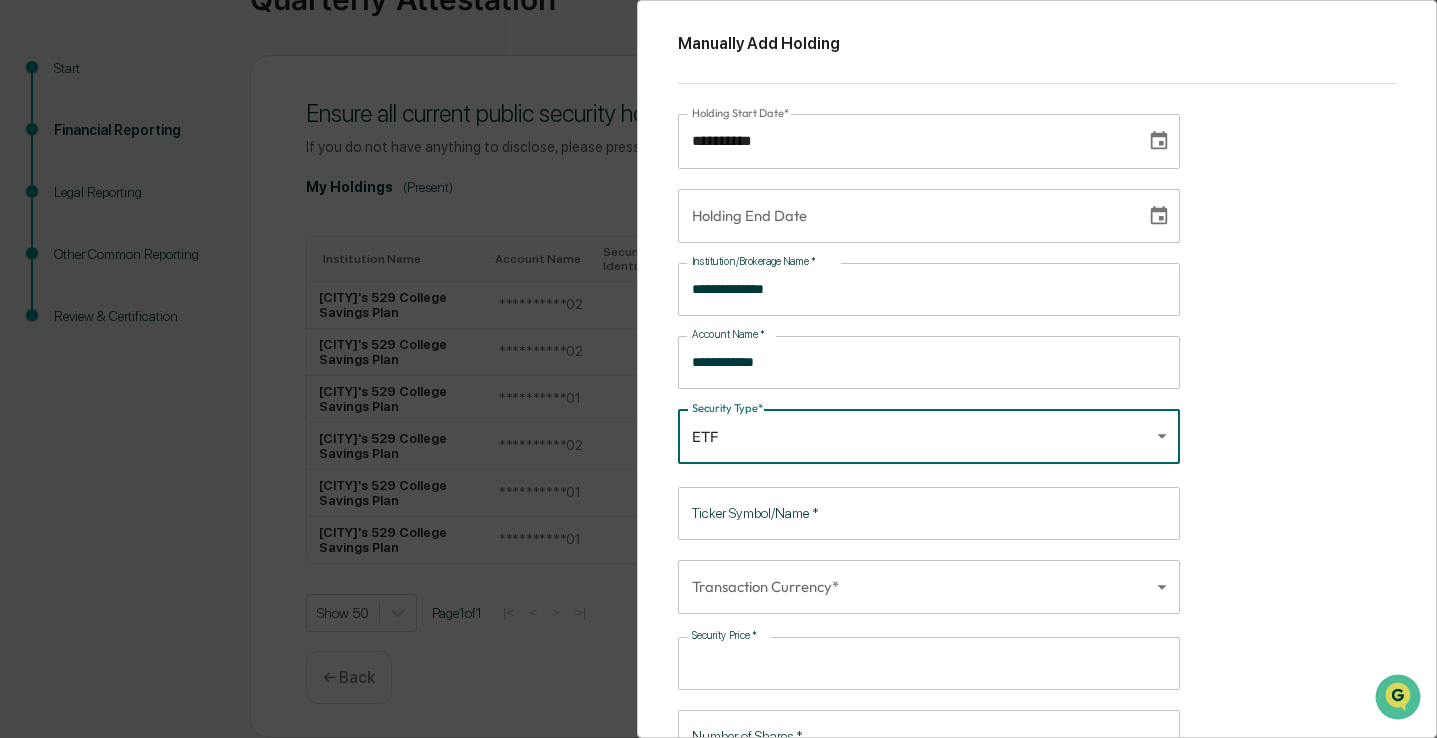 click on "Ticker Symbol/Name   *" at bounding box center [929, 513] 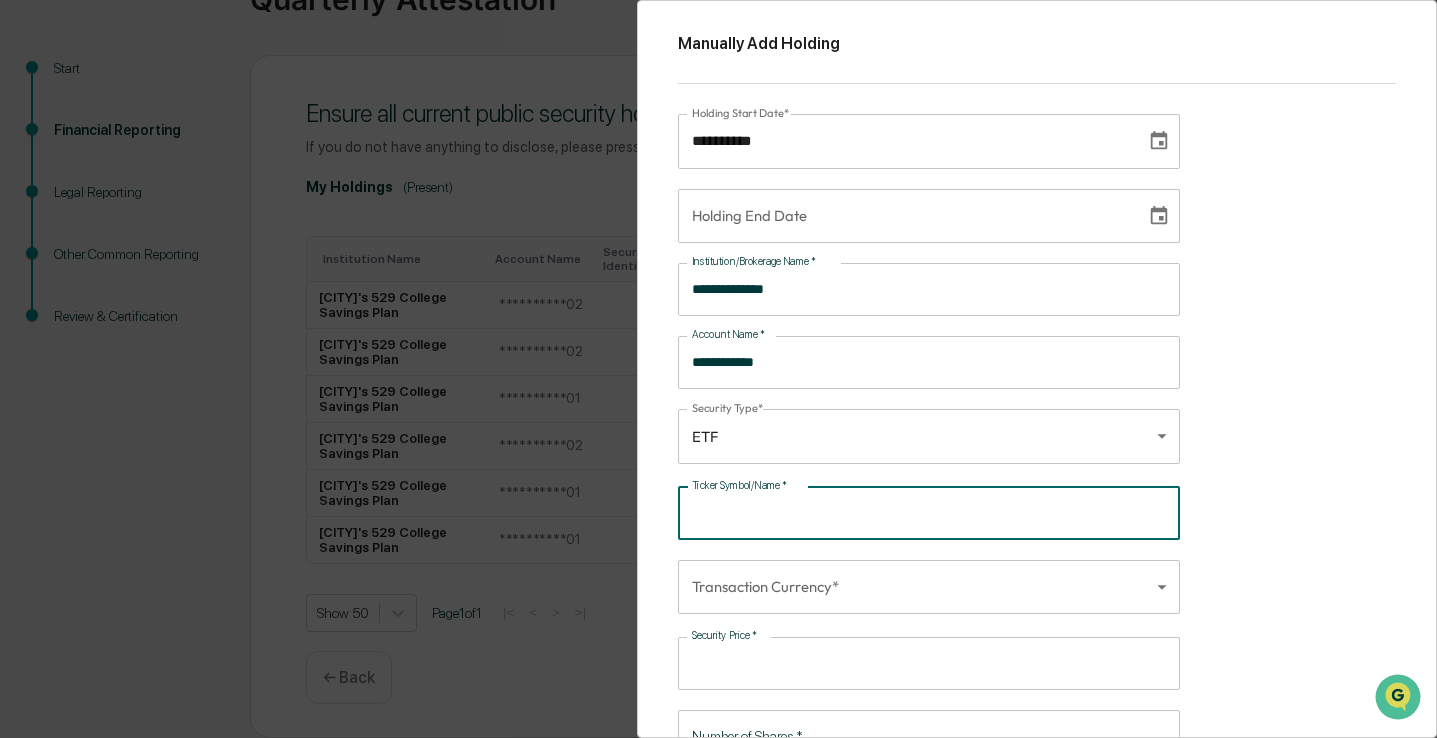 type on "*" 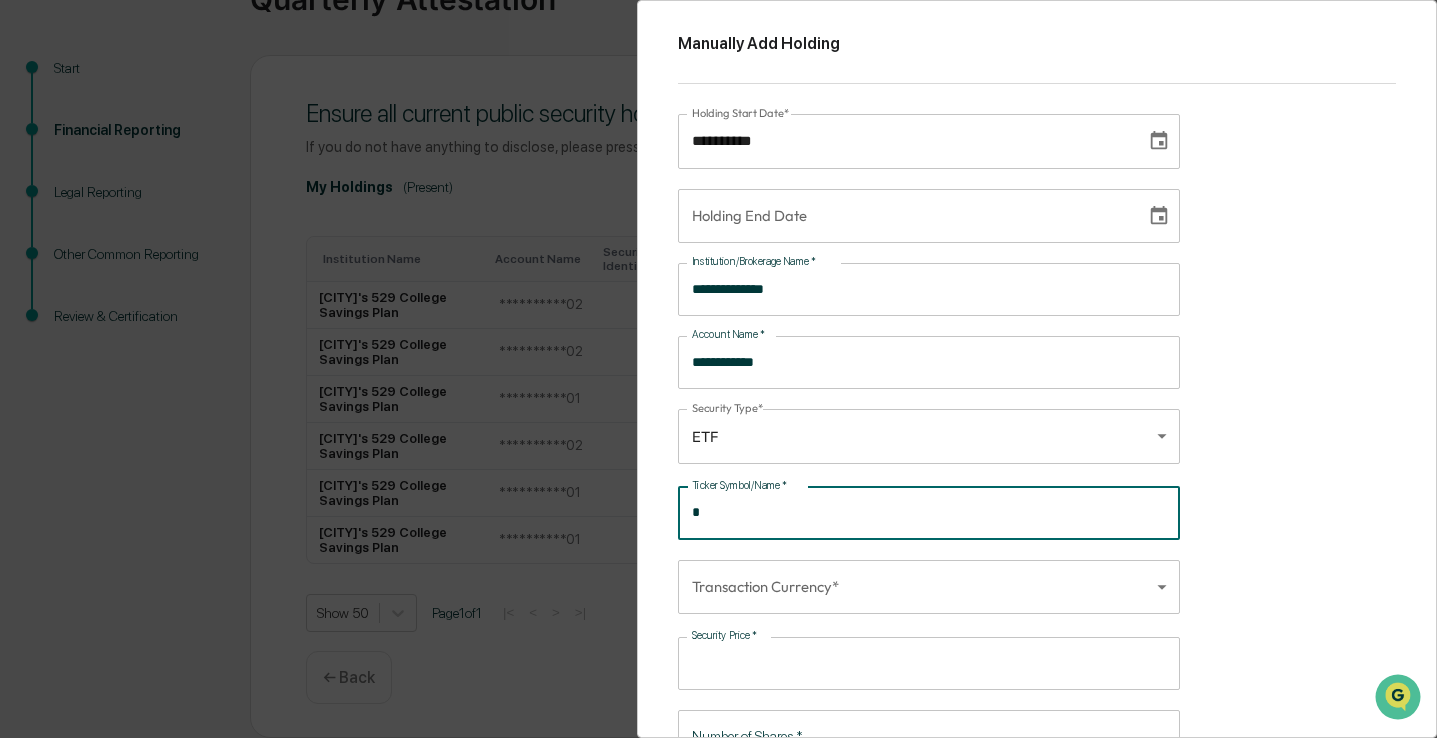type on "**" 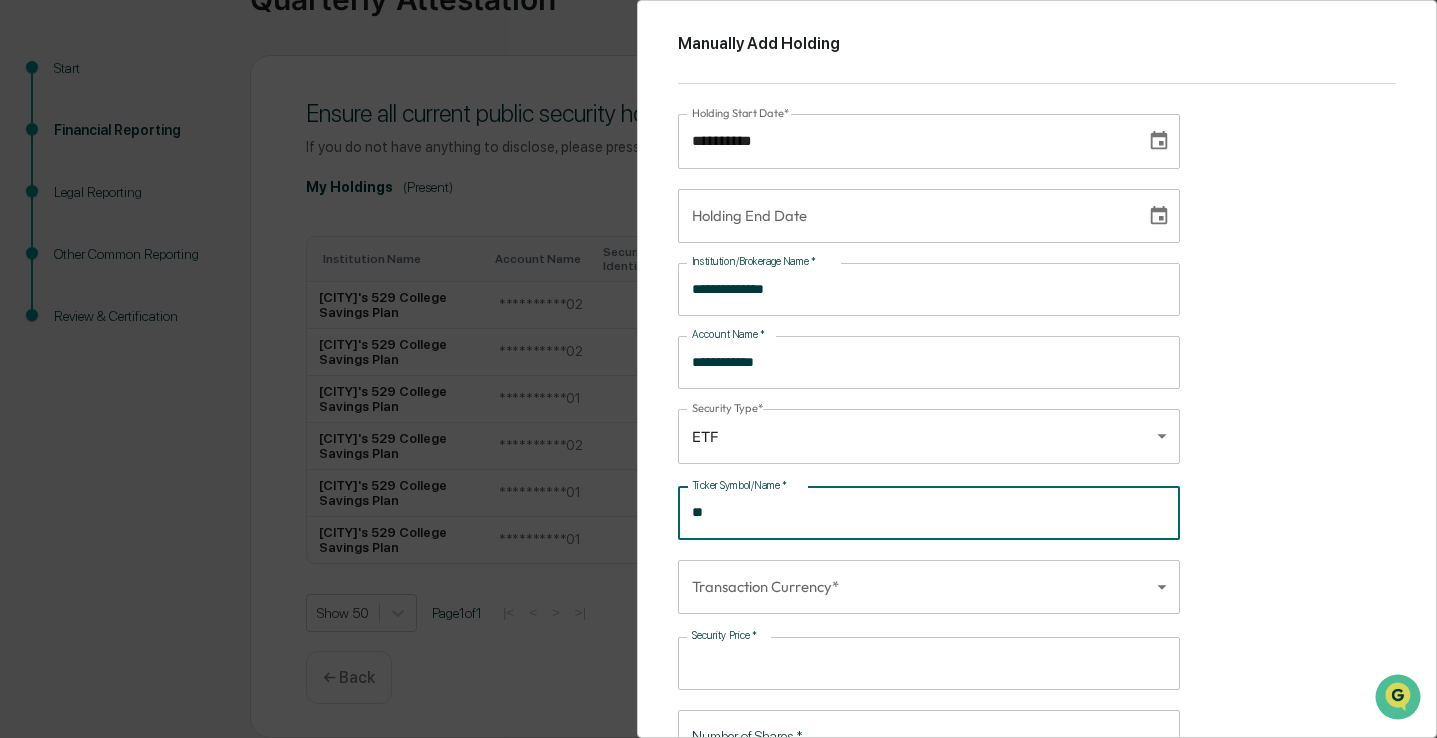 type 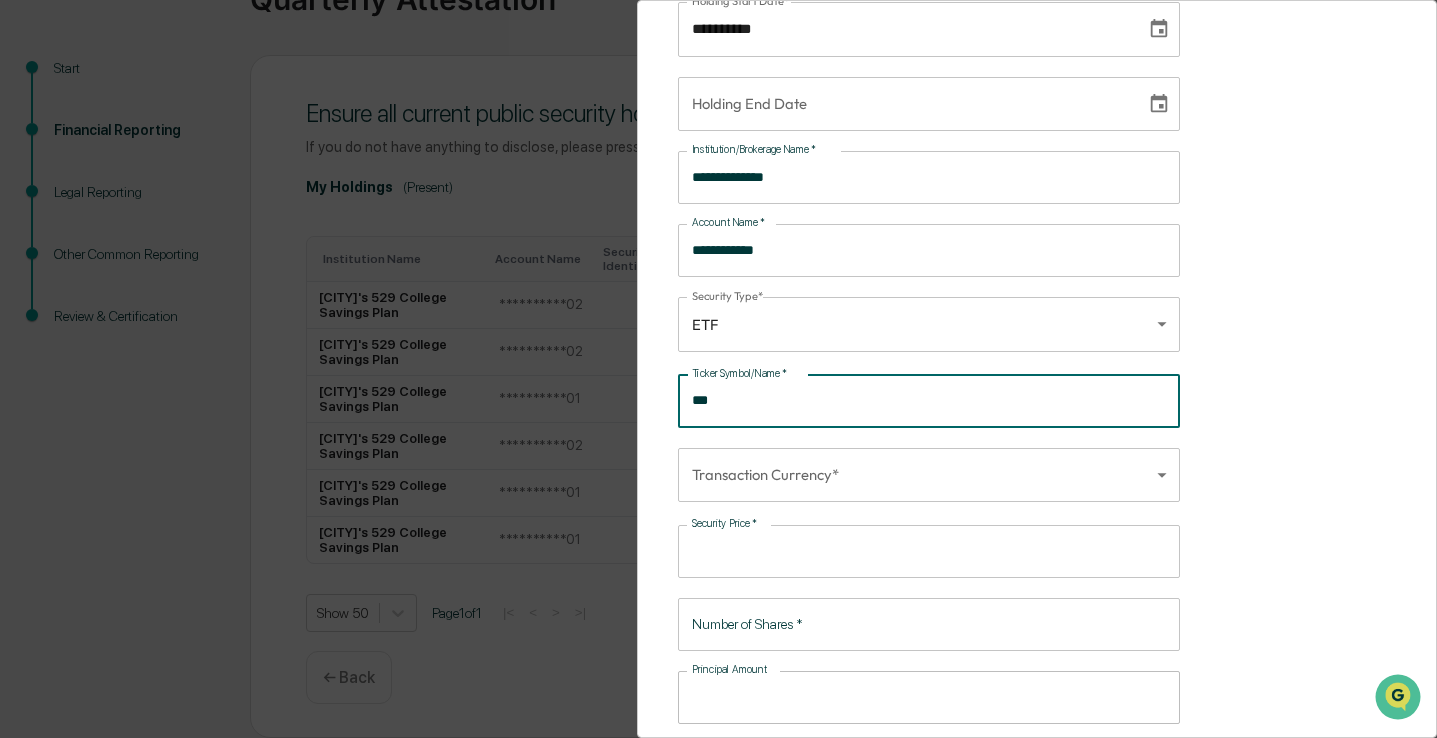 scroll, scrollTop: 119, scrollLeft: 0, axis: vertical 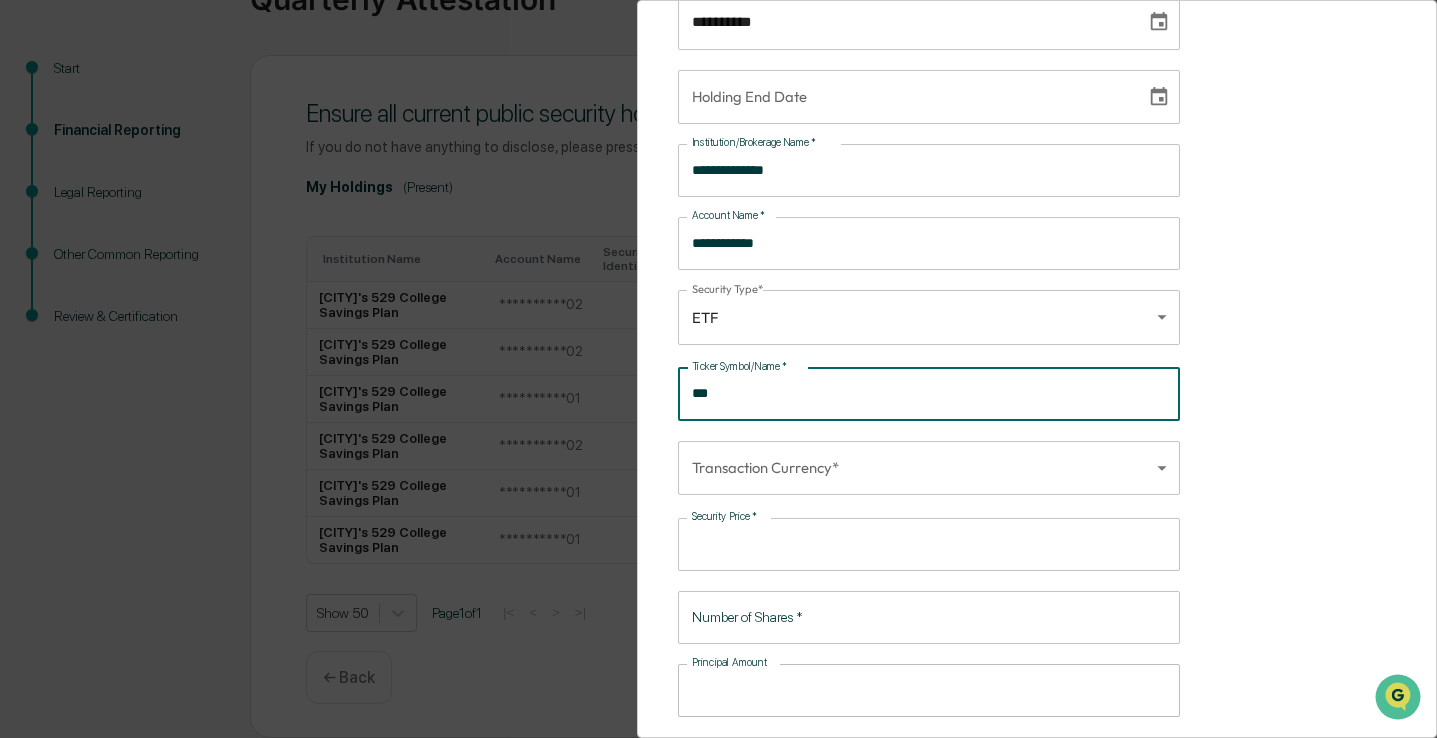 type on "***" 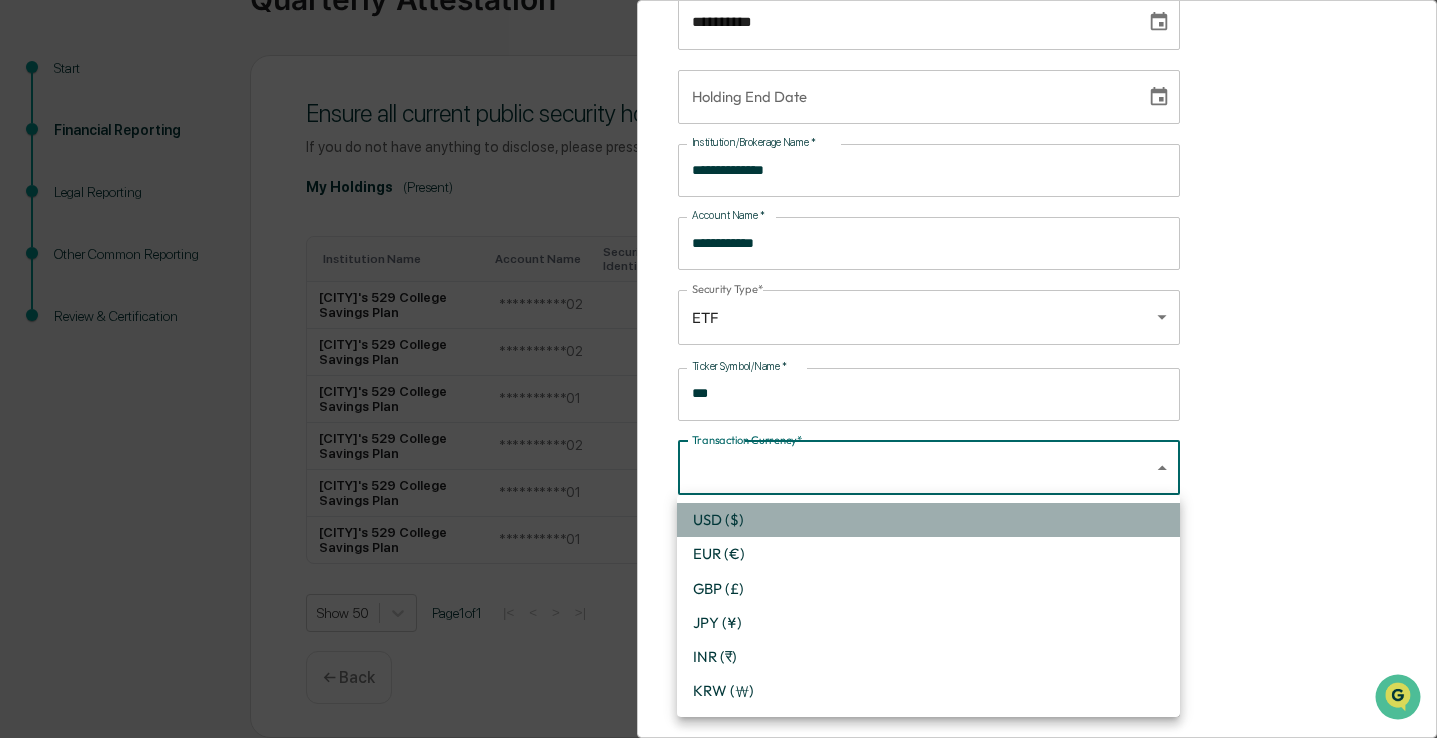 click on "USD ($)" at bounding box center (928, 520) 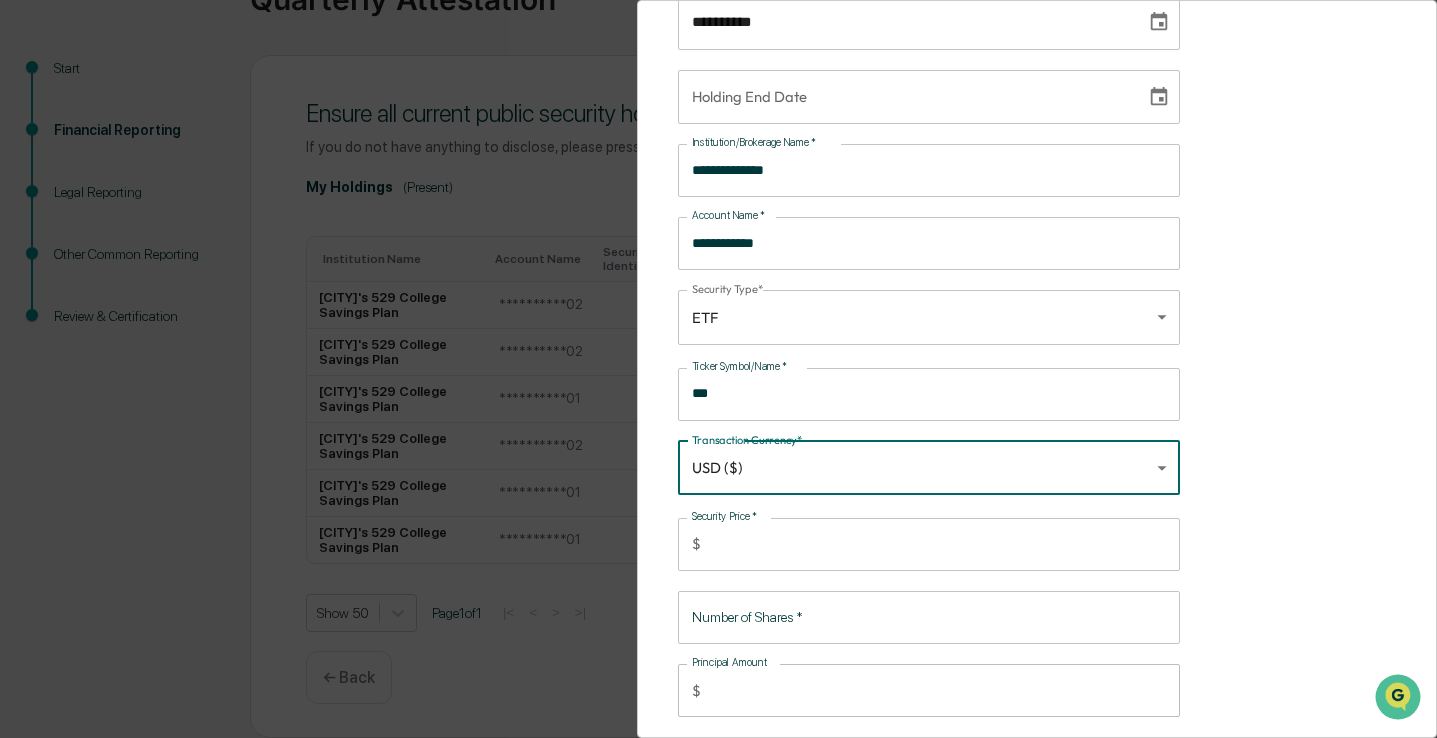 scroll, scrollTop: 153, scrollLeft: 0, axis: vertical 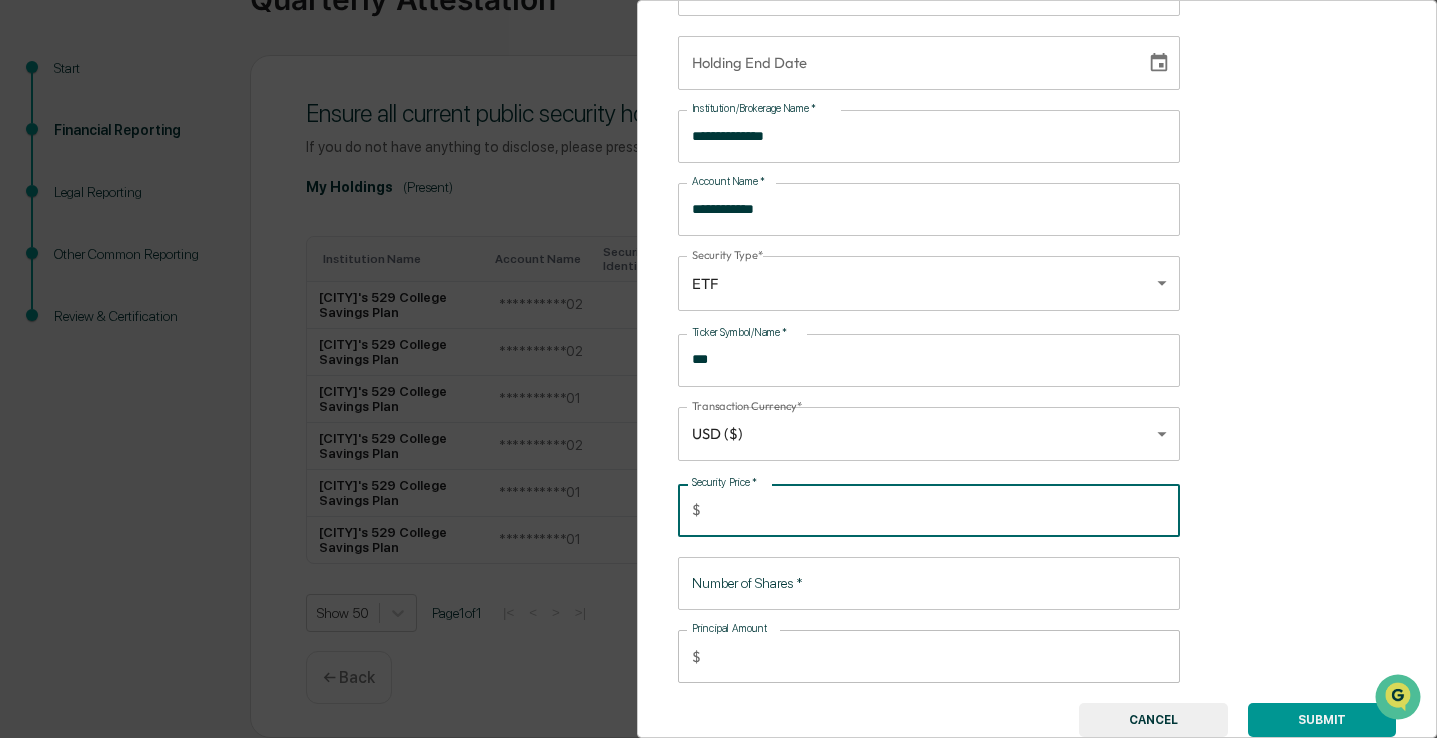 click on "Security Price   *" at bounding box center (945, 510) 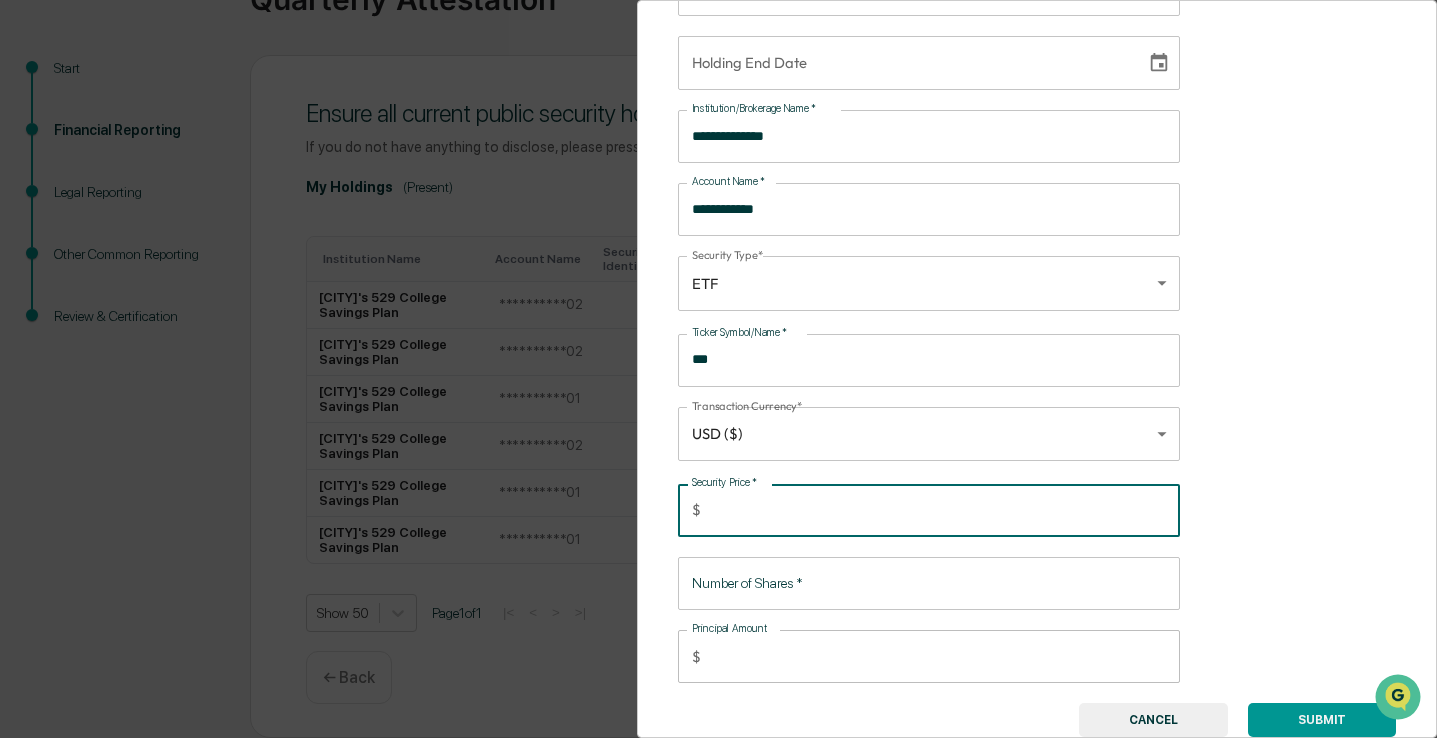 type on "*" 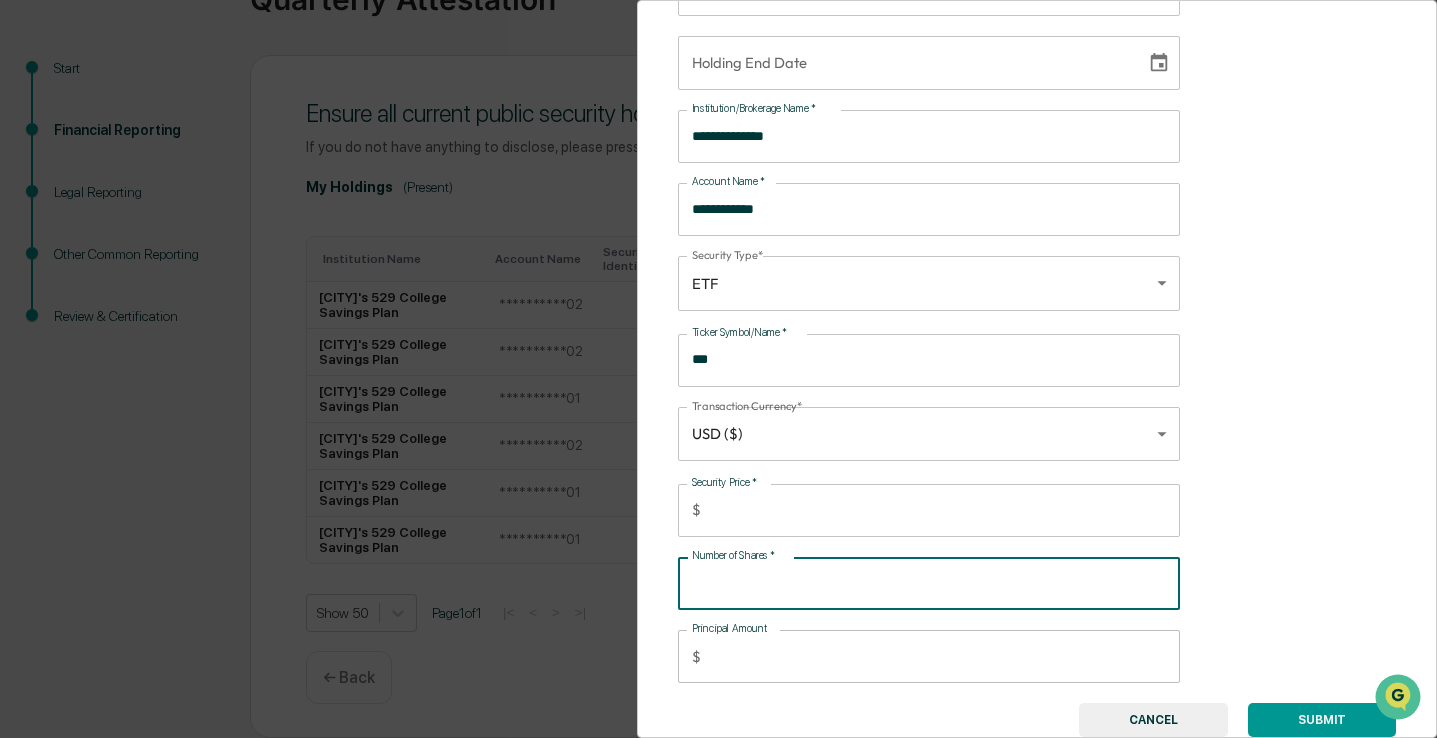 type on "*" 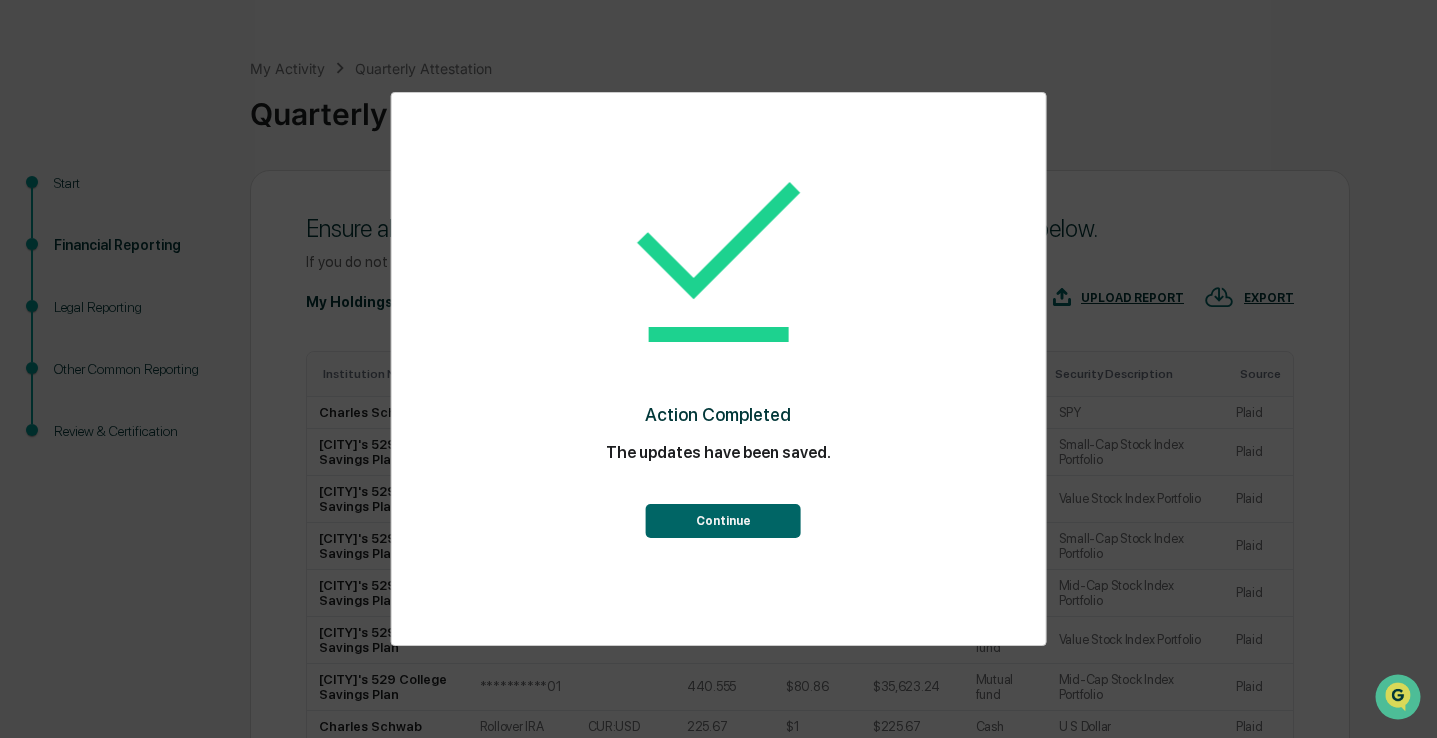 scroll, scrollTop: 183, scrollLeft: 0, axis: vertical 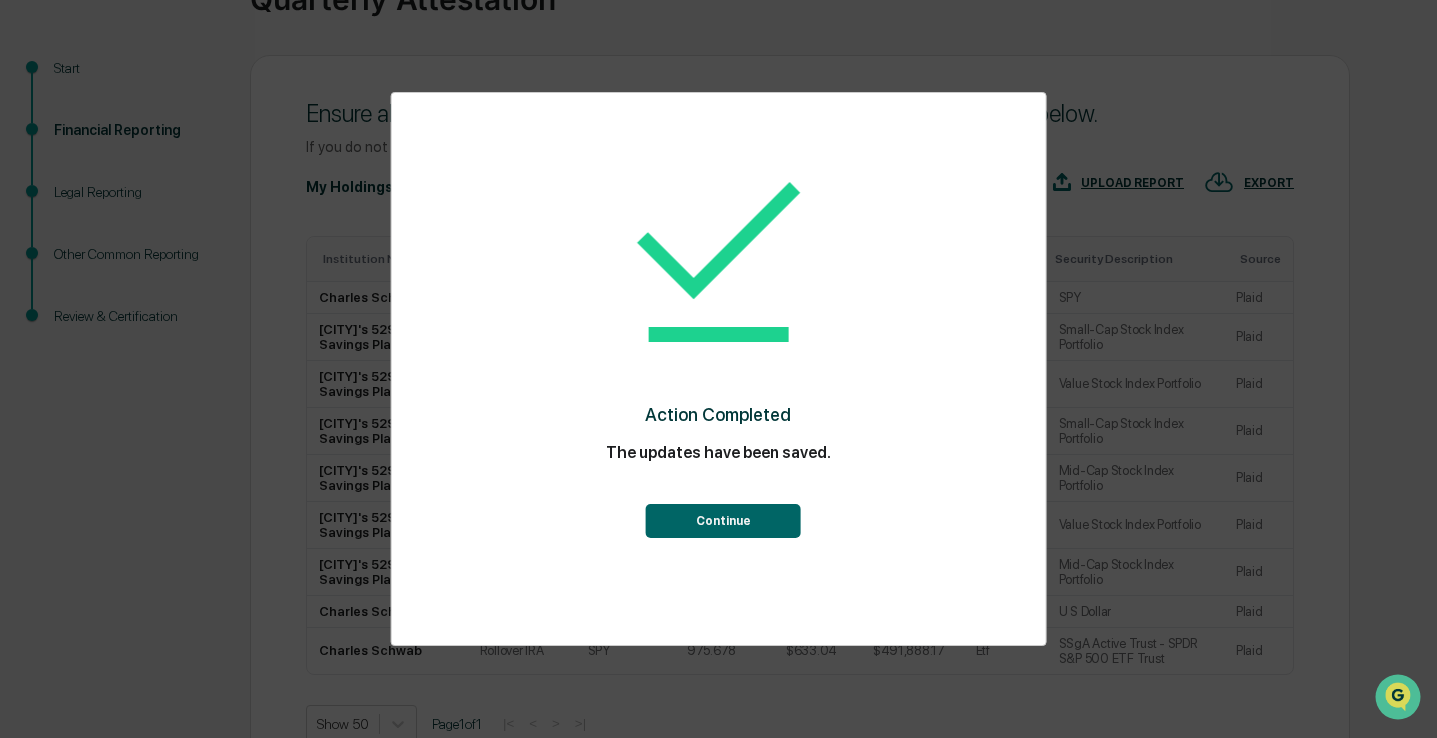 click on "Continue" at bounding box center (723, 521) 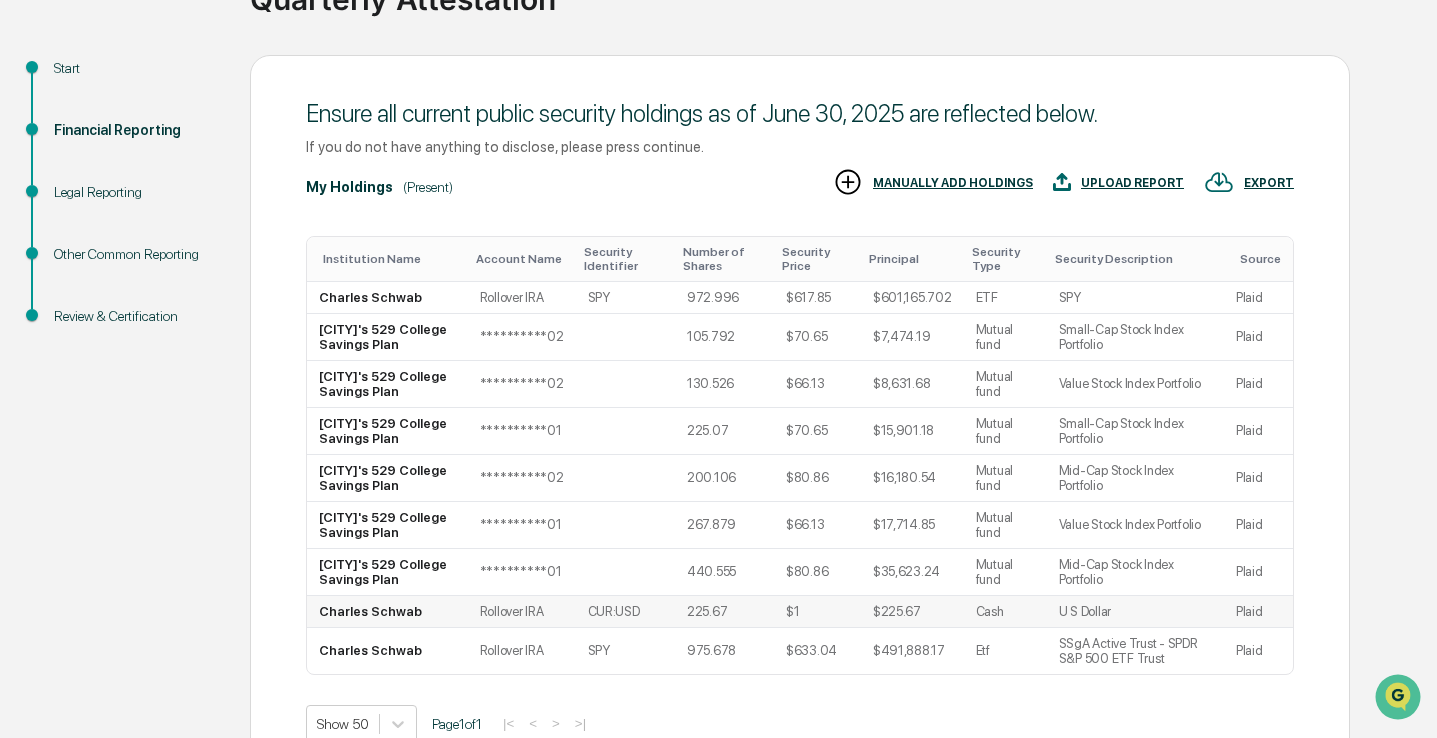 scroll, scrollTop: 294, scrollLeft: 0, axis: vertical 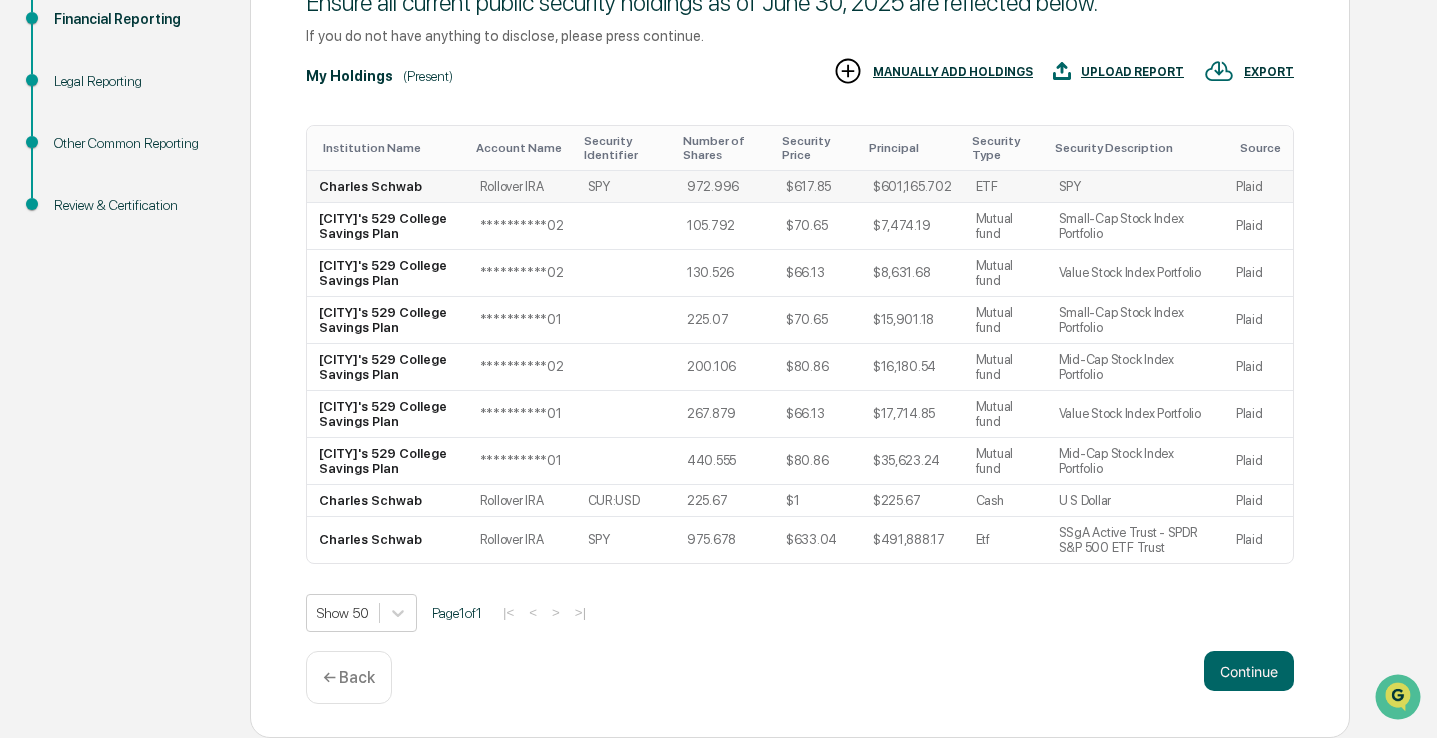 click on "SPY" at bounding box center (625, 187) 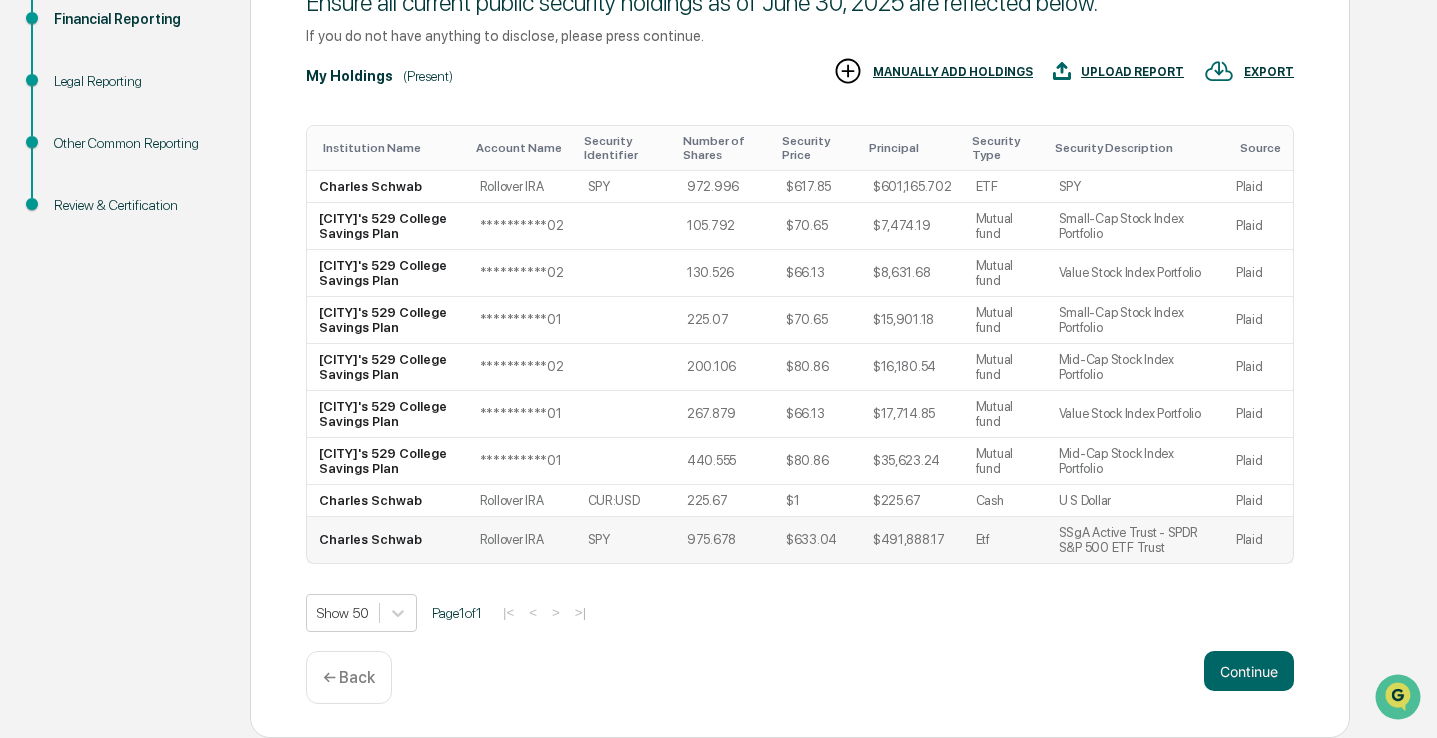 click on "Charles Schwab" at bounding box center [387, 540] 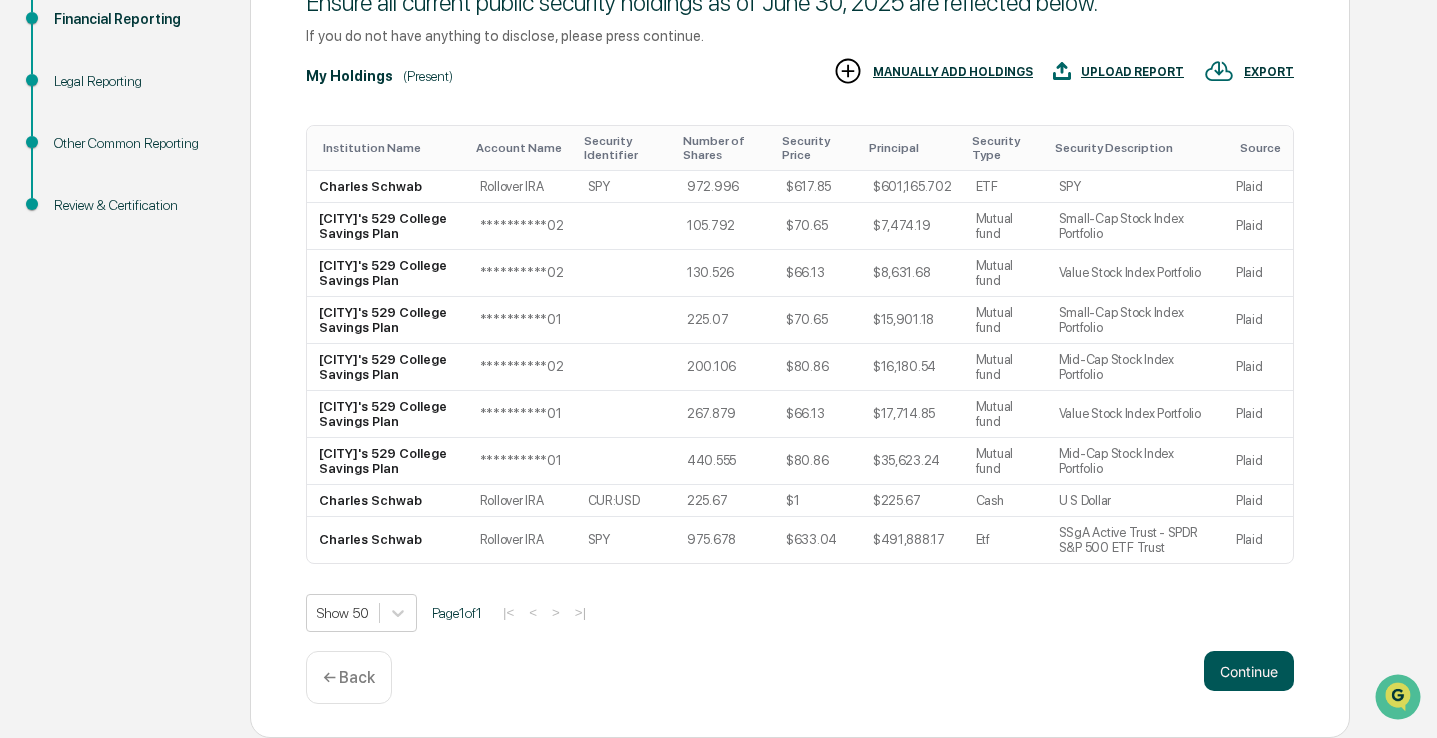 click on "Continue" at bounding box center [1249, 671] 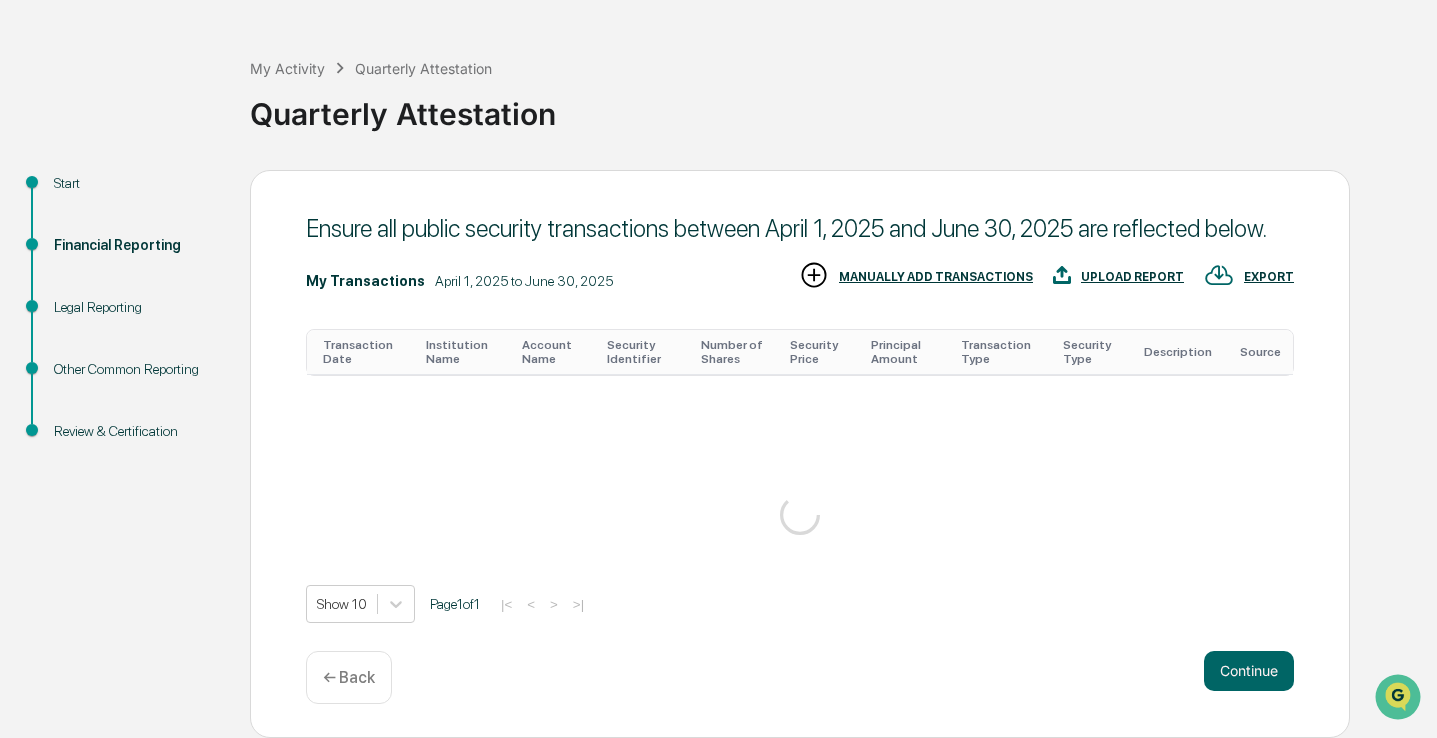 scroll, scrollTop: 150, scrollLeft: 0, axis: vertical 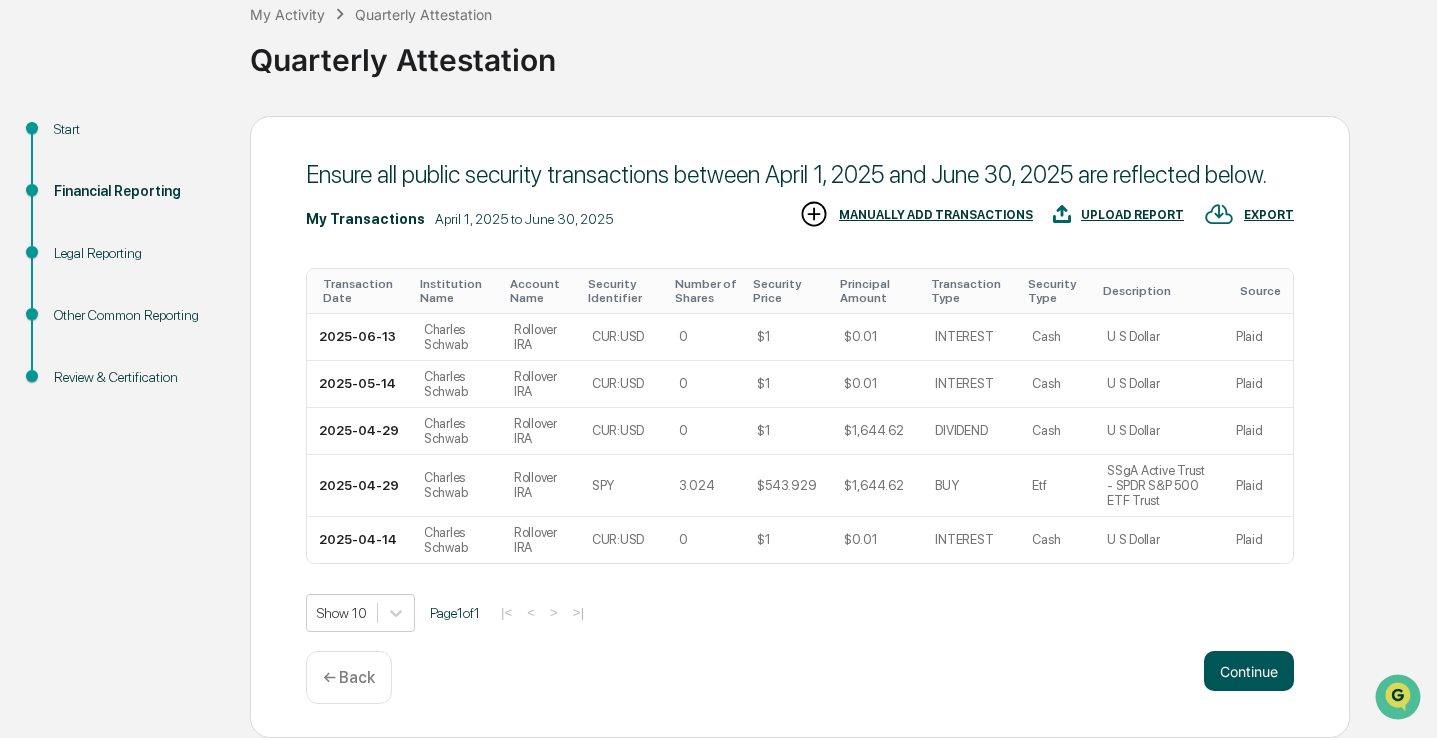 click on "Continue" at bounding box center [1249, 671] 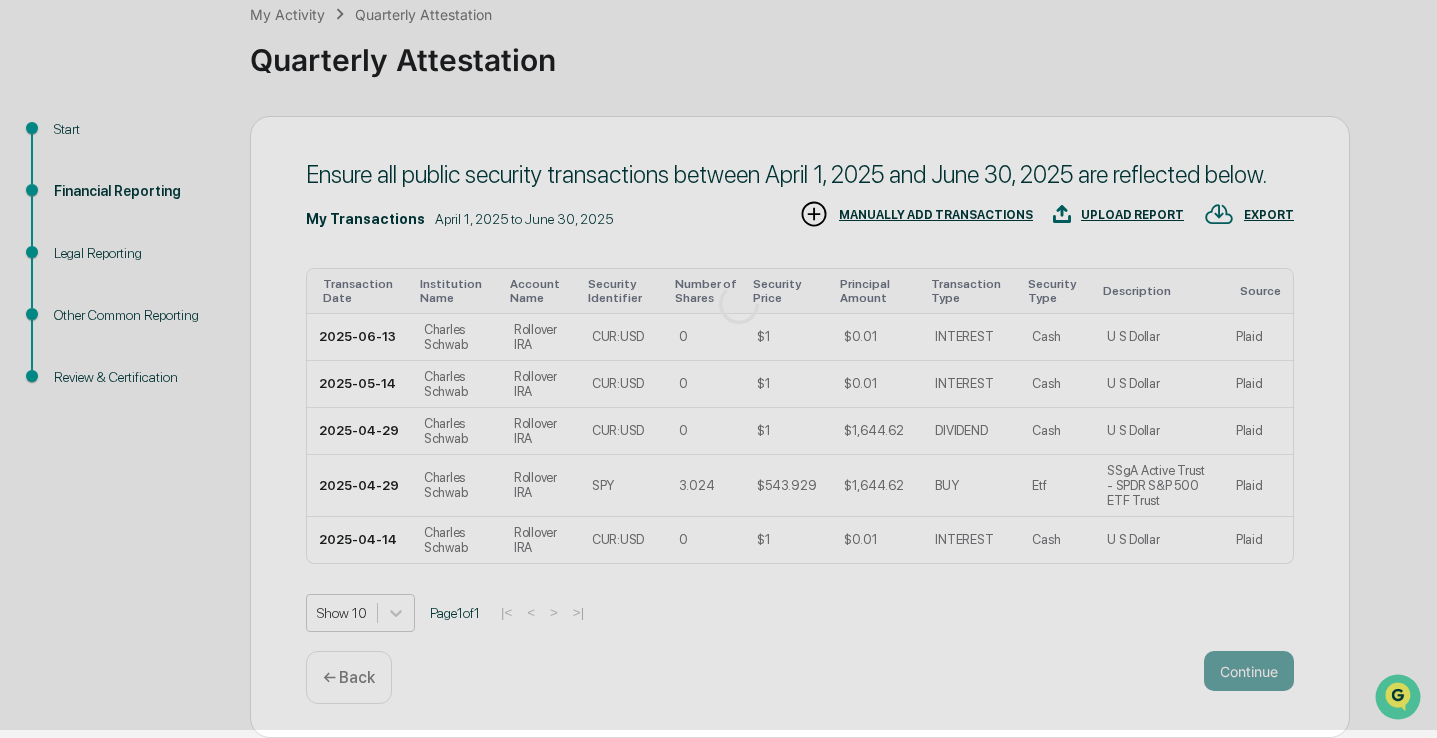 scroll, scrollTop: 68, scrollLeft: 0, axis: vertical 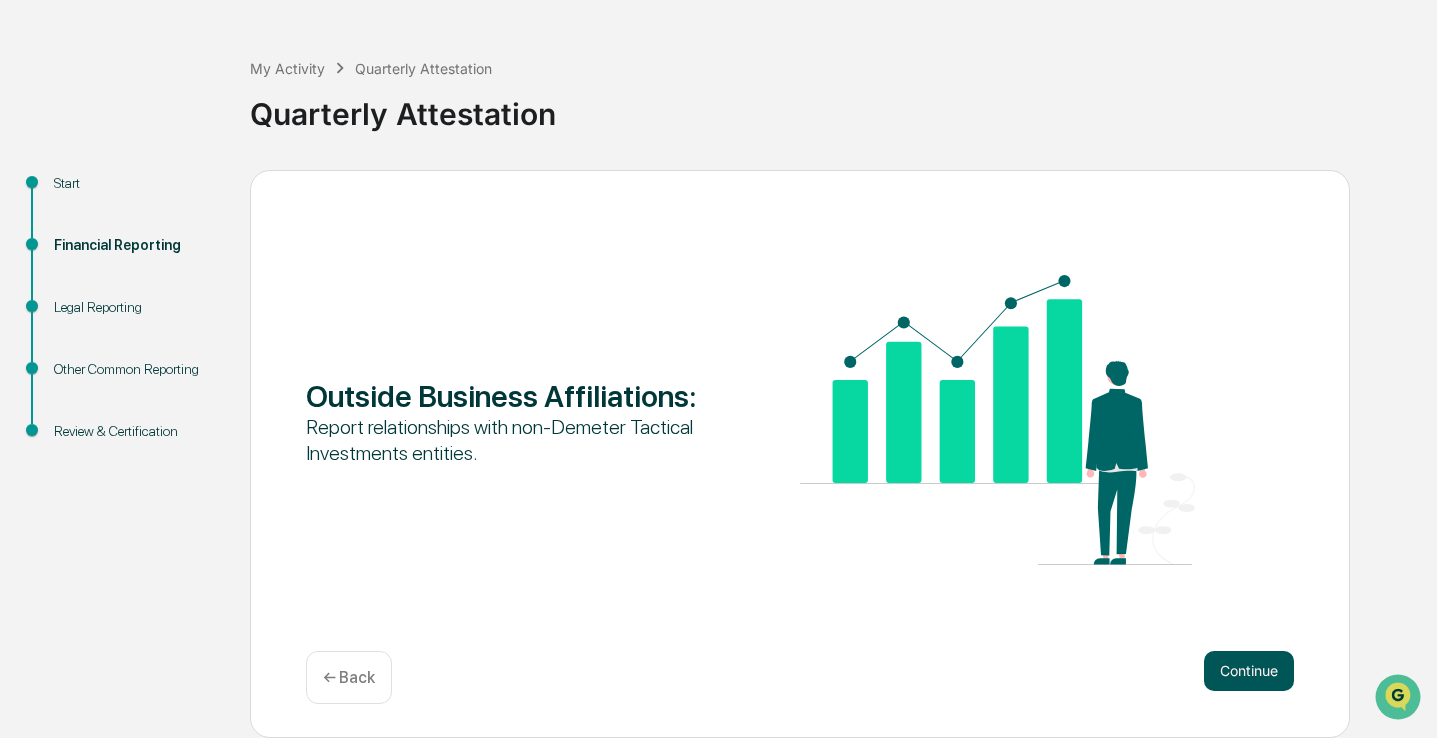 click on "Continue" at bounding box center [1249, 671] 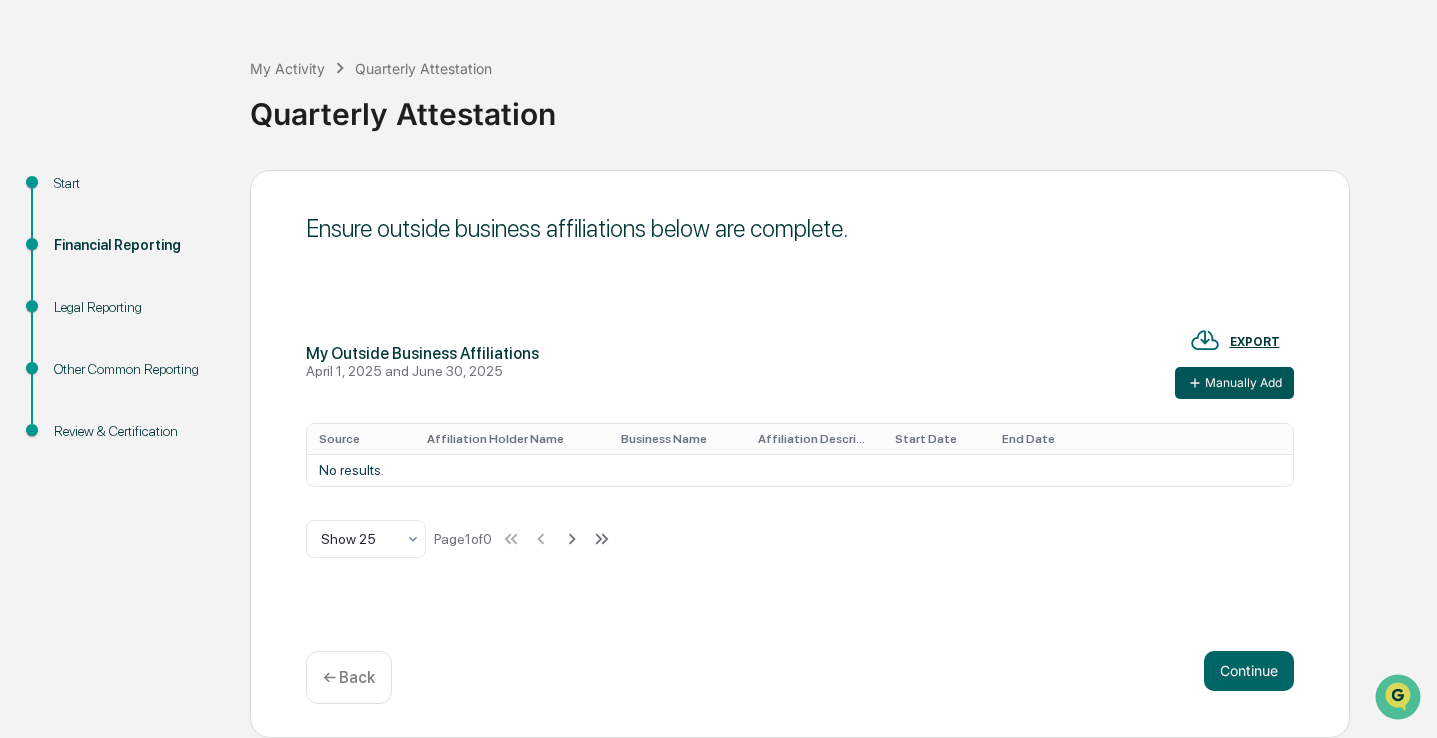 click on "Manually Add" at bounding box center (1234, 383) 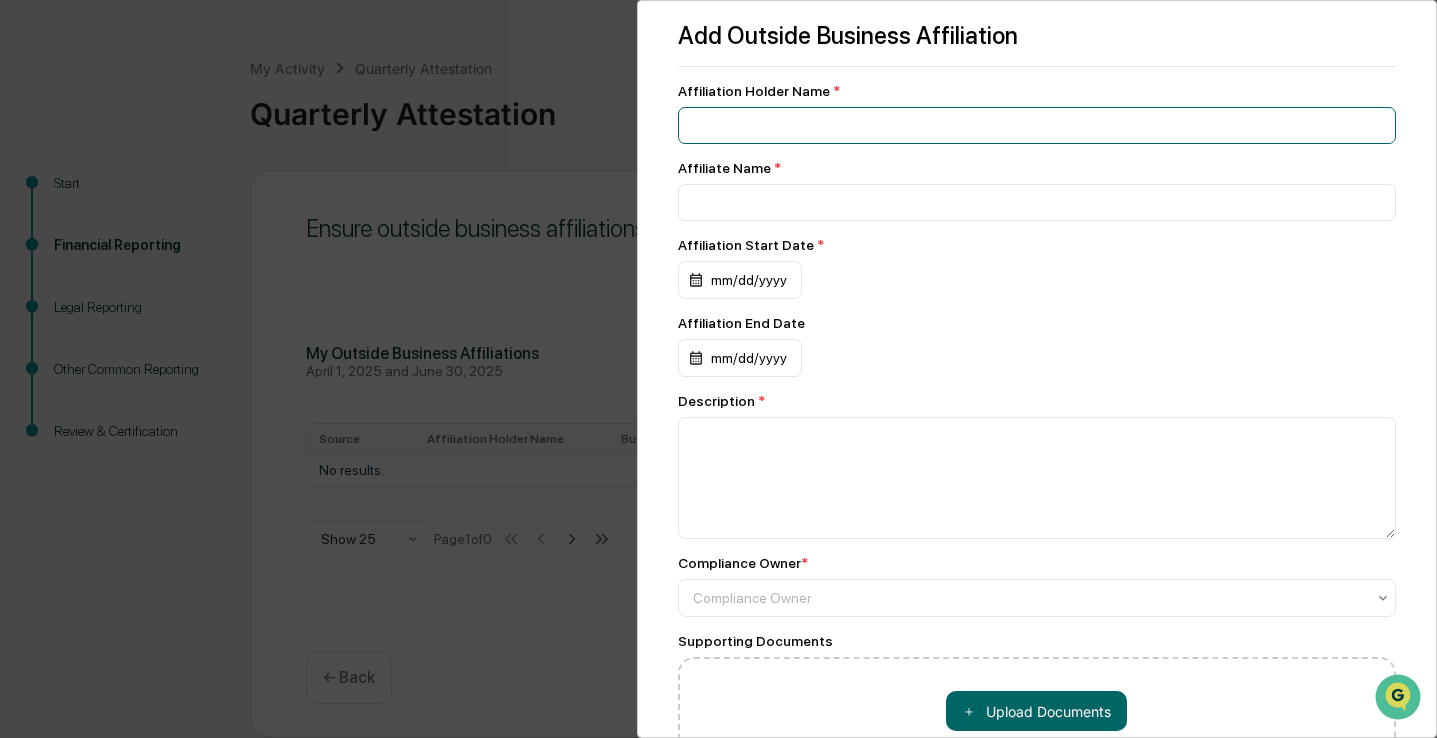 click at bounding box center [1037, 125] 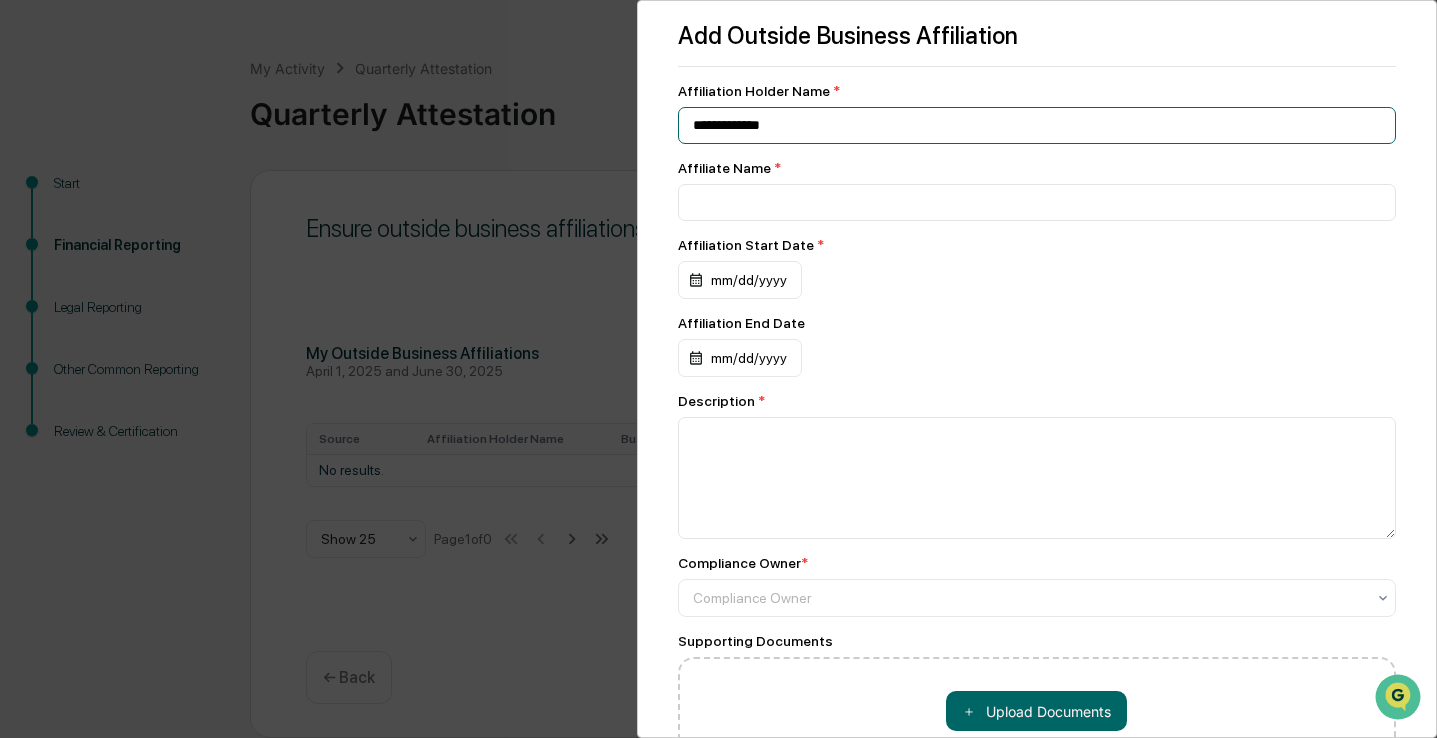 type on "**********" 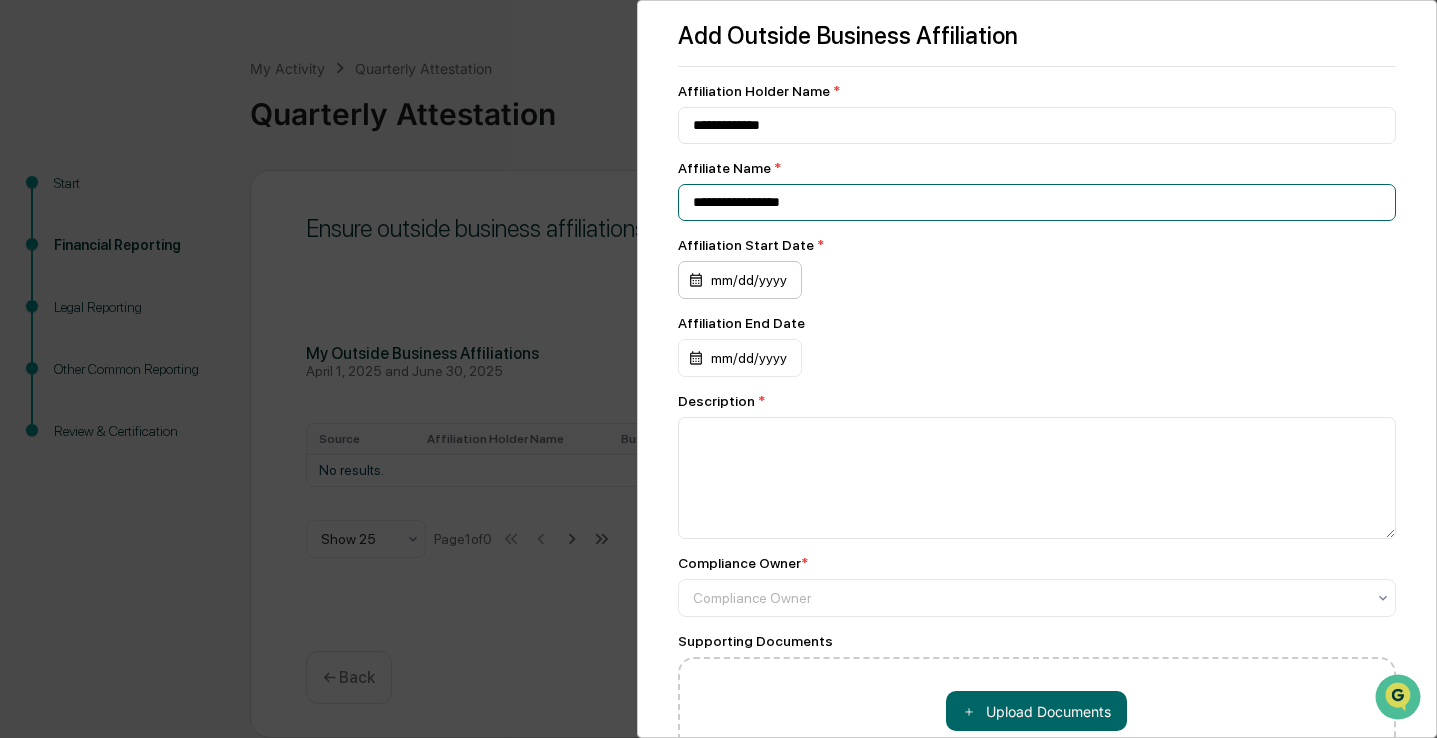 type on "**********" 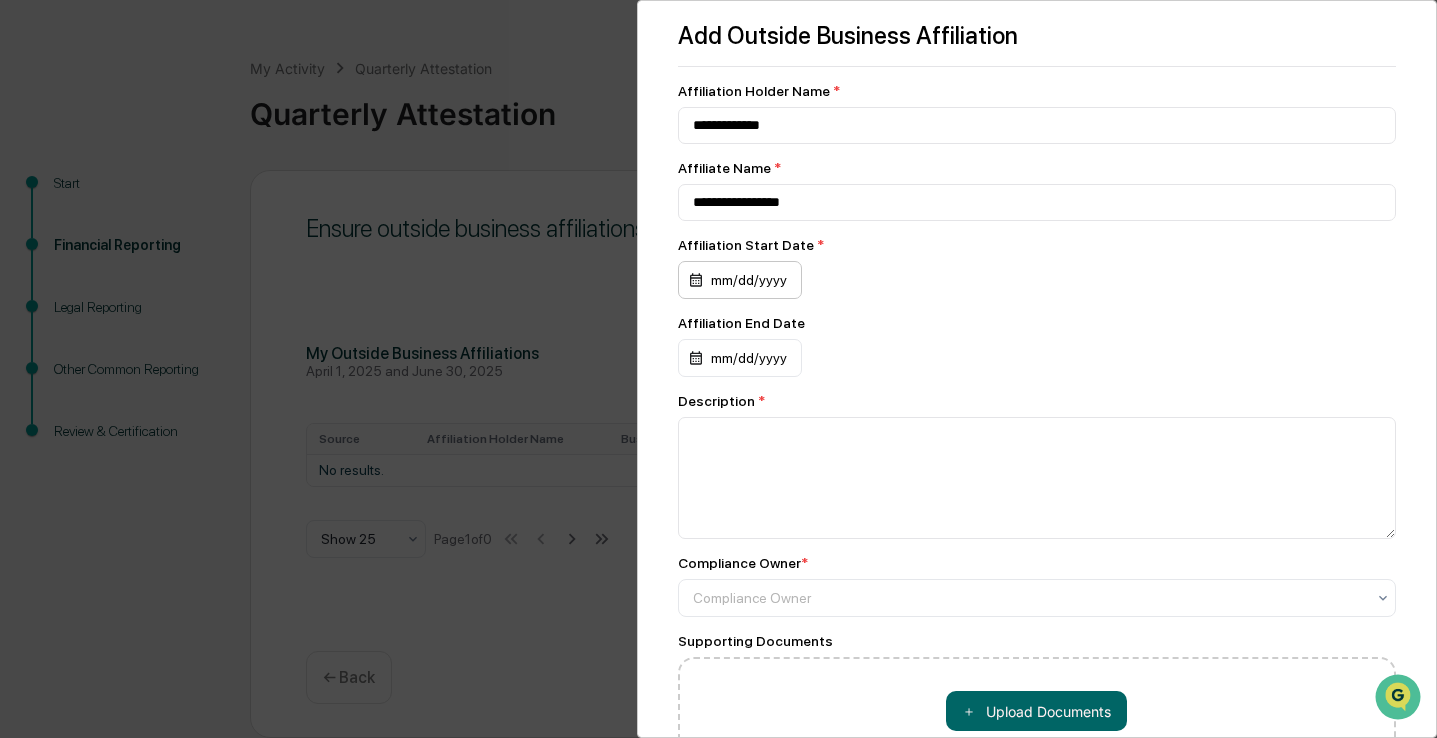 click on "mm/dd/yyyy" at bounding box center [740, 280] 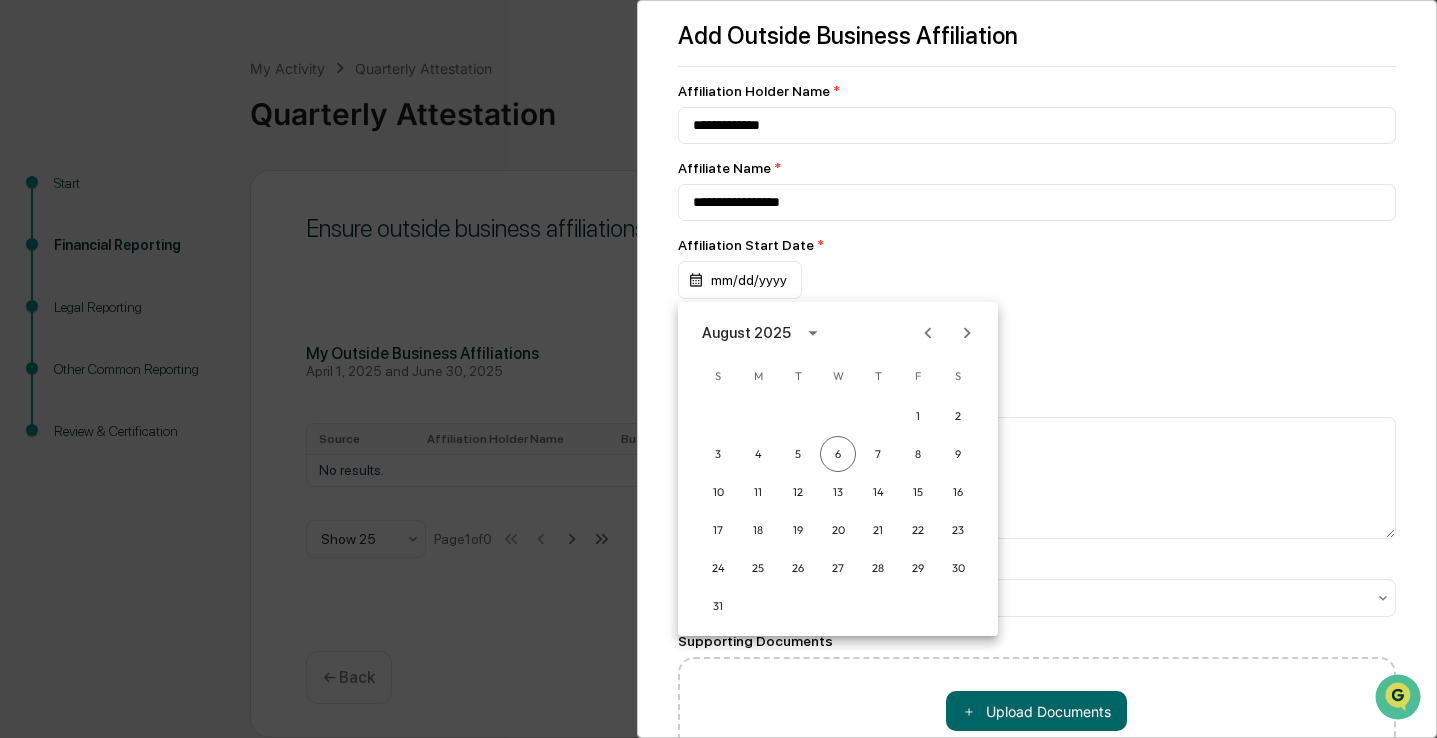 click on "August 2025" at bounding box center [746, 333] 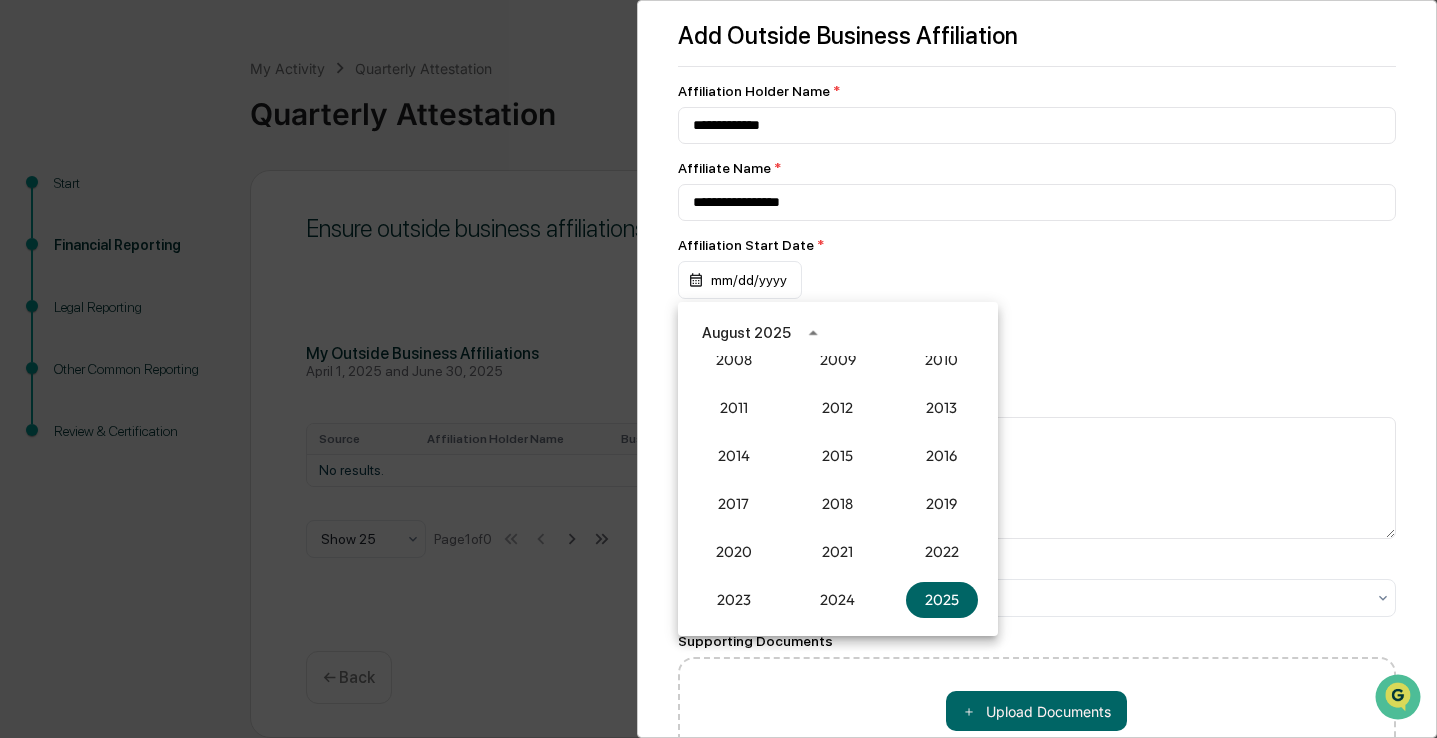 scroll, scrollTop: 1757, scrollLeft: 0, axis: vertical 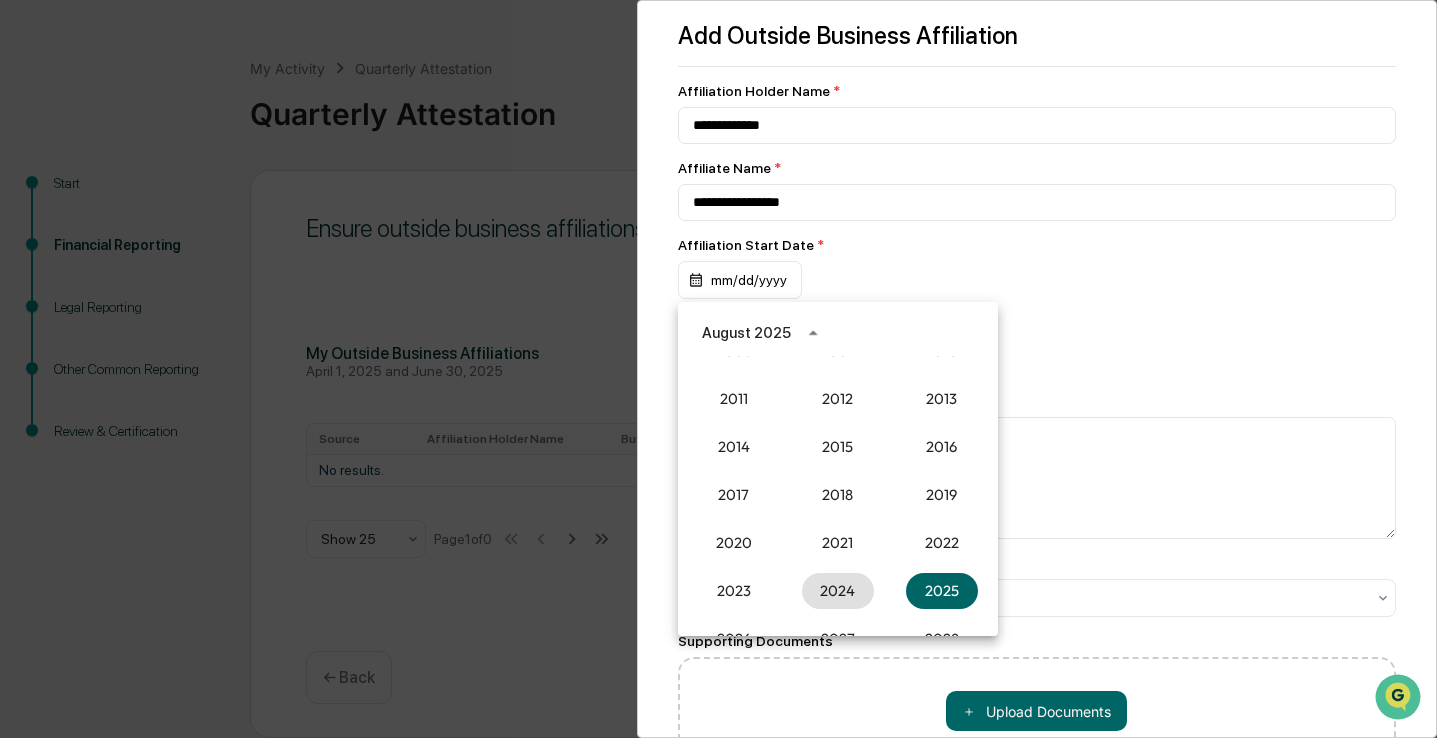 click on "2024" at bounding box center [838, 591] 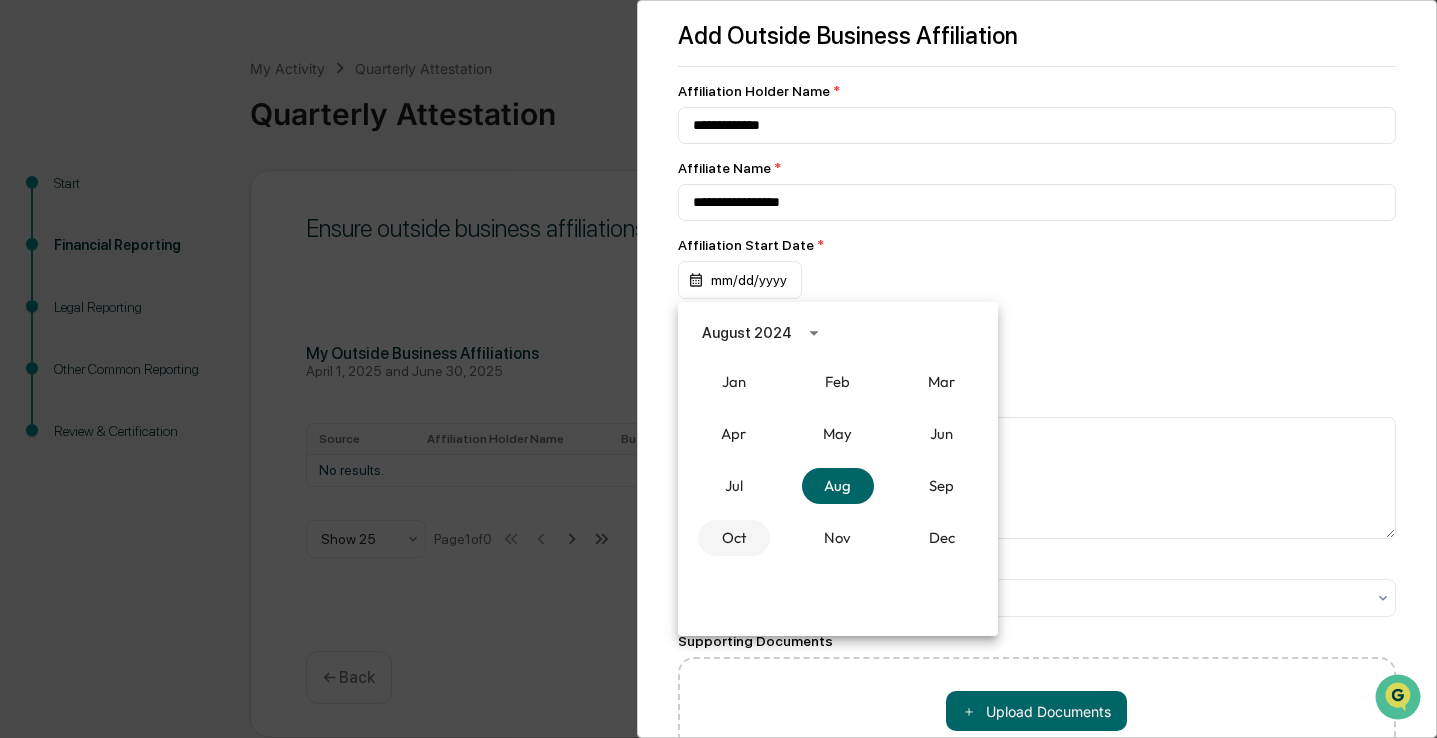 click on "Oct" at bounding box center [734, 538] 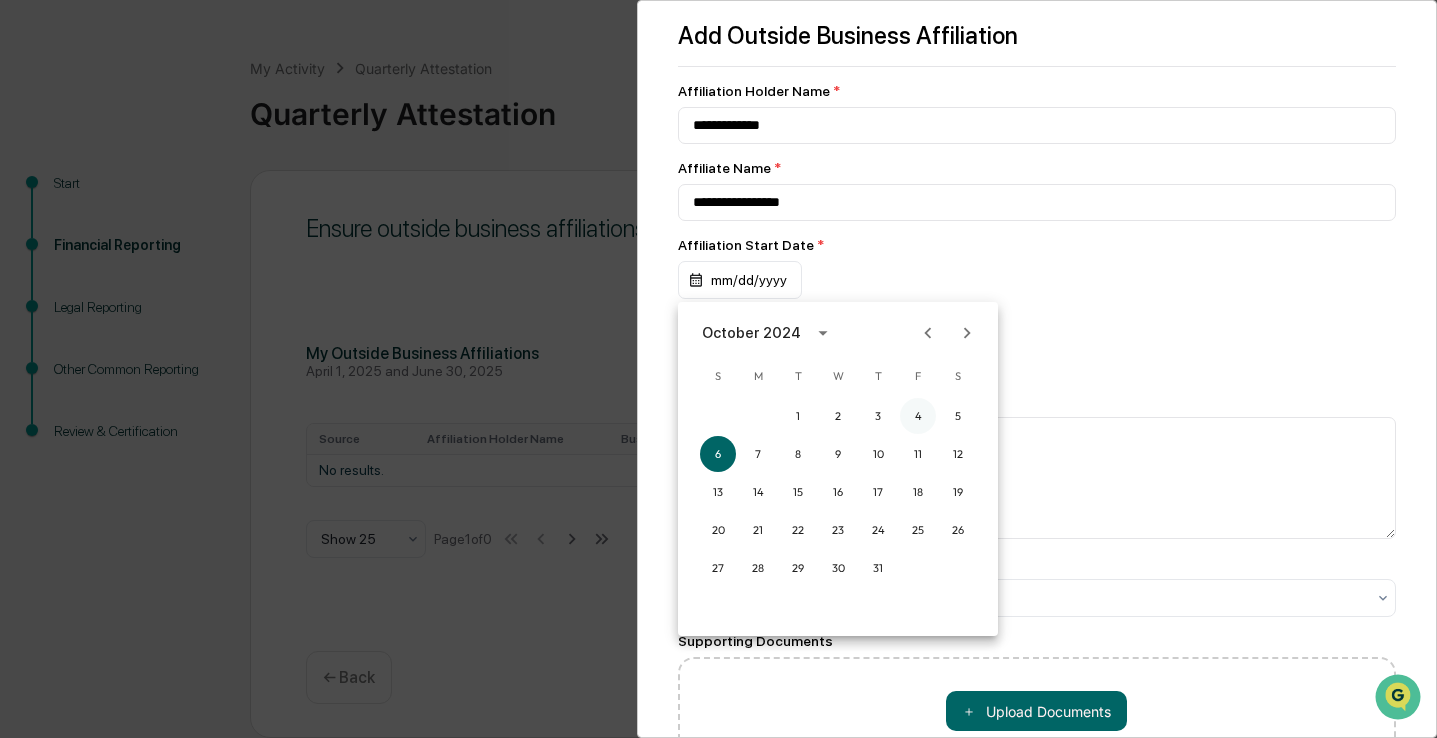 click on "4" at bounding box center (918, 416) 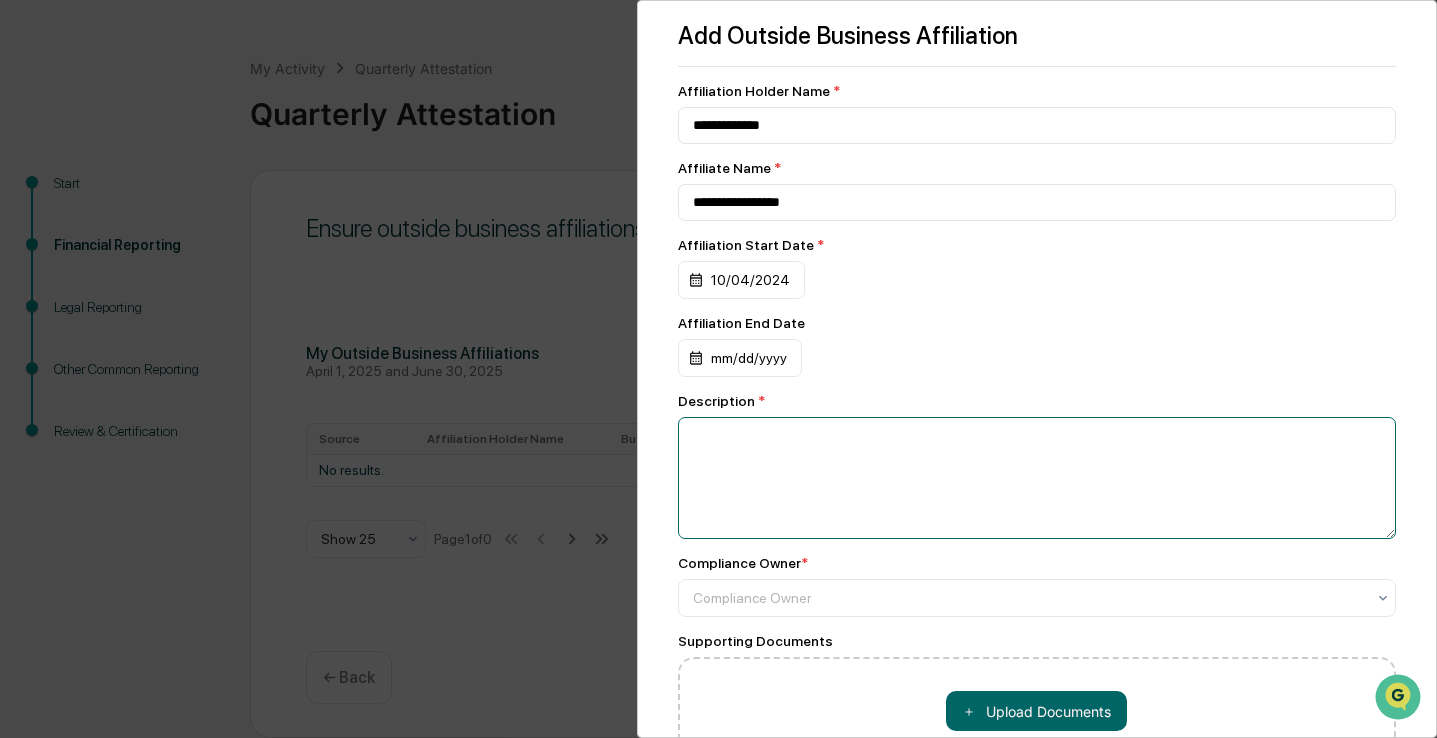 click at bounding box center (1037, 478) 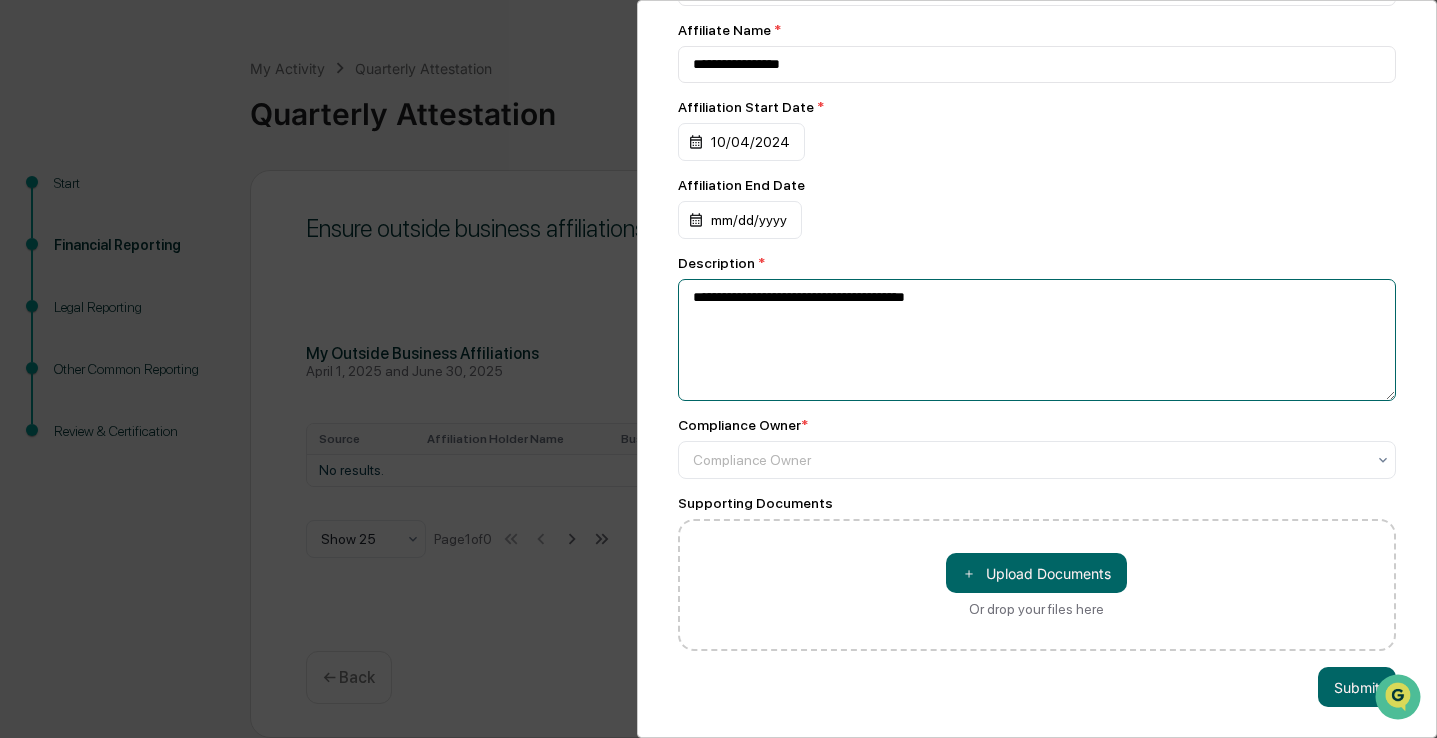 scroll, scrollTop: 141, scrollLeft: 0, axis: vertical 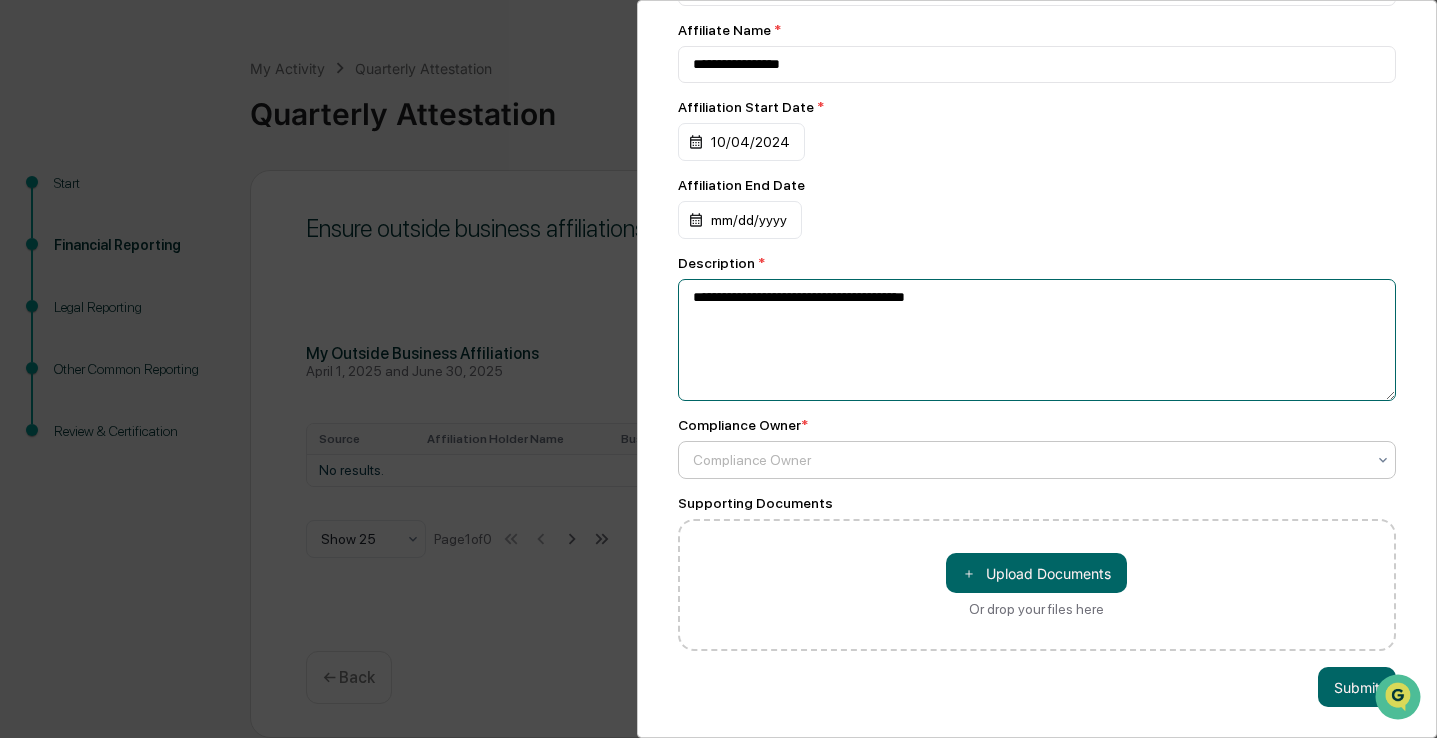 type on "**********" 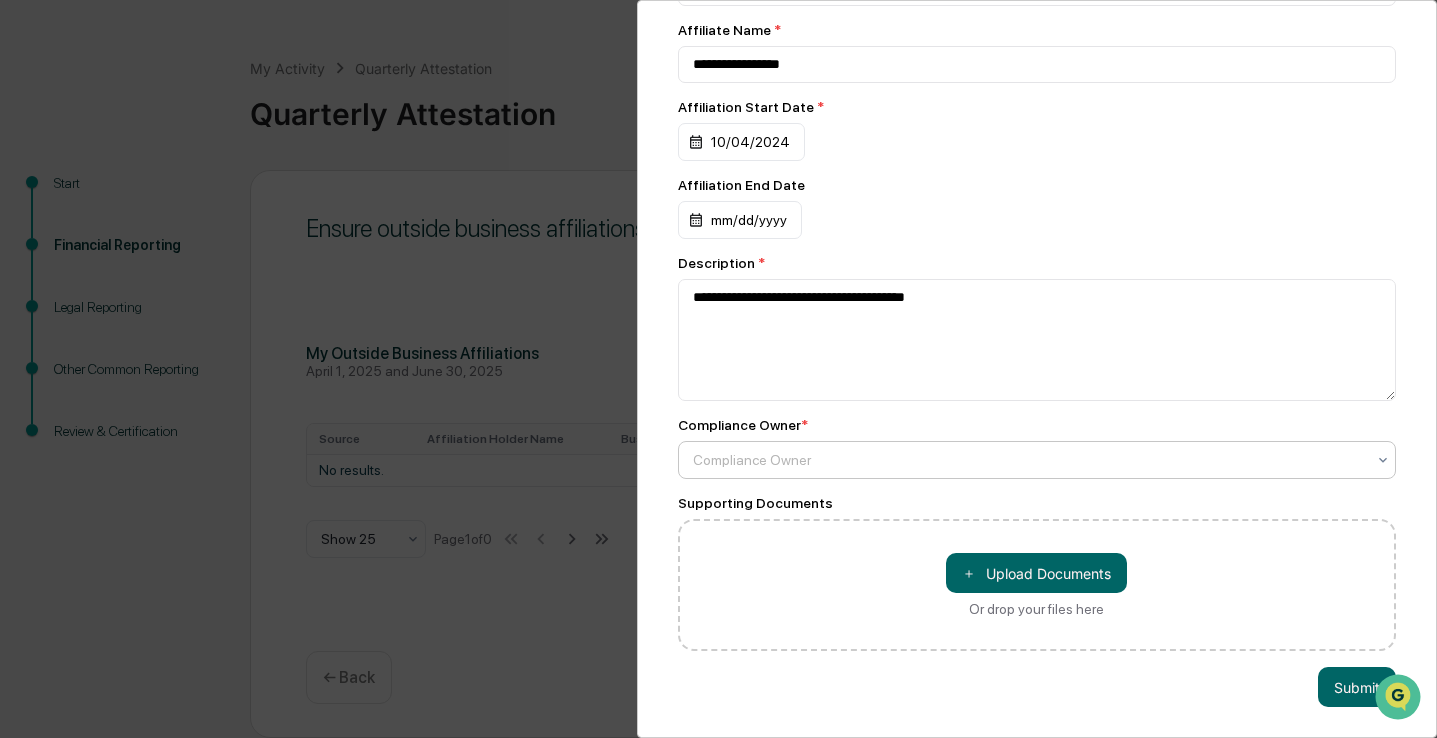click on "Compliance Owner" at bounding box center (1029, 460) 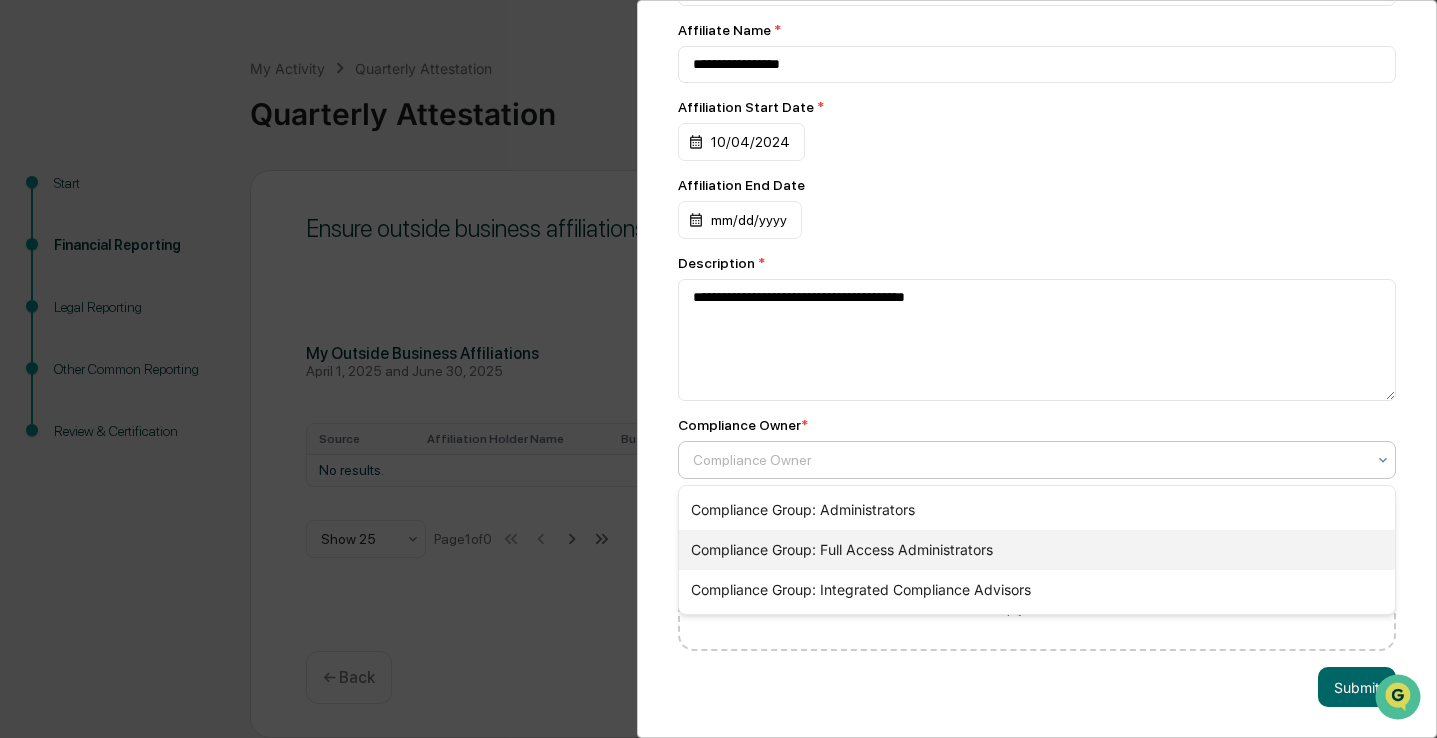 click on "Compliance Group: Full Access Administrators" at bounding box center (1037, 550) 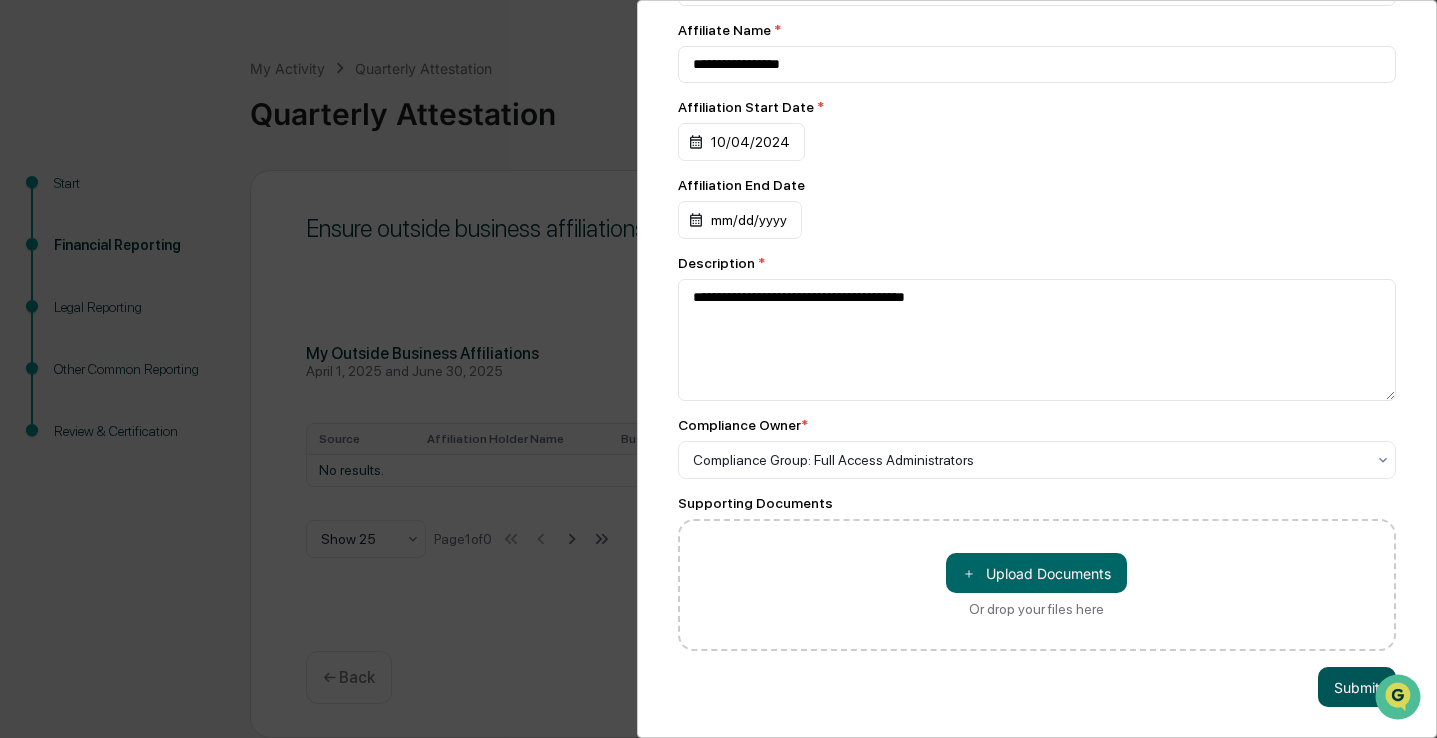 click on "Submit" at bounding box center [1357, 687] 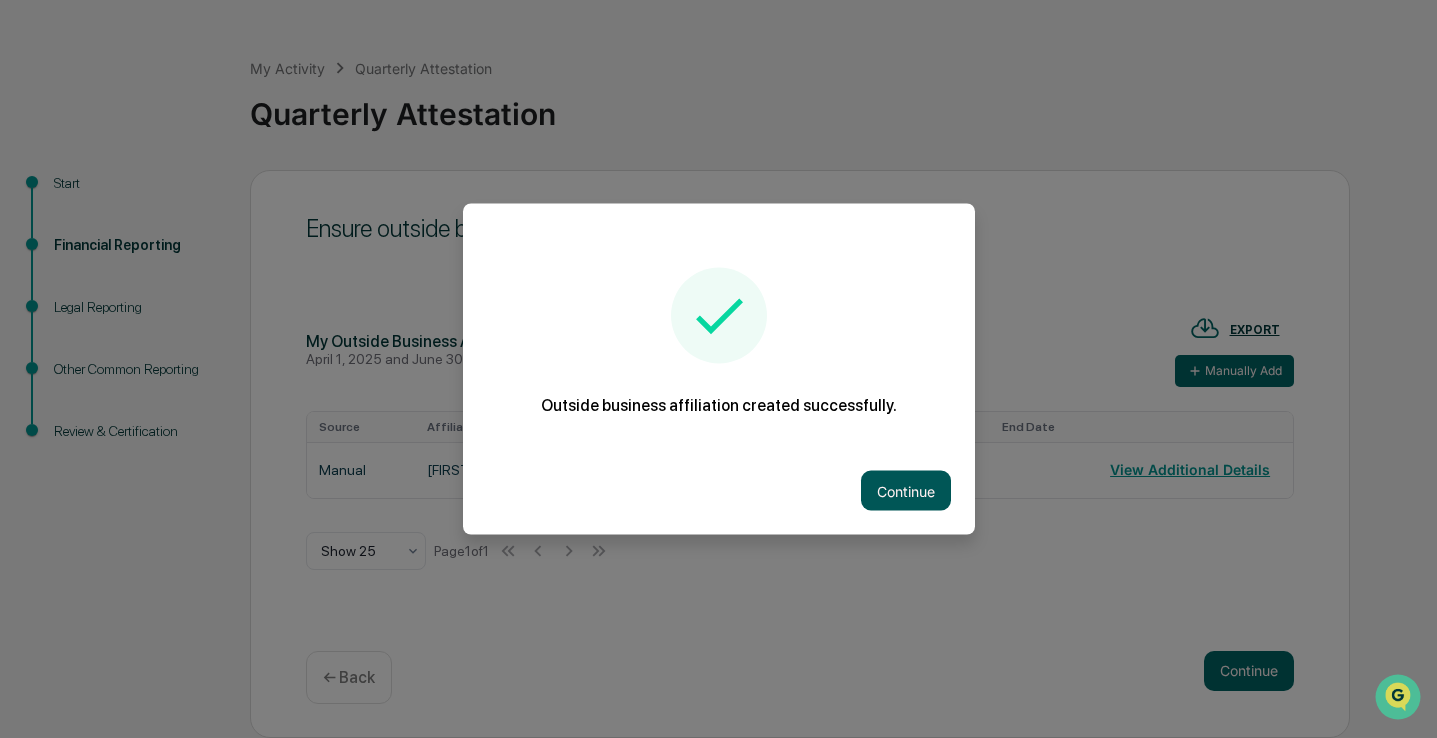 click on "Continue" at bounding box center (906, 491) 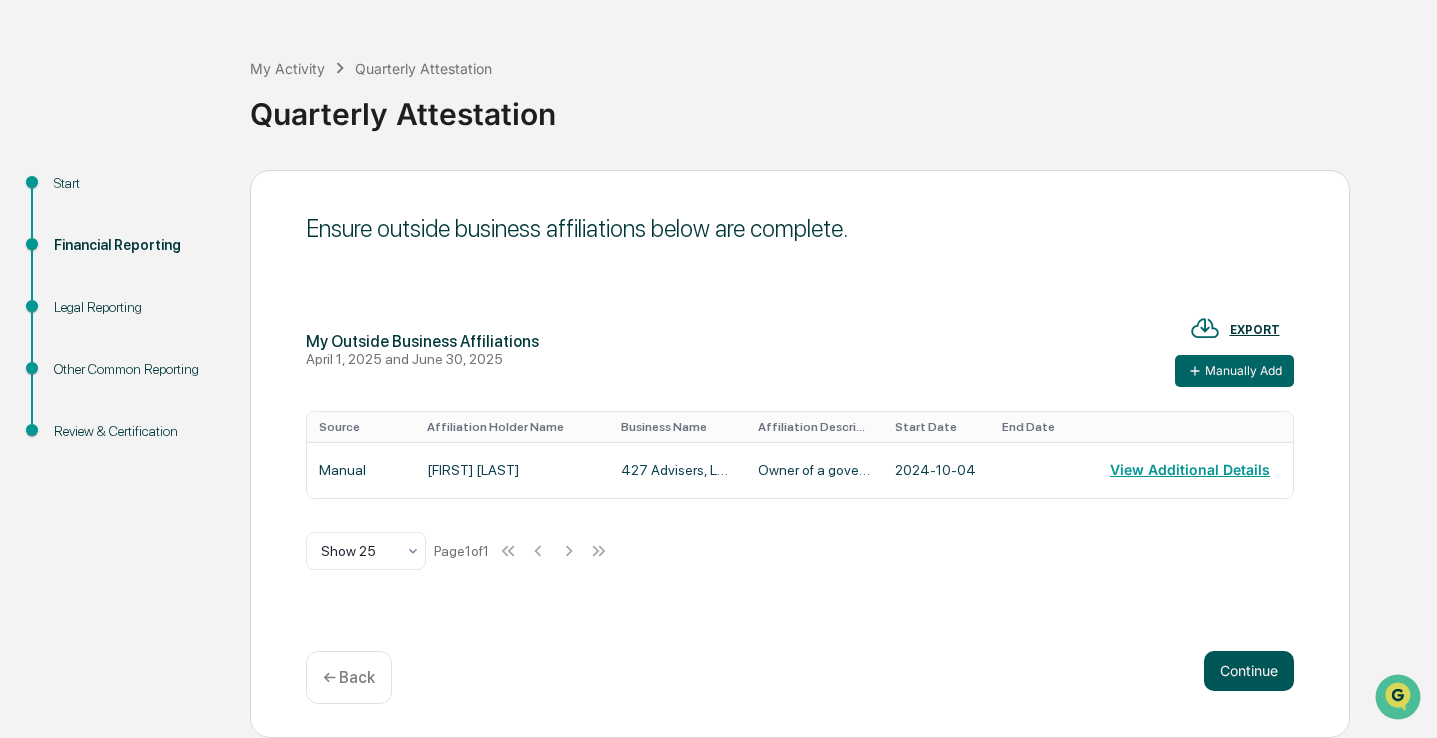 click on "Continue" at bounding box center (1249, 671) 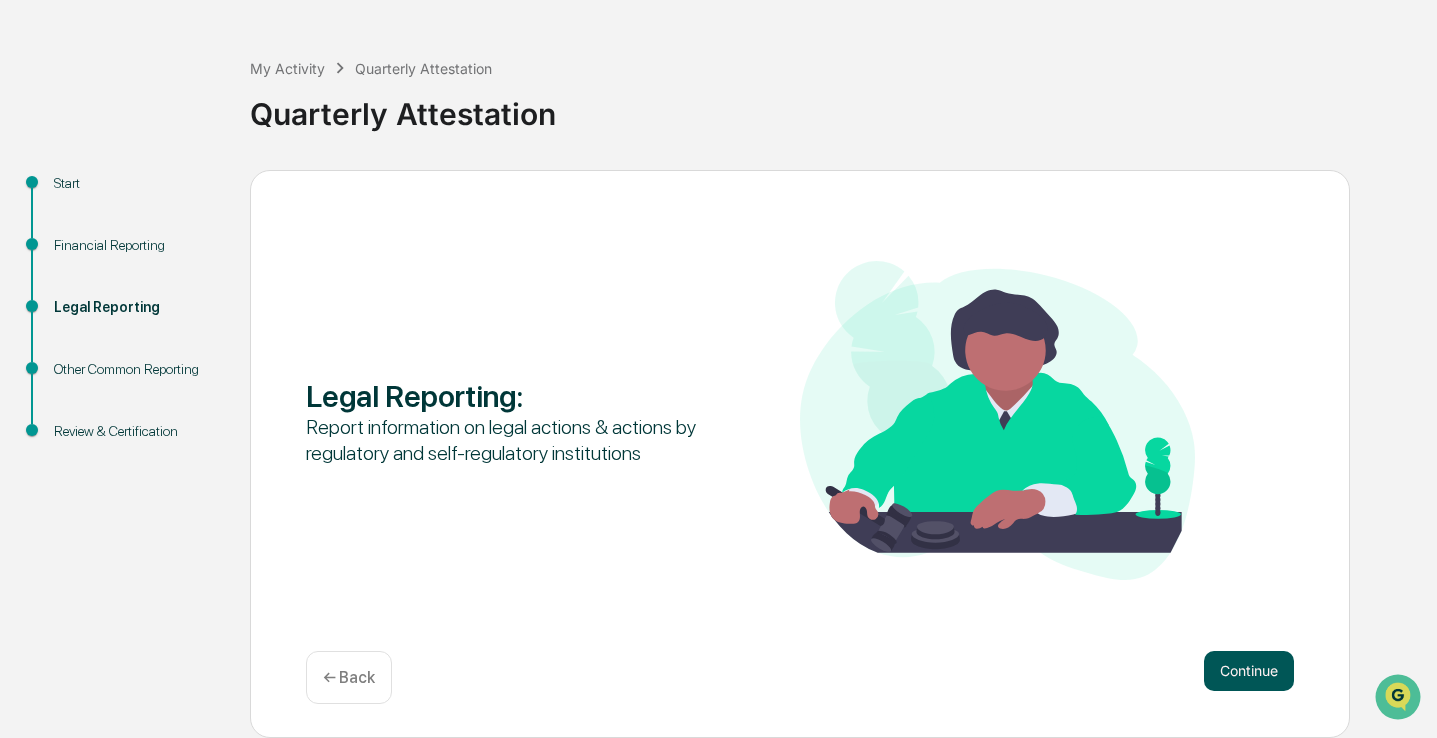 click on "Continue" at bounding box center (1249, 671) 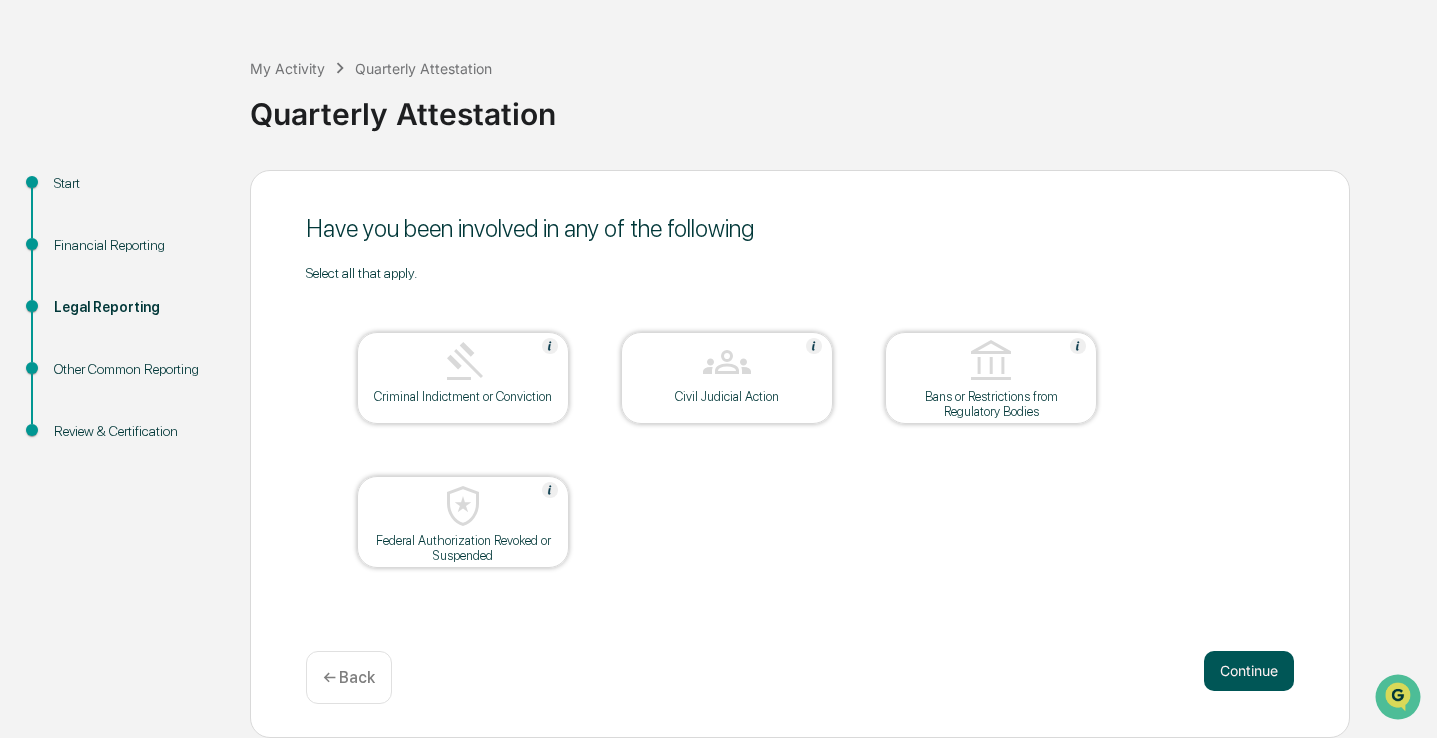 click on "Continue" at bounding box center (1249, 671) 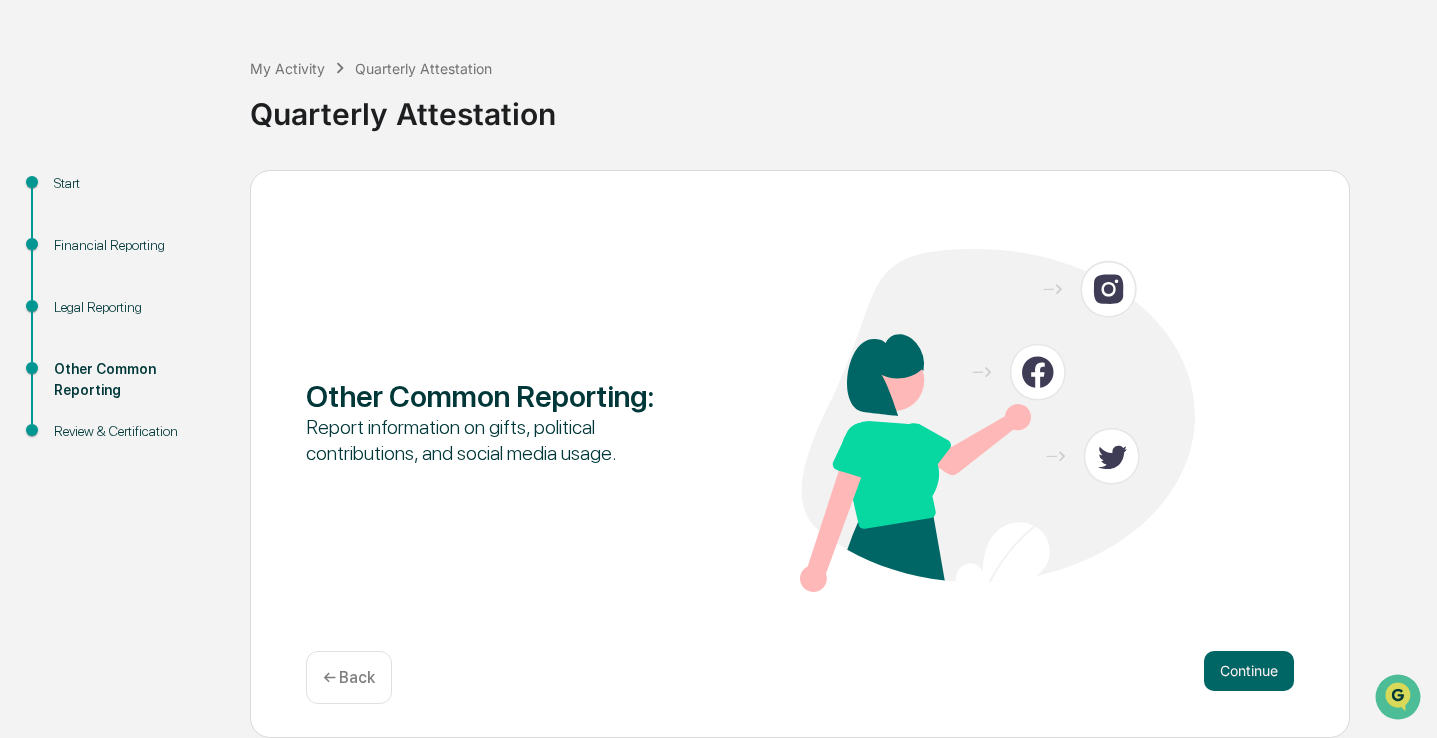 click on "Continue" at bounding box center [1249, 671] 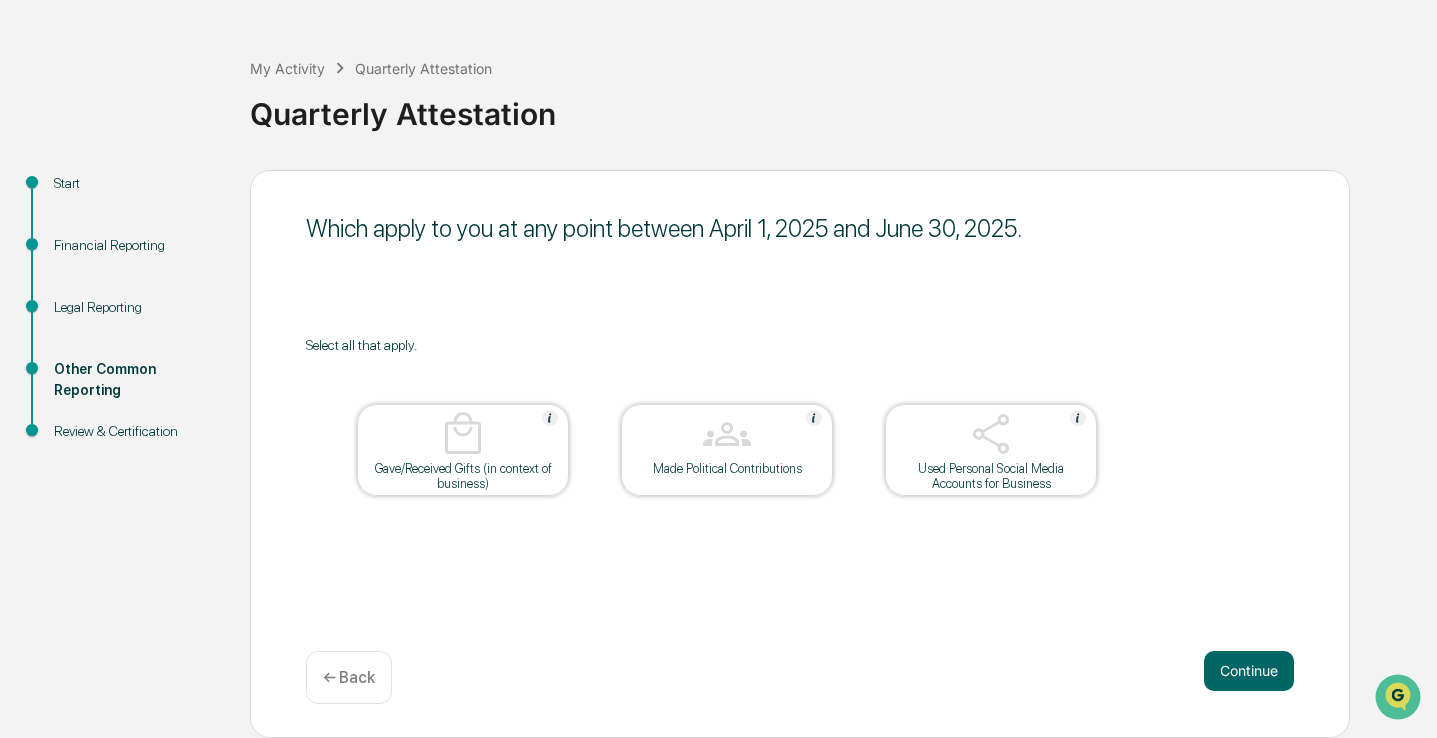 click on "Continue" at bounding box center [1249, 671] 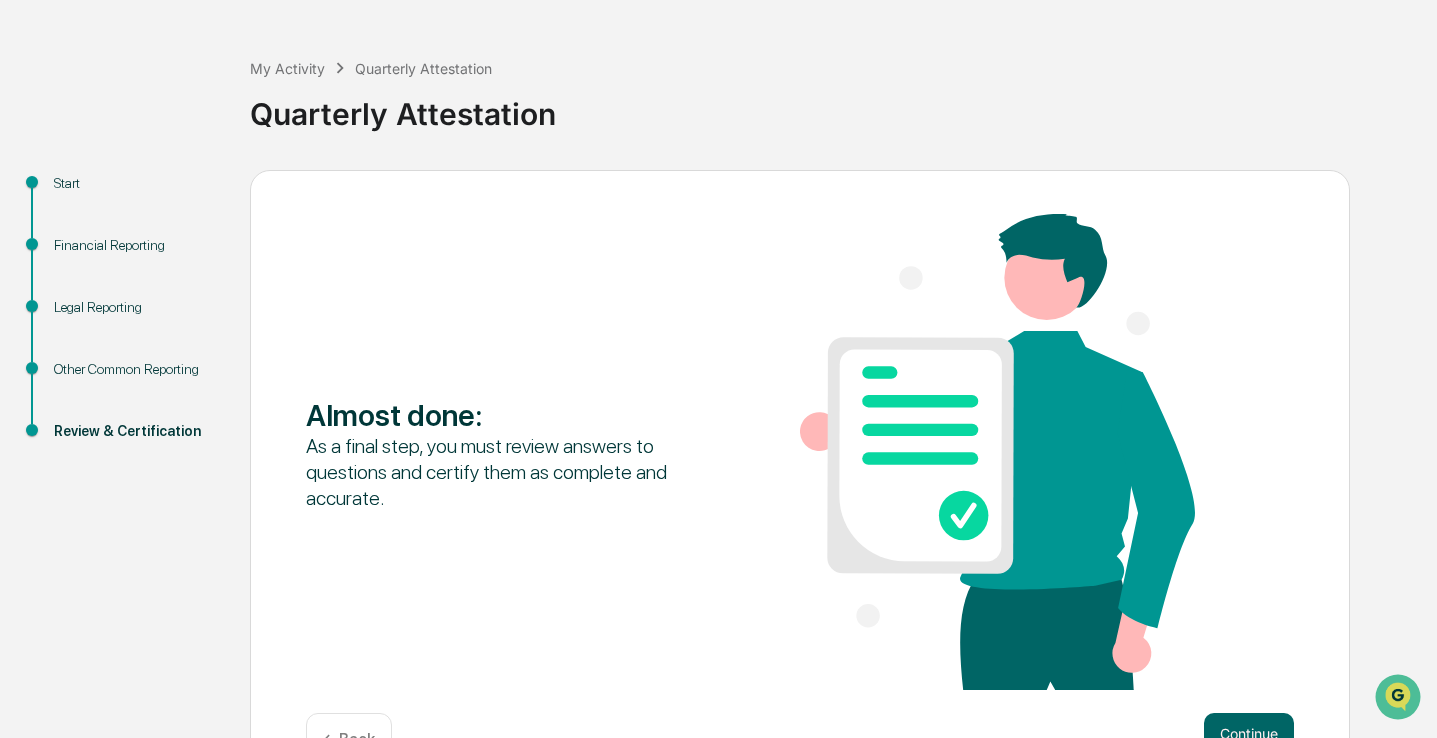 scroll, scrollTop: 131, scrollLeft: 0, axis: vertical 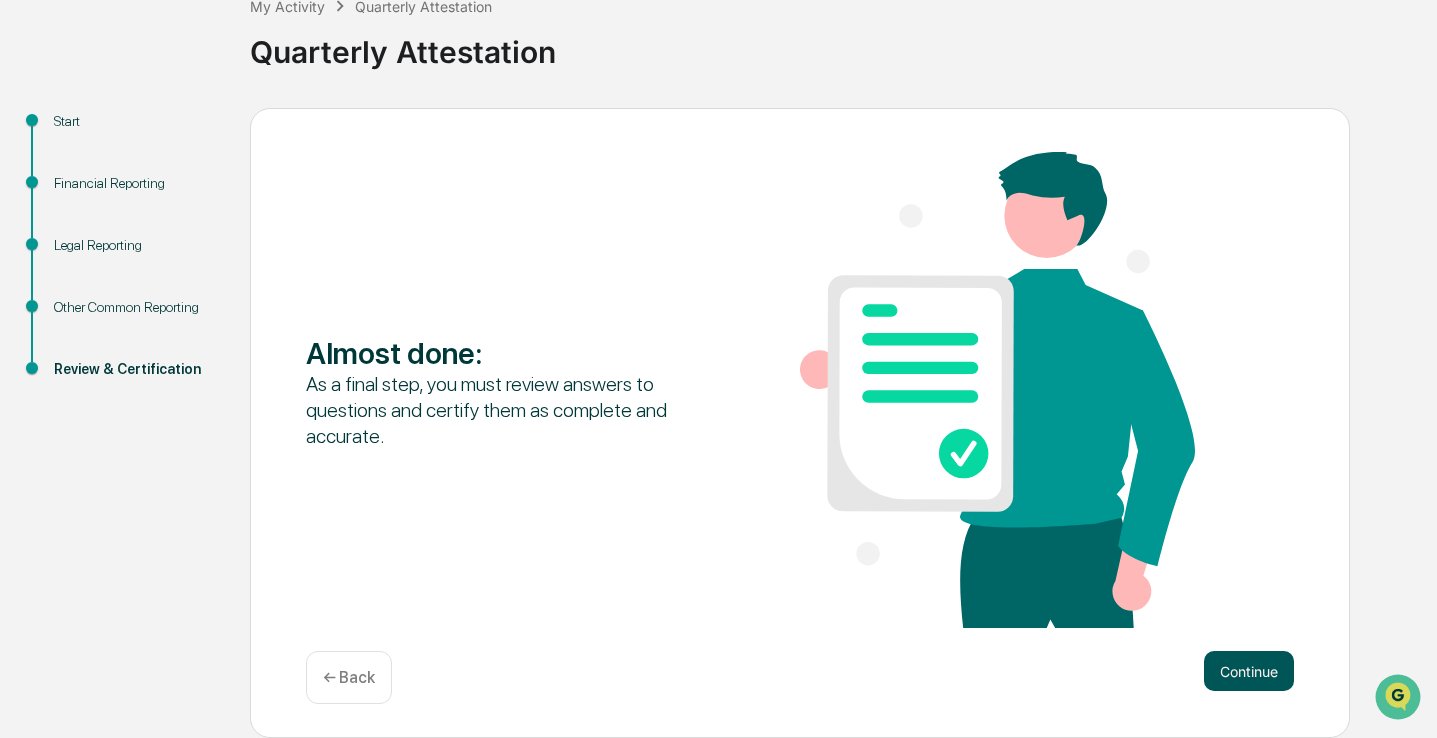 click on "Continue" at bounding box center (1249, 671) 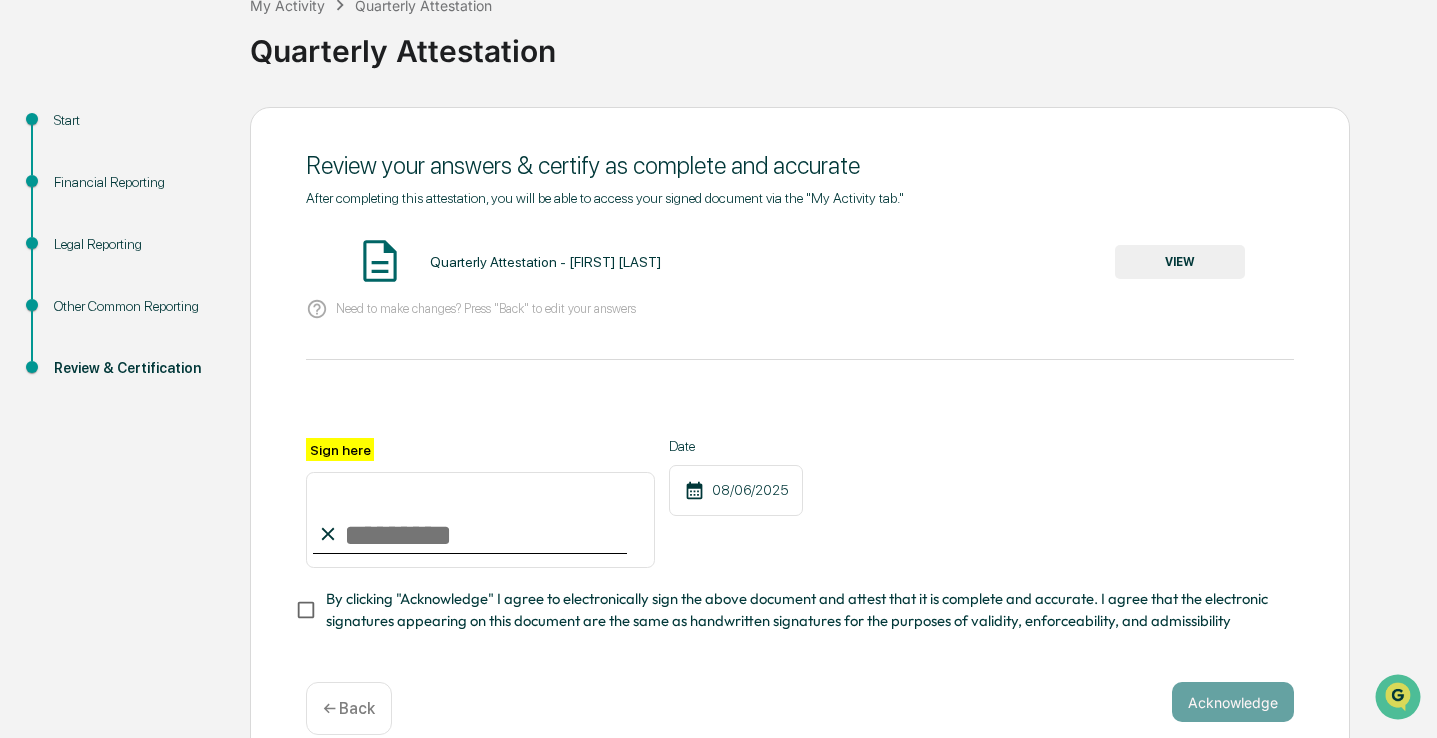 click on "VIEW" at bounding box center [1180, 262] 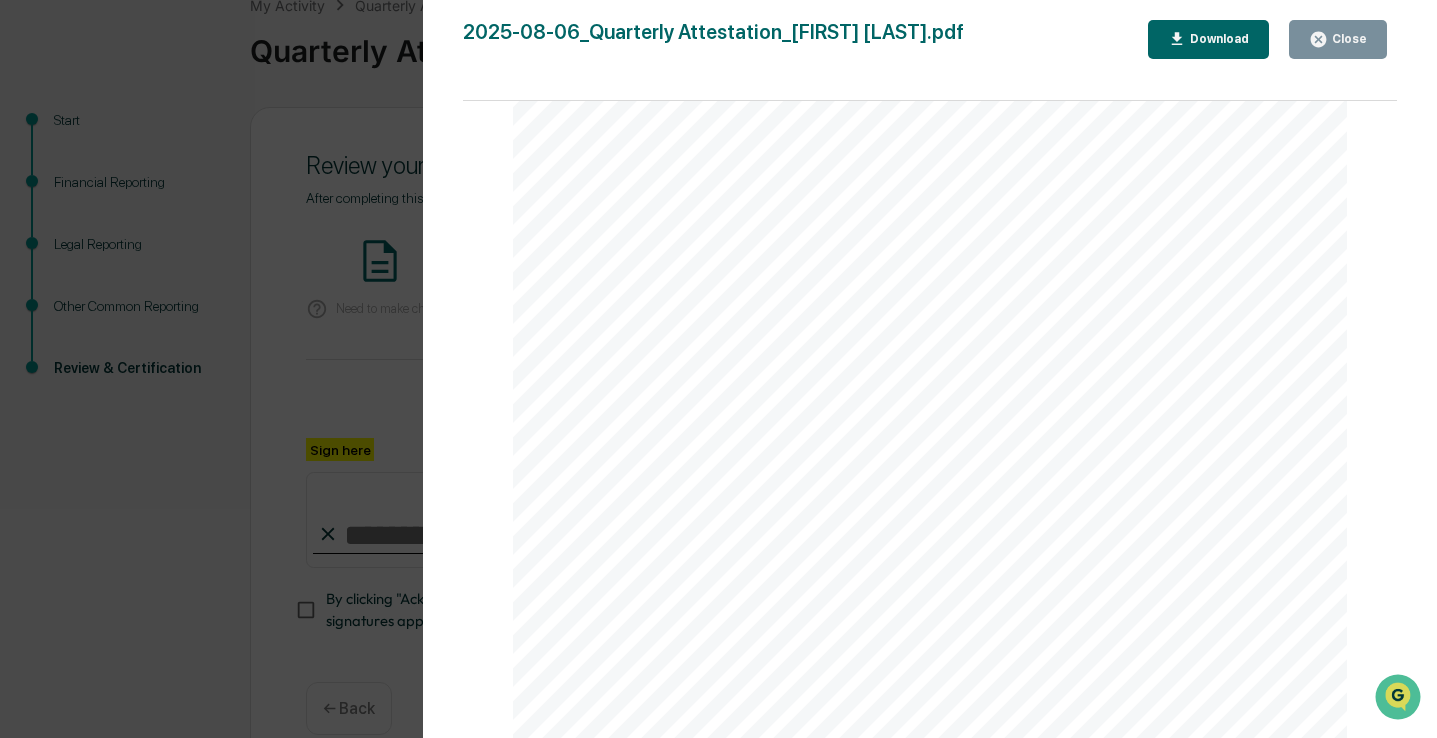 scroll, scrollTop: 5570, scrollLeft: 0, axis: vertical 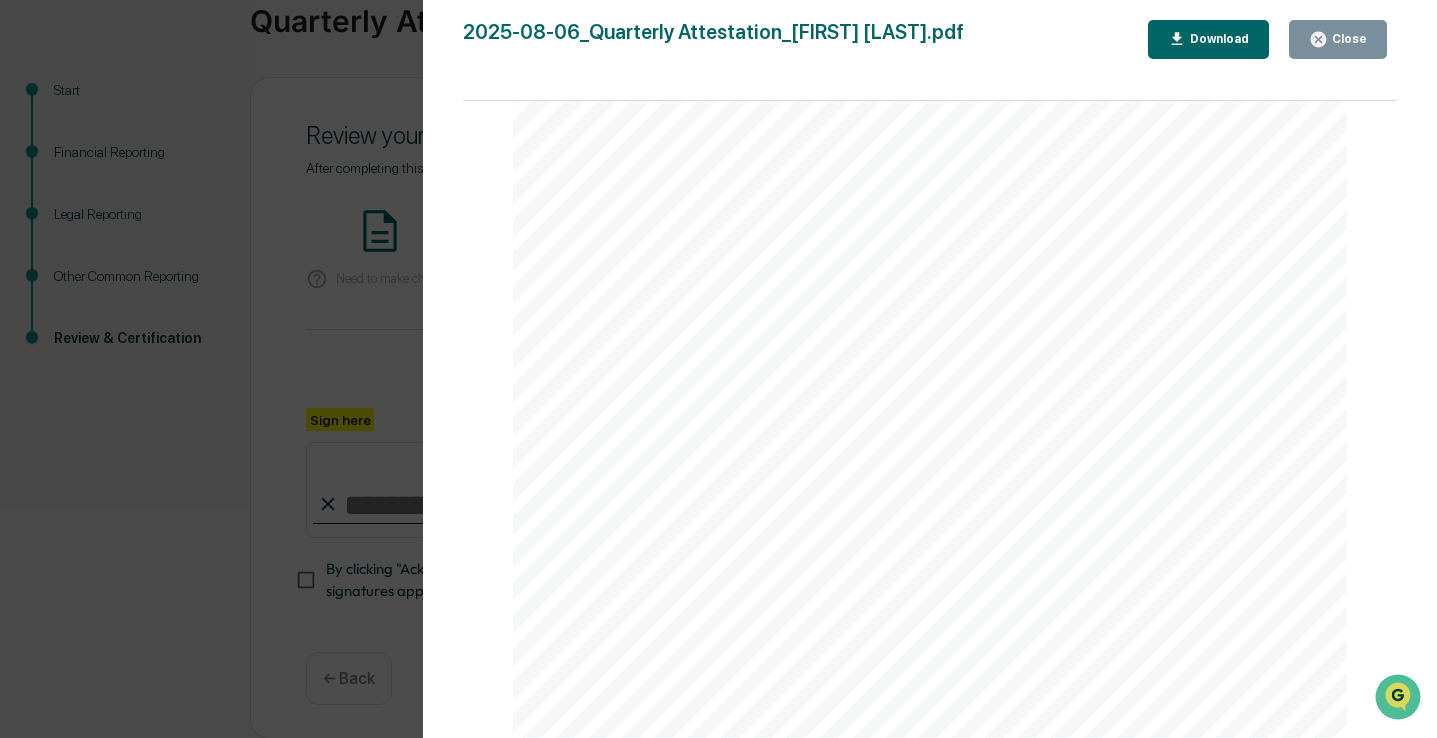 click 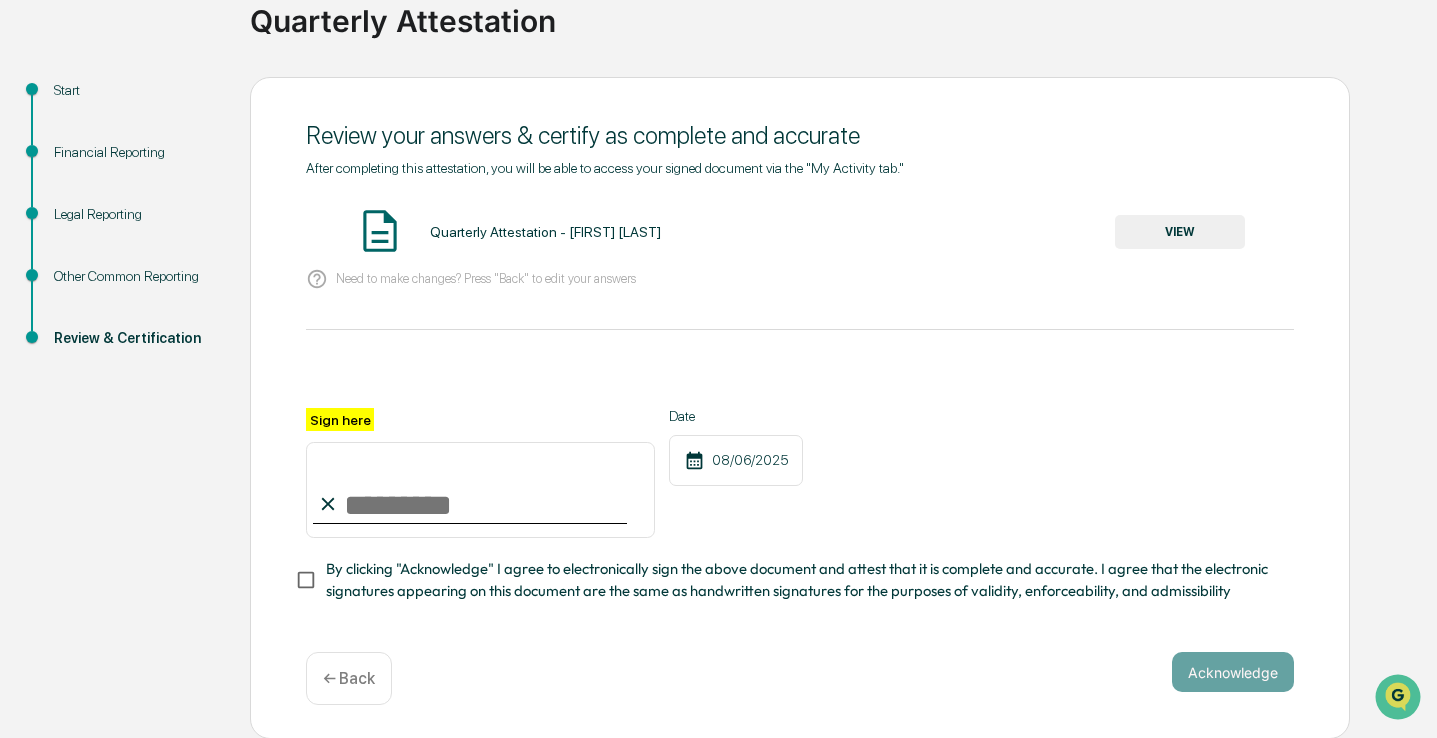click on "Financial Reporting" at bounding box center [136, 152] 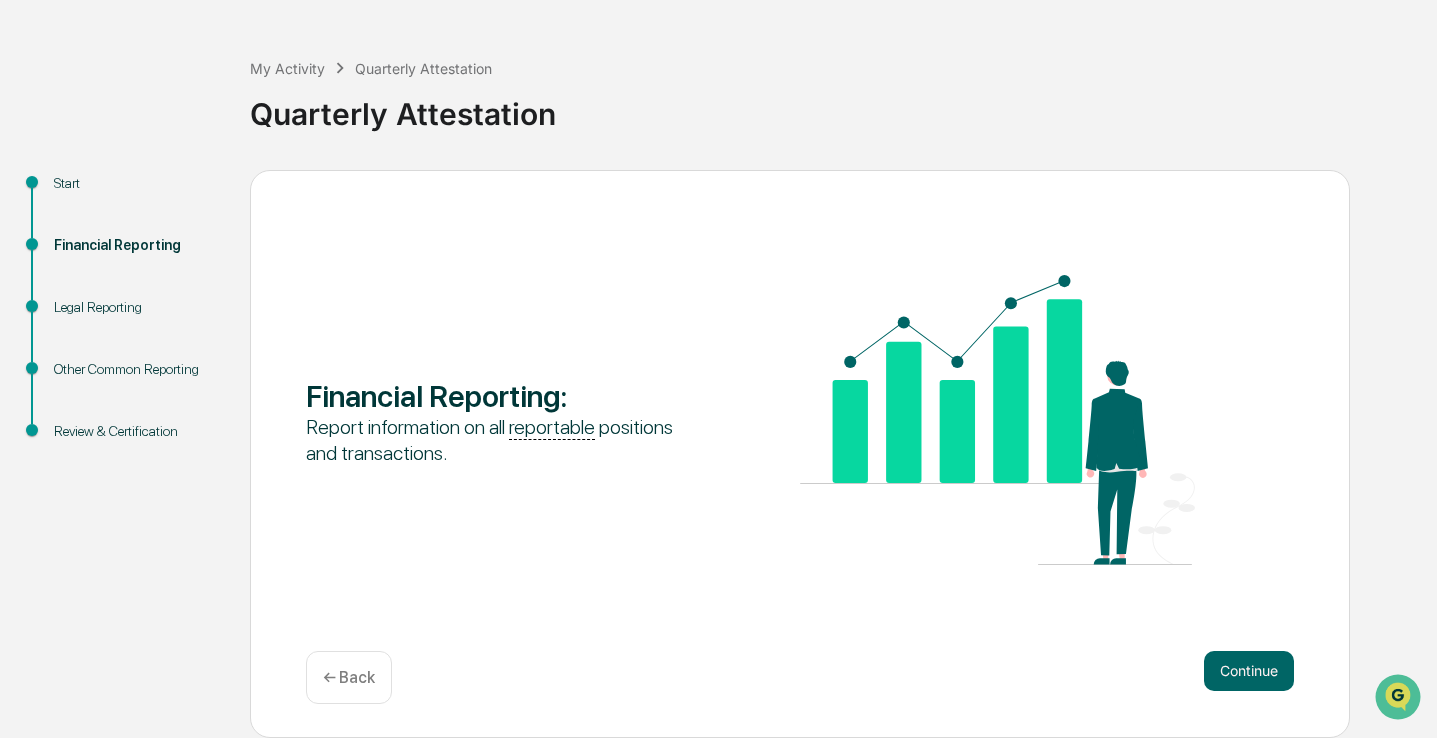 scroll, scrollTop: 68, scrollLeft: 0, axis: vertical 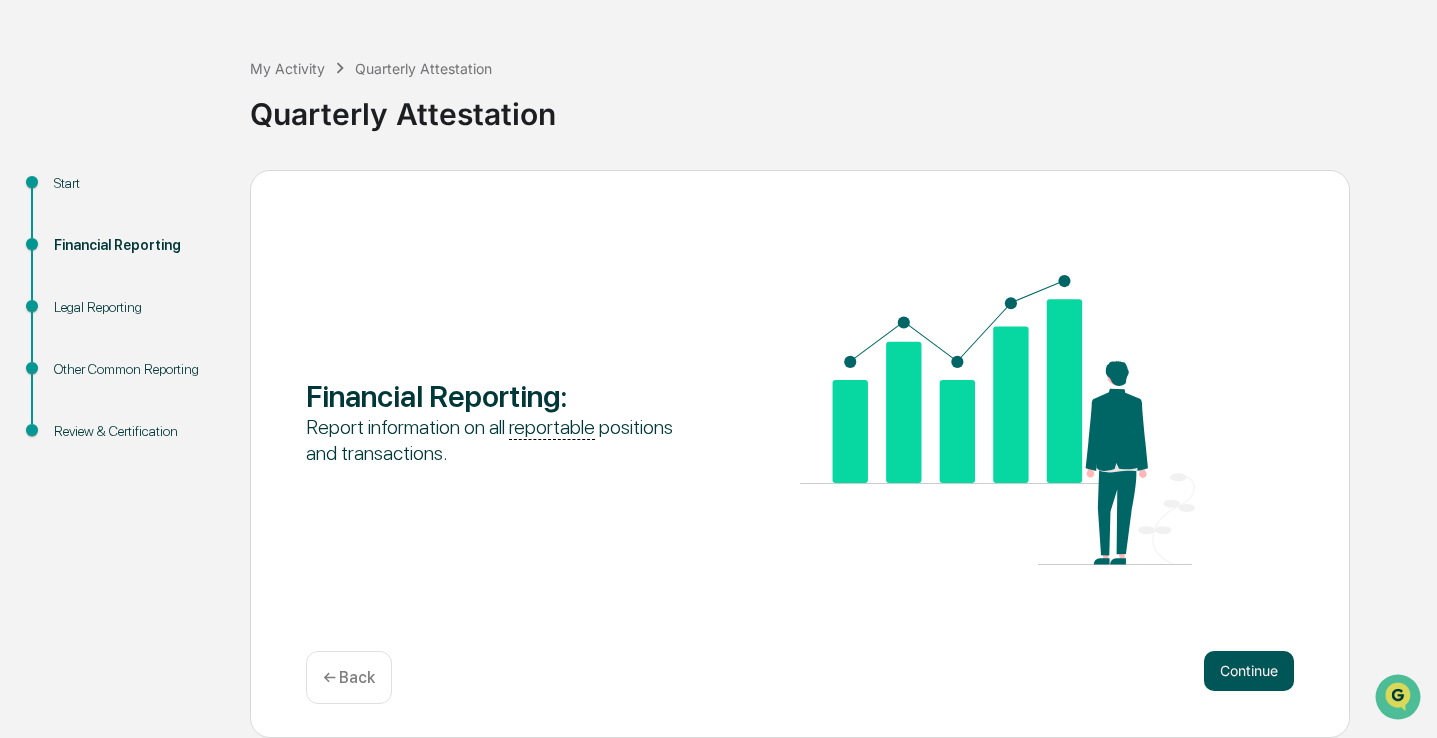 click on "Continue" at bounding box center (1249, 671) 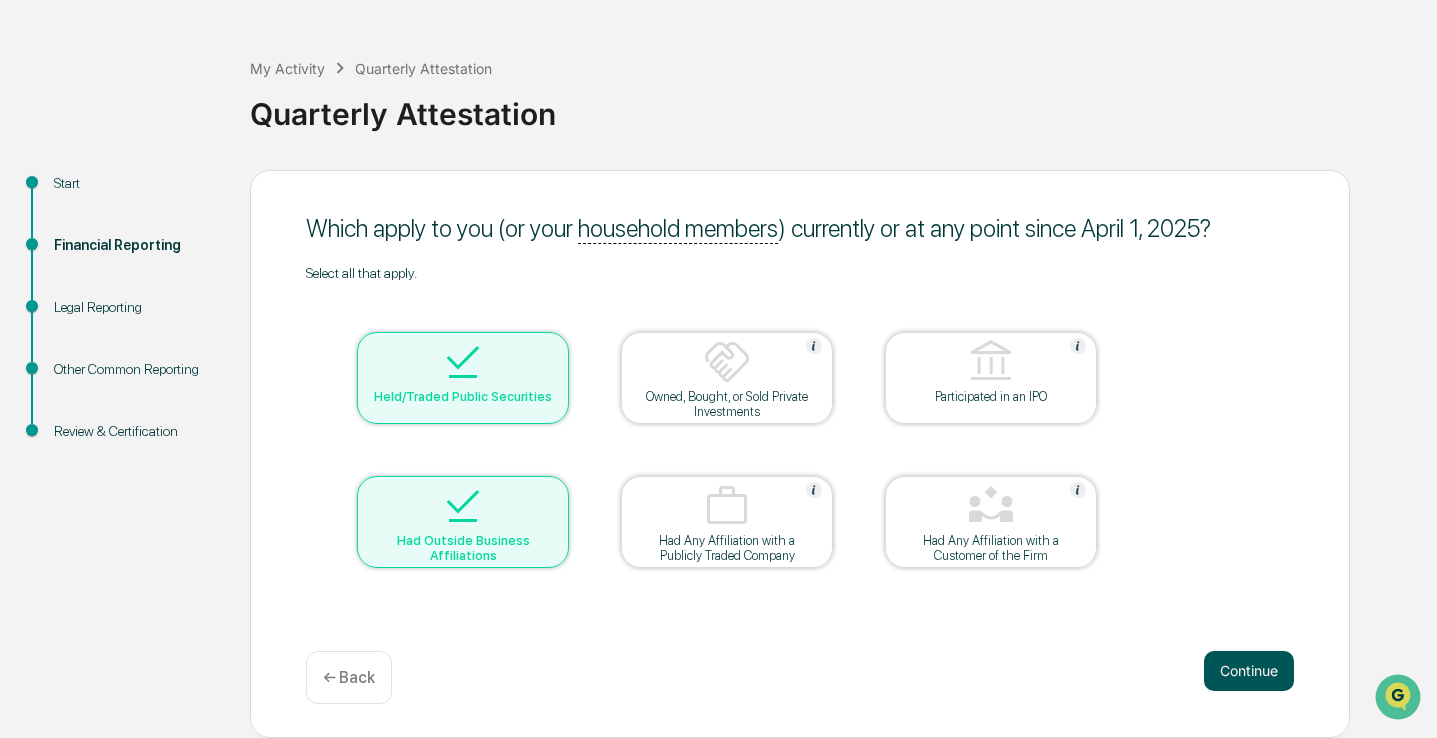 click on "Continue" at bounding box center (1249, 671) 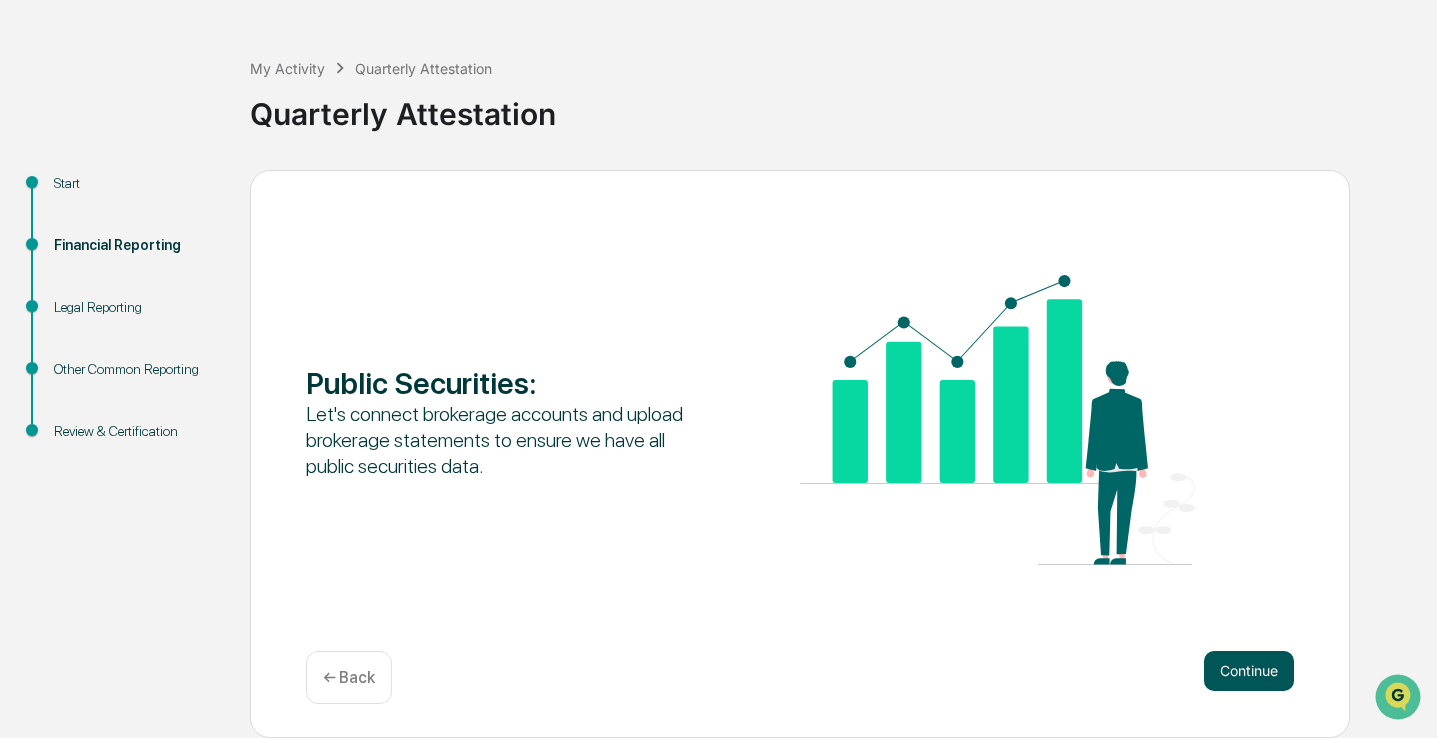 click on "Continue" at bounding box center (1249, 671) 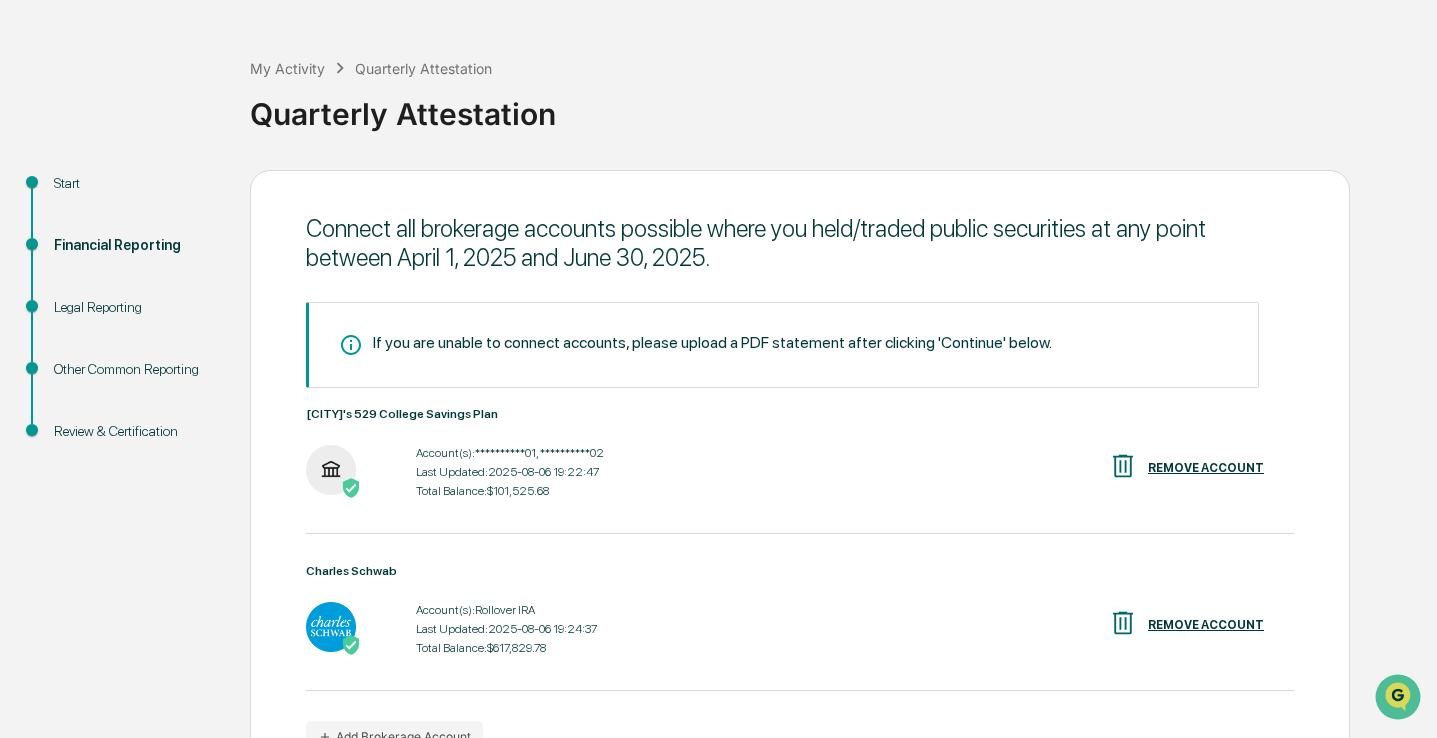 scroll, scrollTop: 188, scrollLeft: 0, axis: vertical 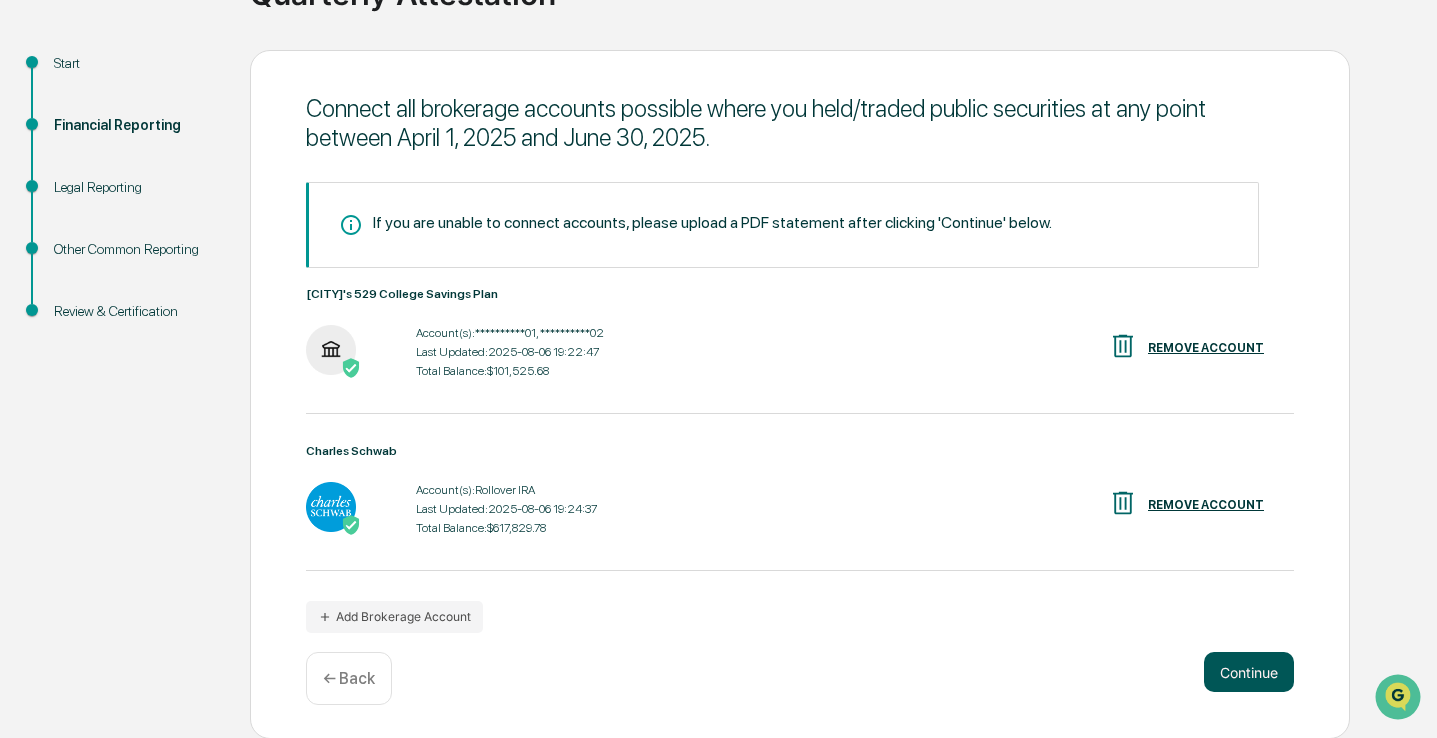 click on "Continue" at bounding box center [1249, 672] 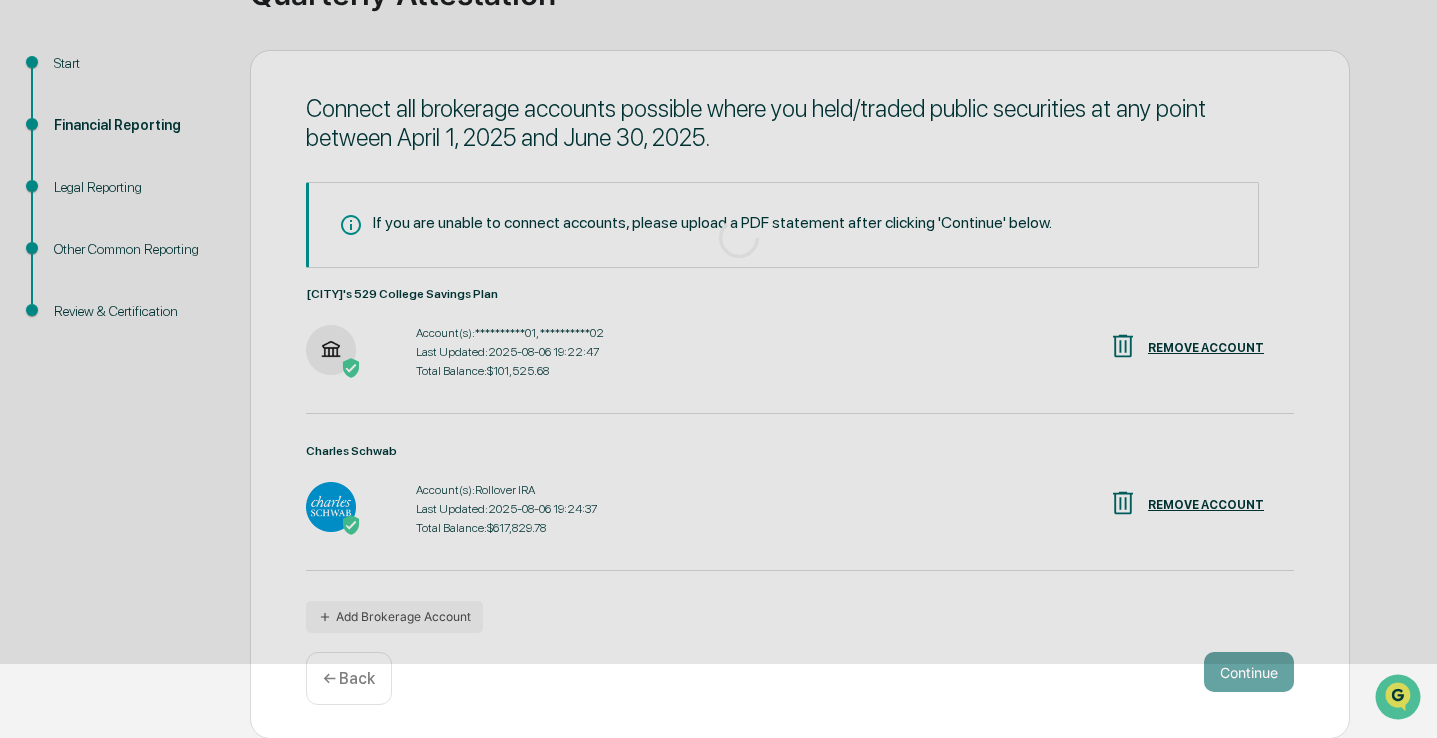 scroll, scrollTop: 68, scrollLeft: 0, axis: vertical 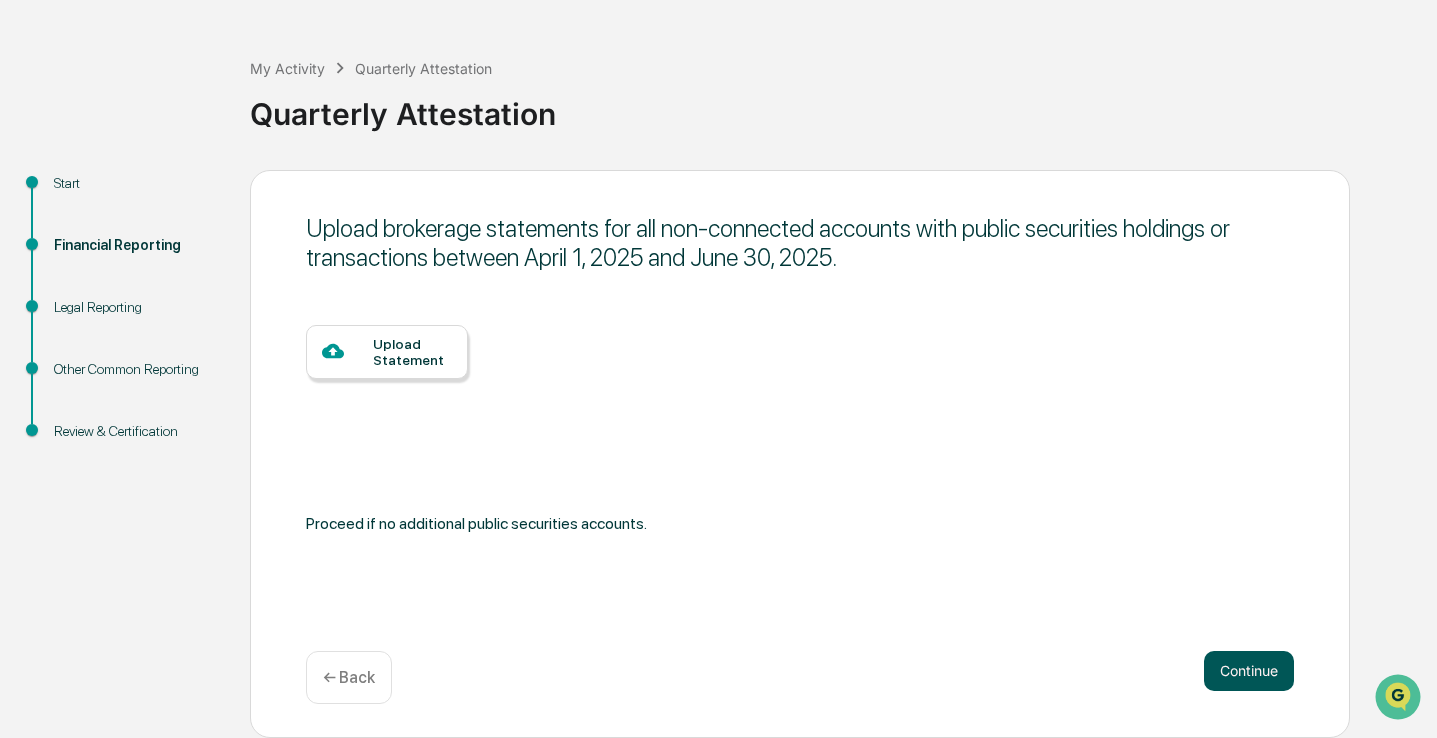 click on "Continue" at bounding box center (1249, 671) 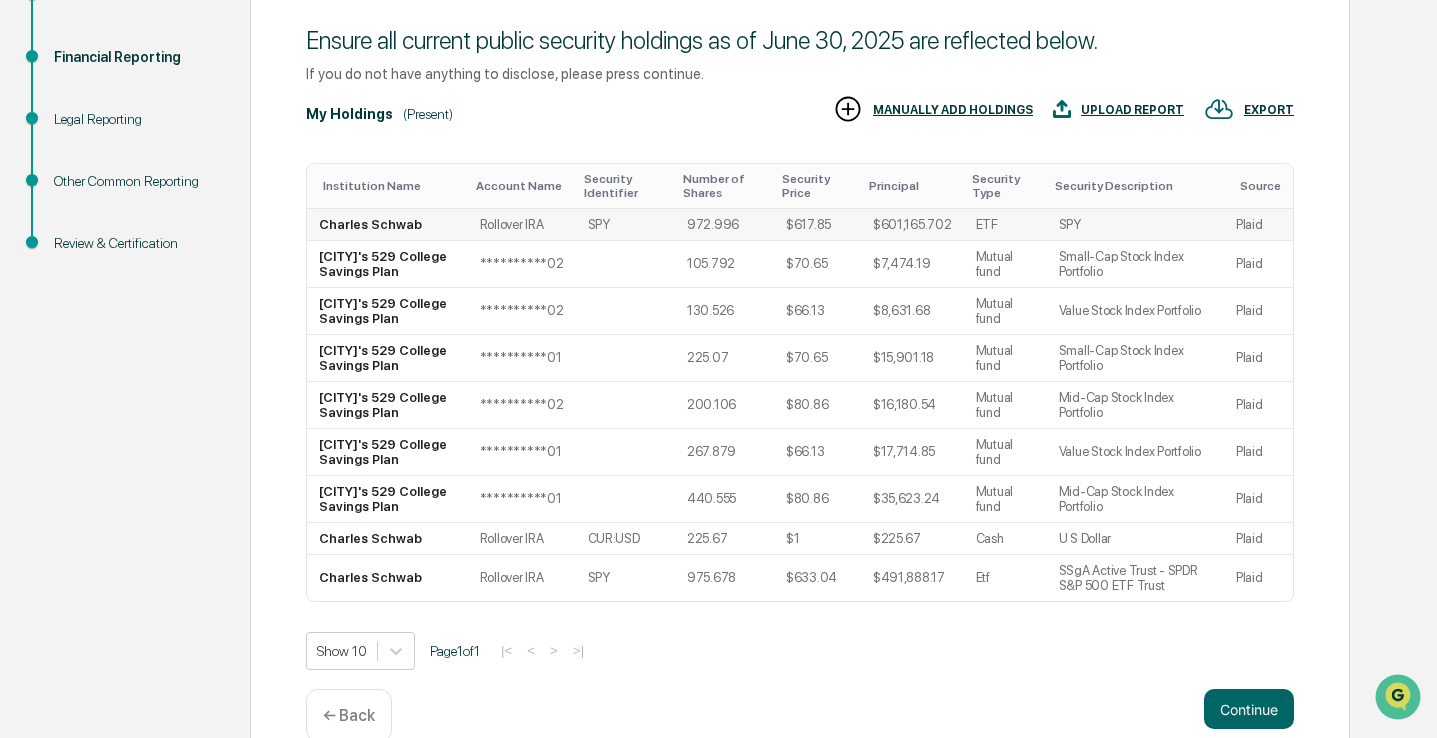 scroll, scrollTop: 253, scrollLeft: 0, axis: vertical 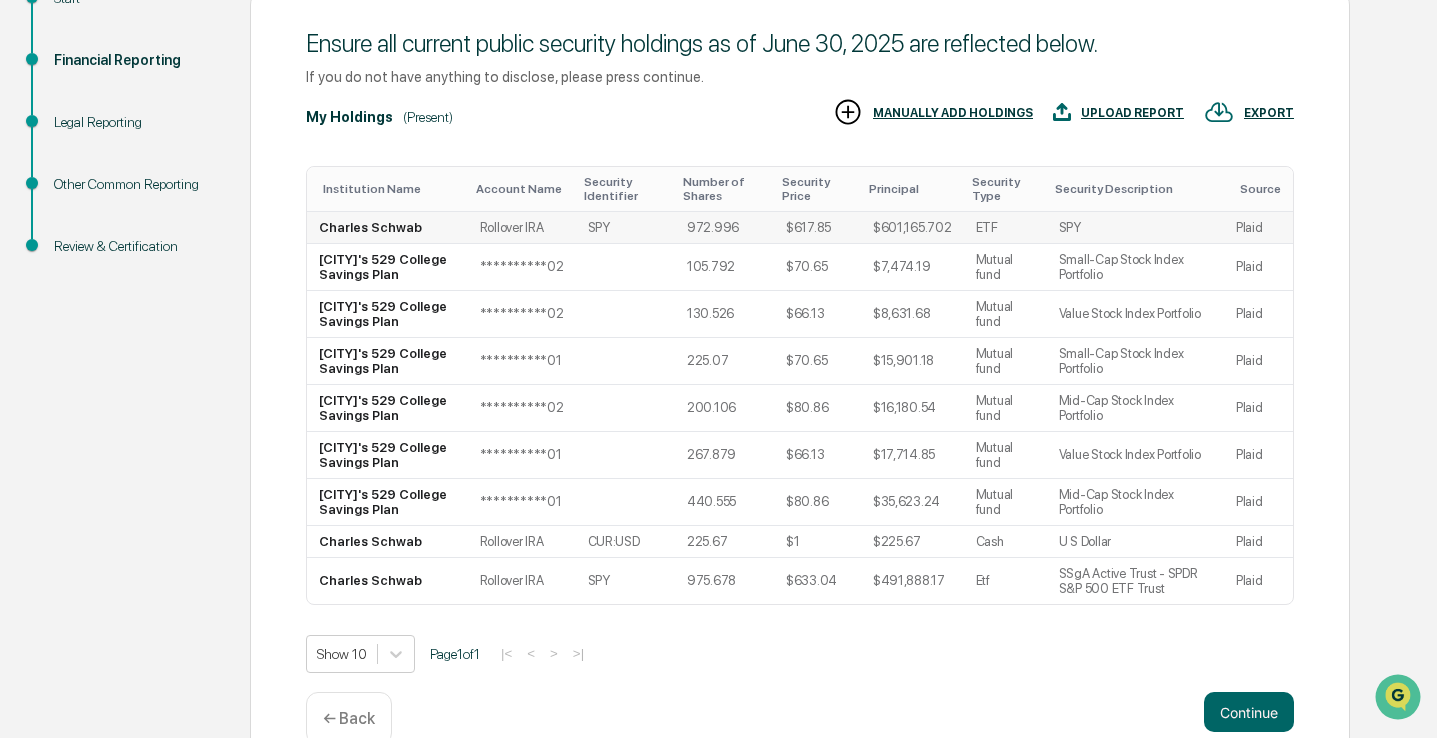 click on "Rollover IRA" at bounding box center (522, 228) 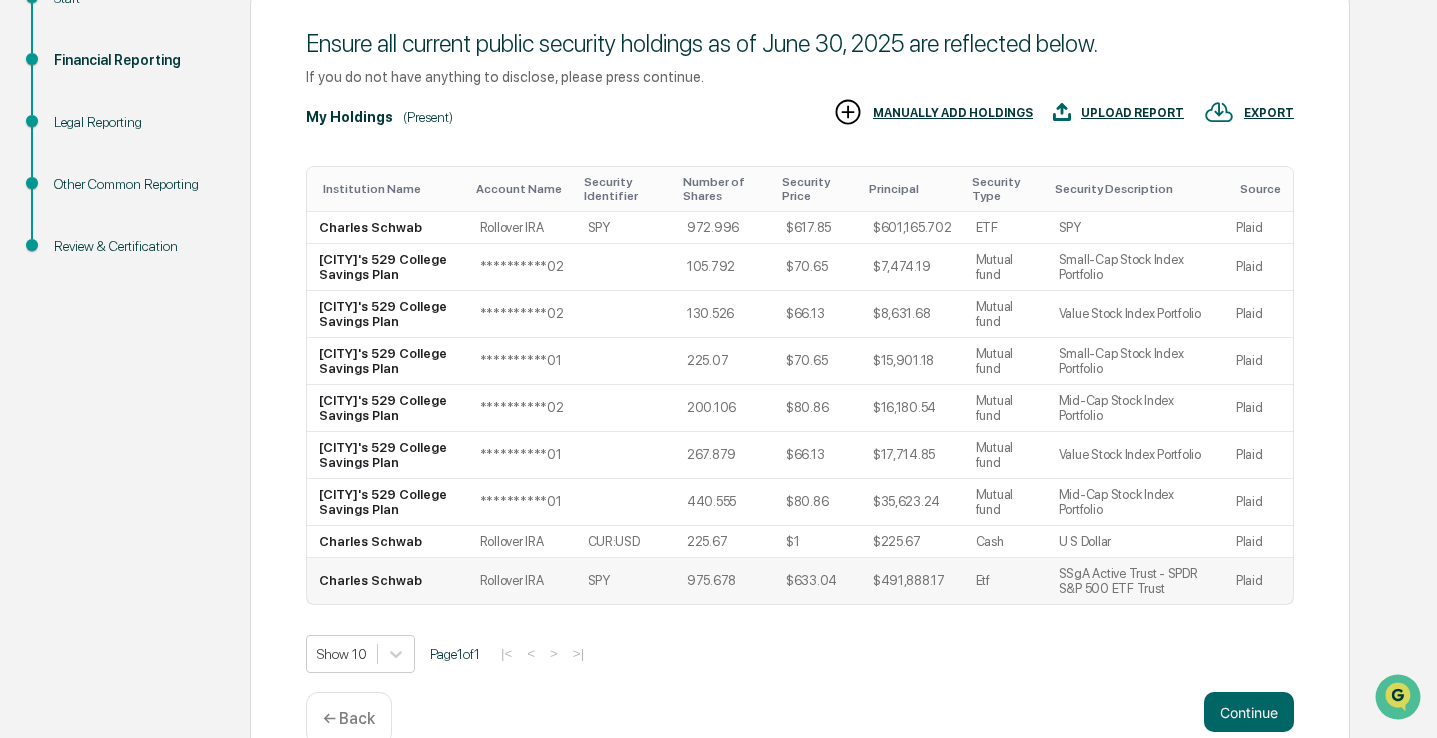 scroll, scrollTop: 294, scrollLeft: 0, axis: vertical 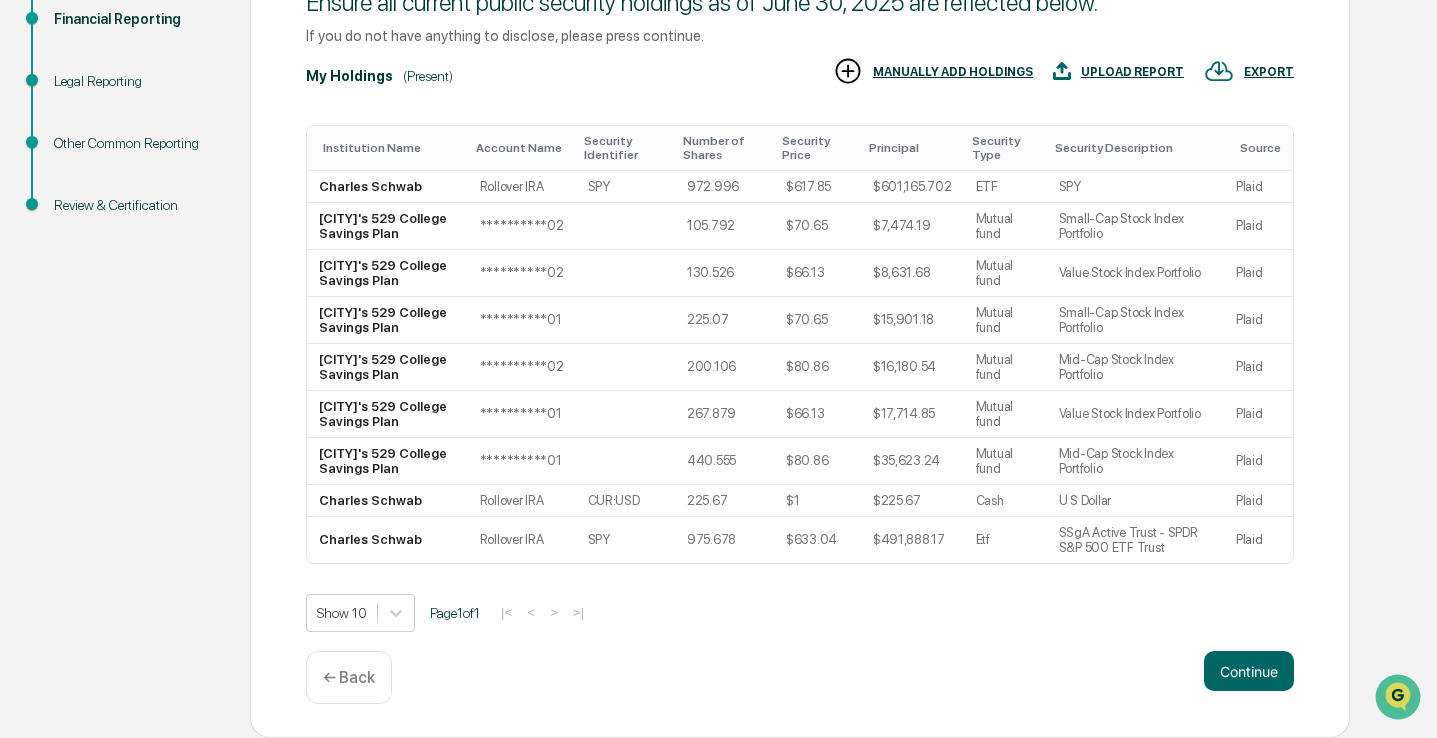 click on "Review & Certification" at bounding box center (136, 205) 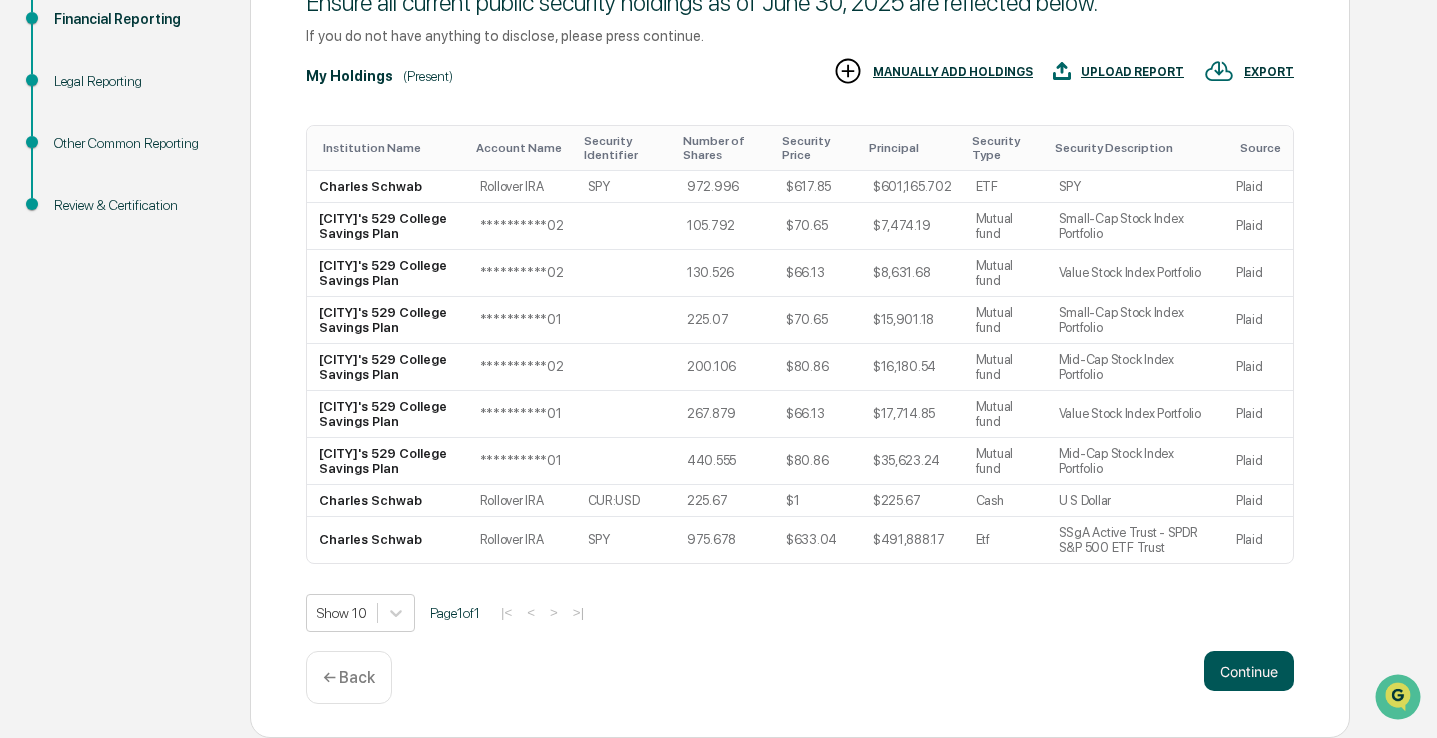click on "Continue" at bounding box center [1249, 671] 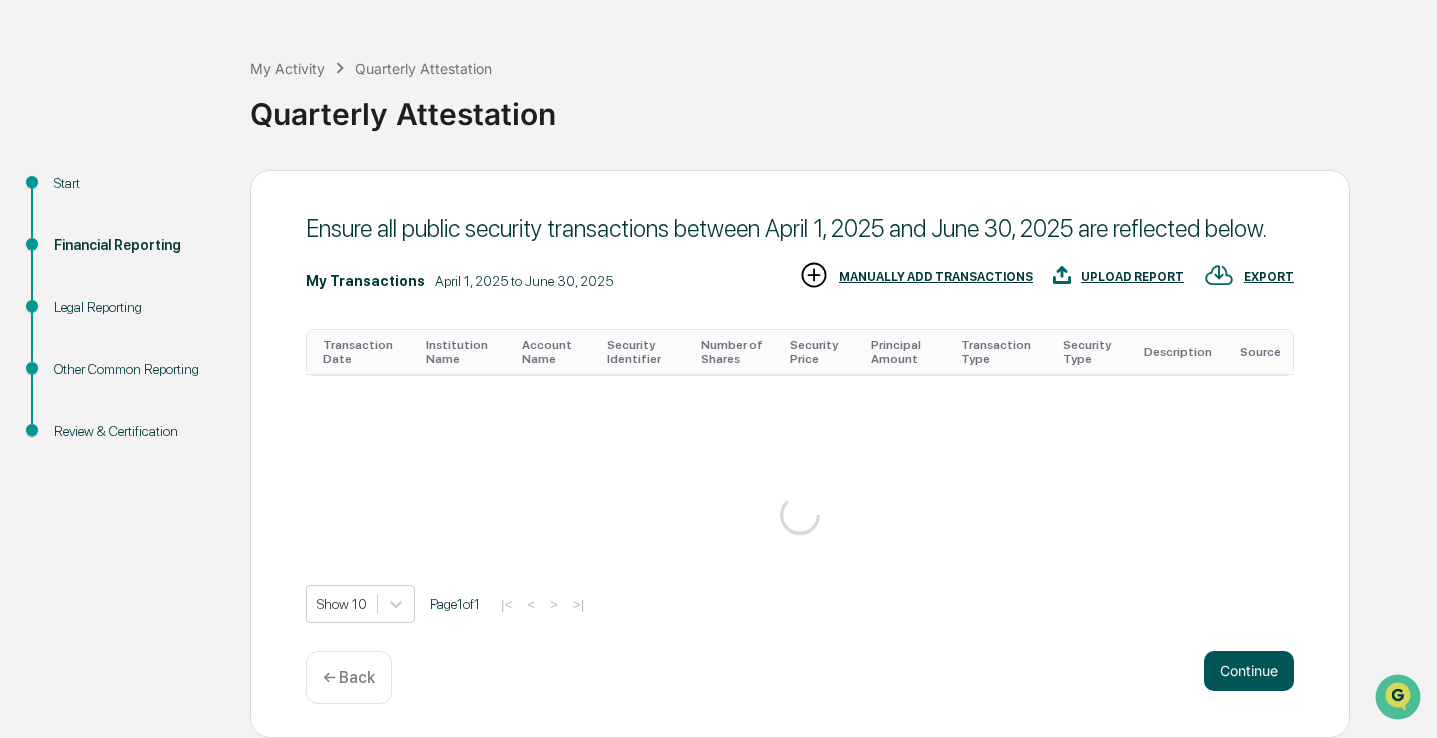 scroll, scrollTop: 150, scrollLeft: 0, axis: vertical 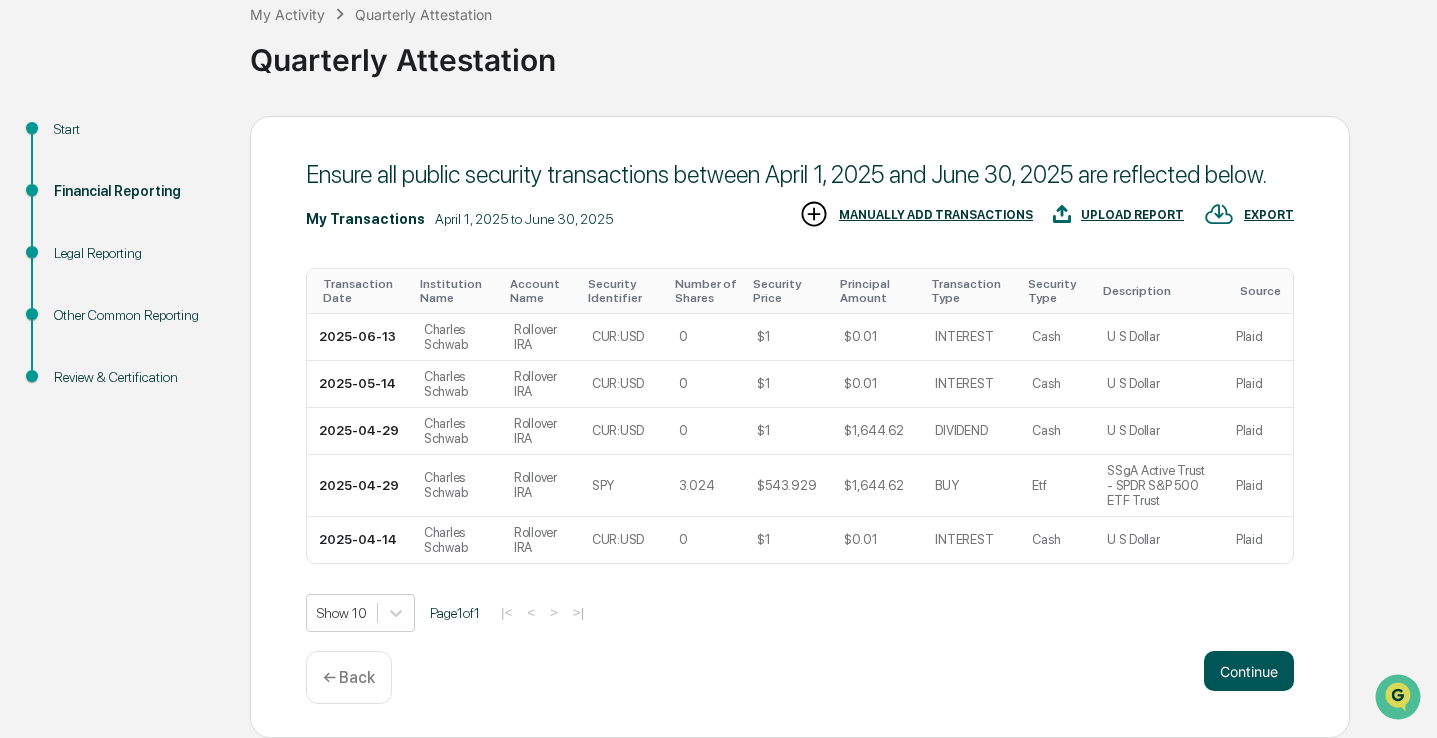 click on "Continue" at bounding box center [1249, 671] 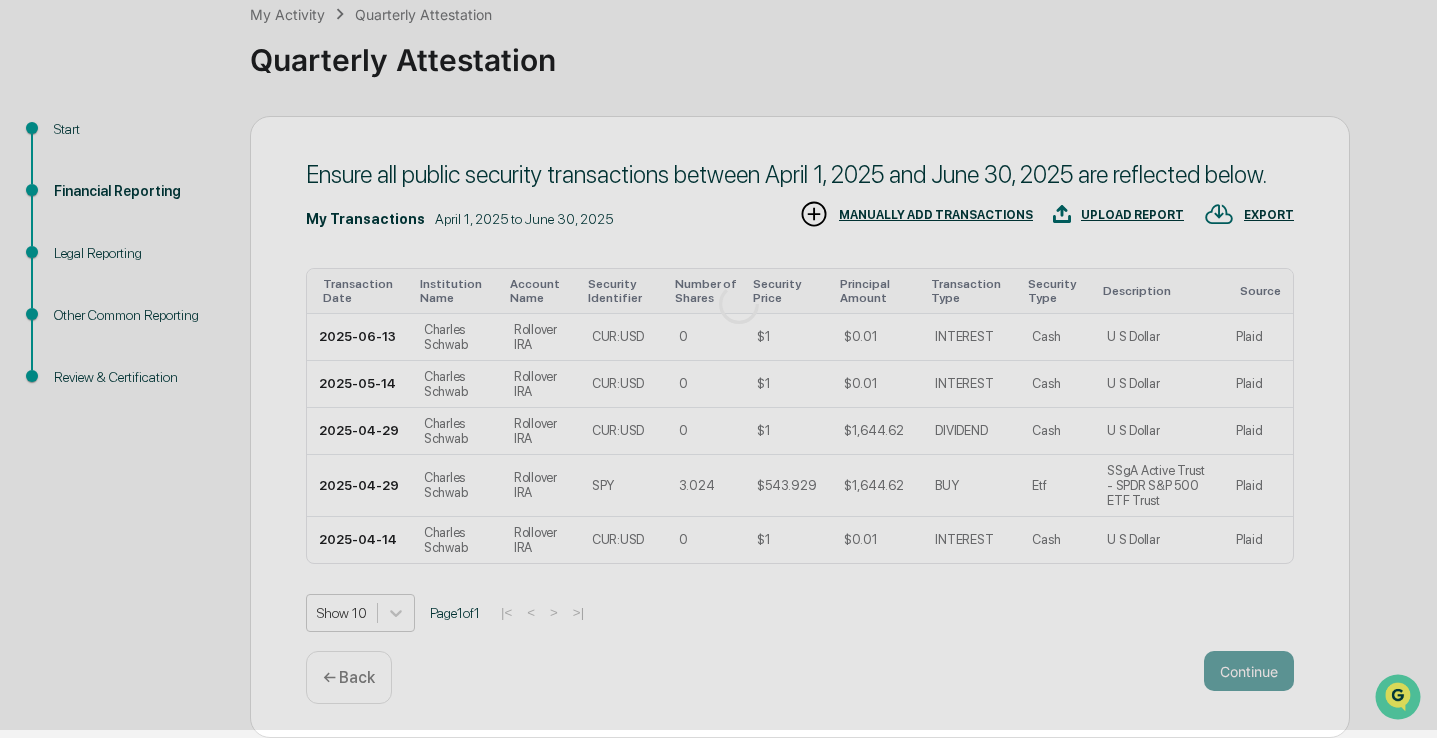 scroll, scrollTop: 68, scrollLeft: 0, axis: vertical 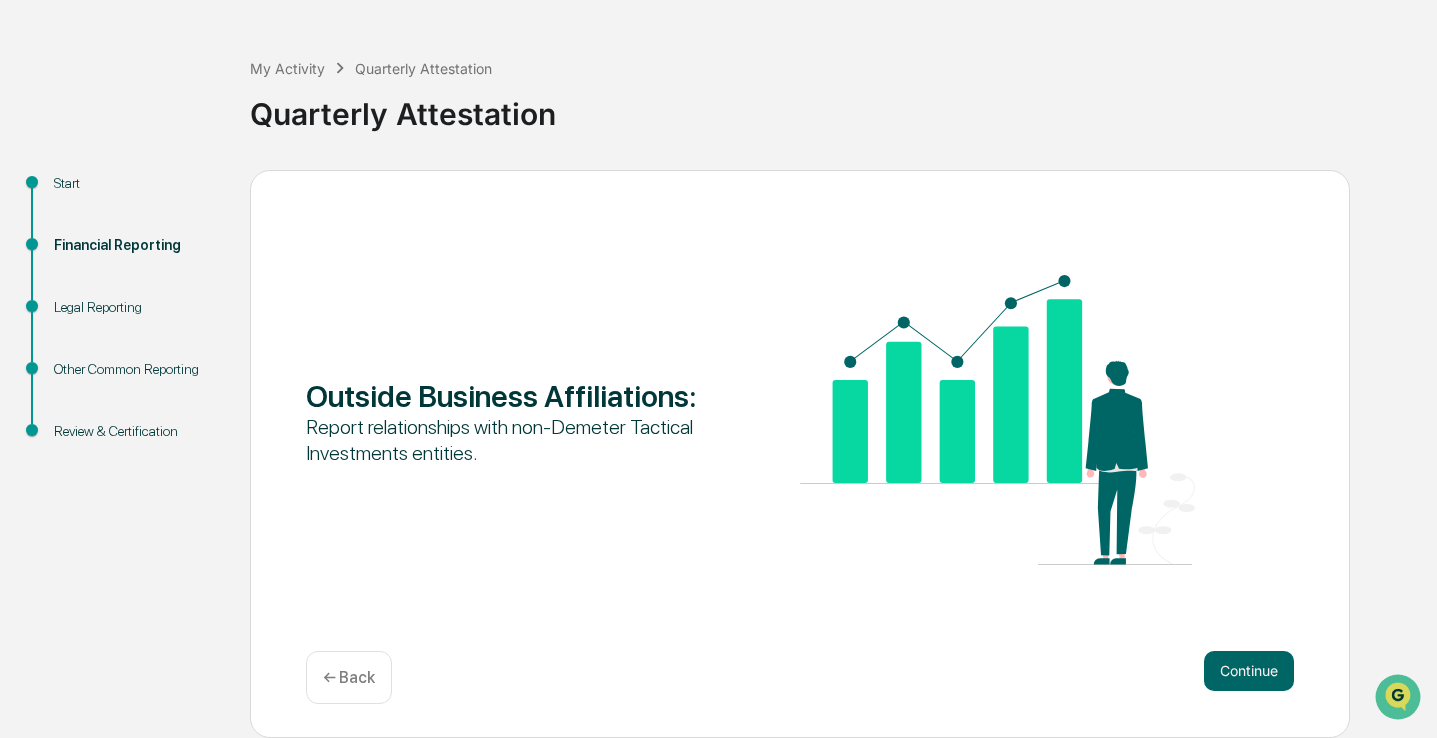click on "Continue" at bounding box center [1249, 671] 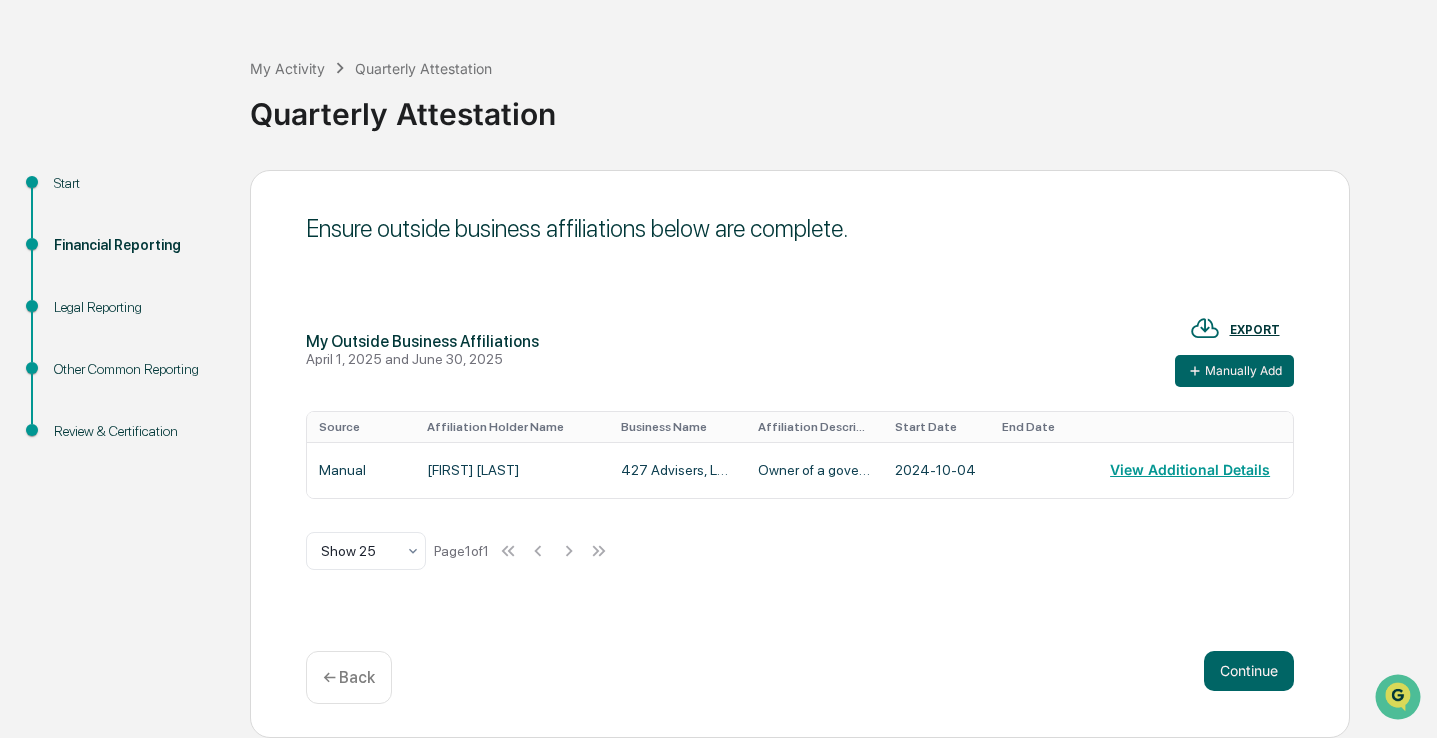 click on "Continue" at bounding box center (1249, 671) 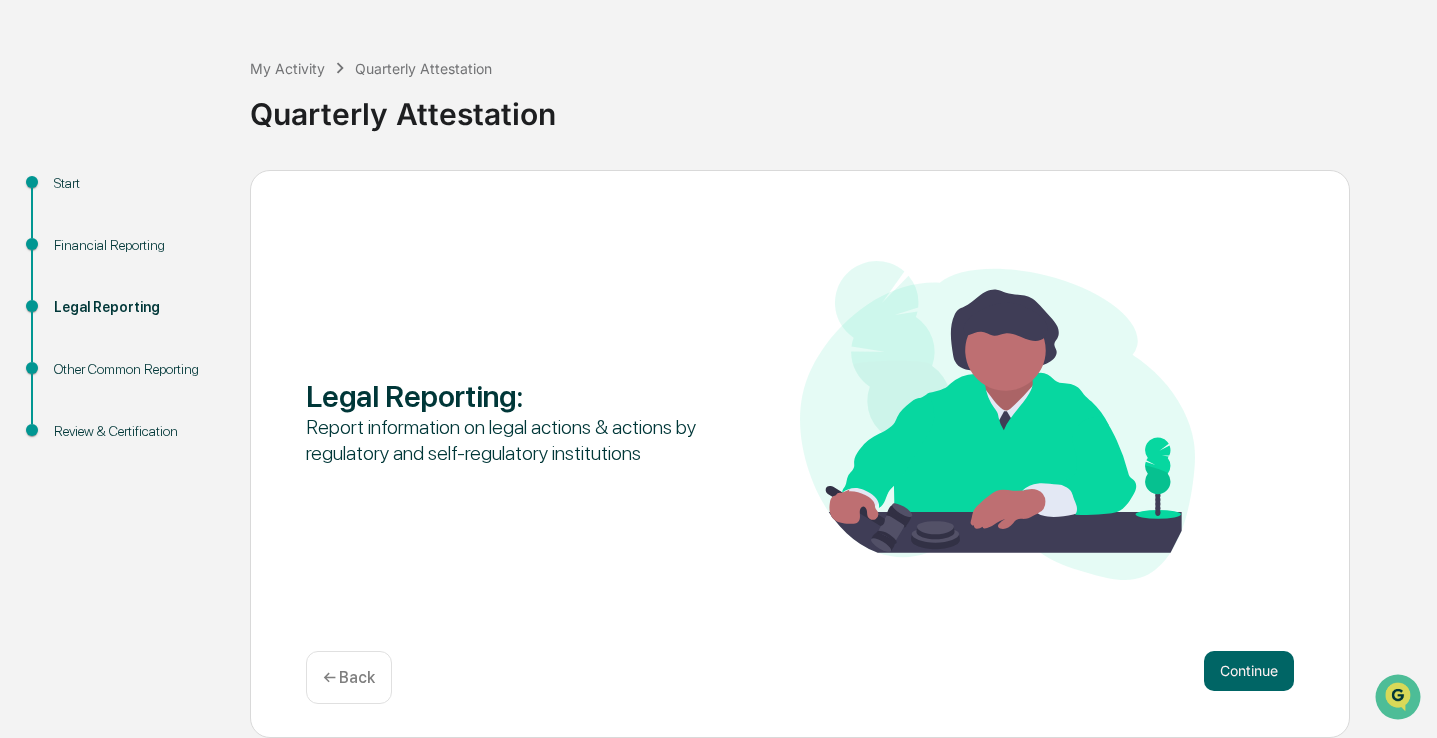 click on "Continue" at bounding box center [1249, 671] 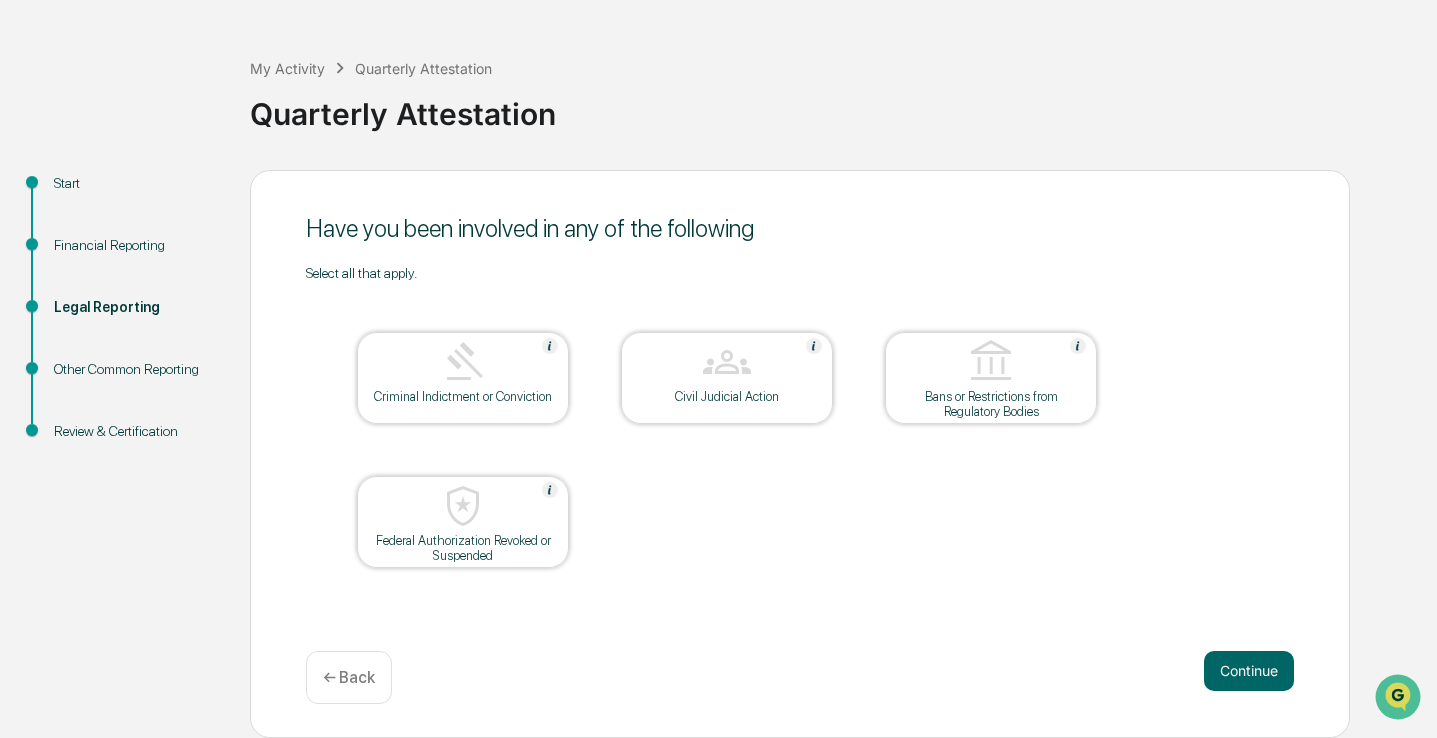 click on "Continue" at bounding box center [1249, 671] 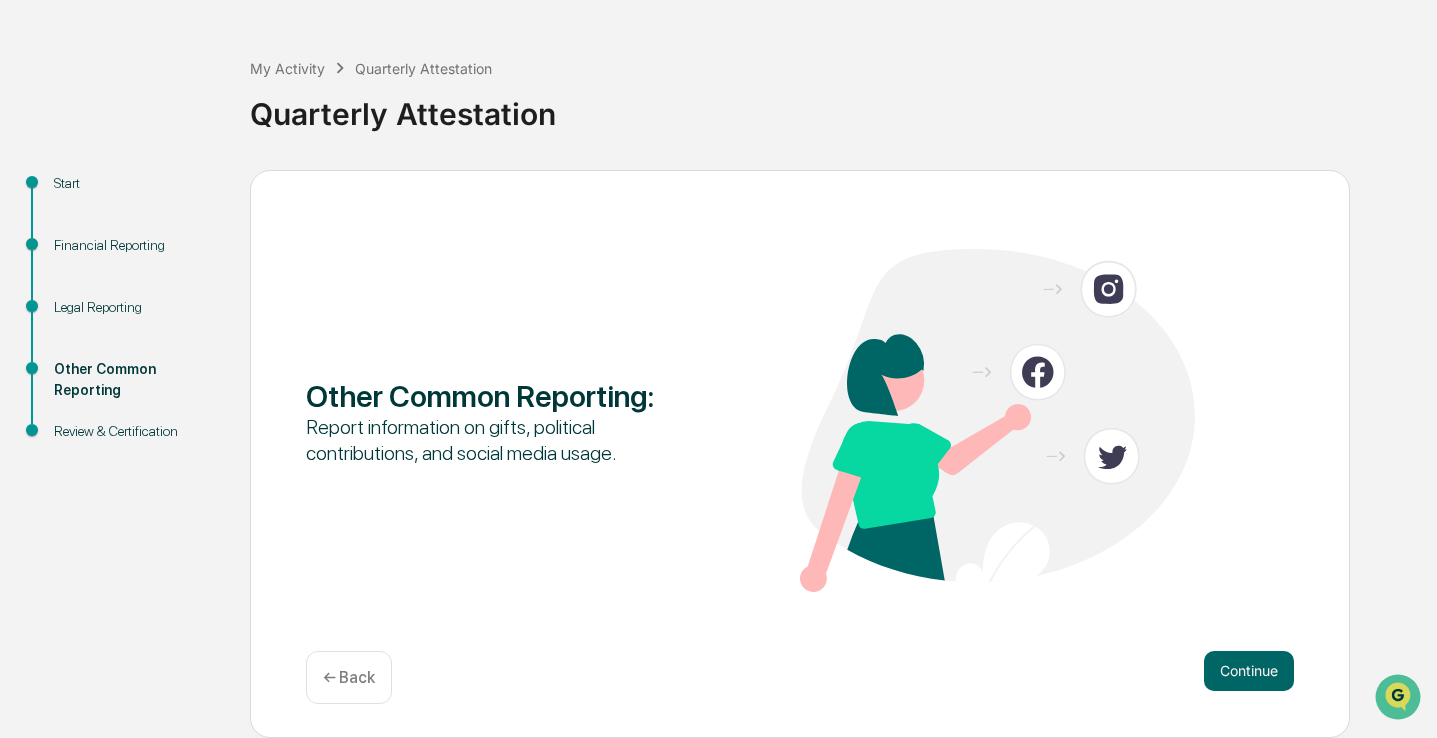 click on "Continue" at bounding box center [1249, 671] 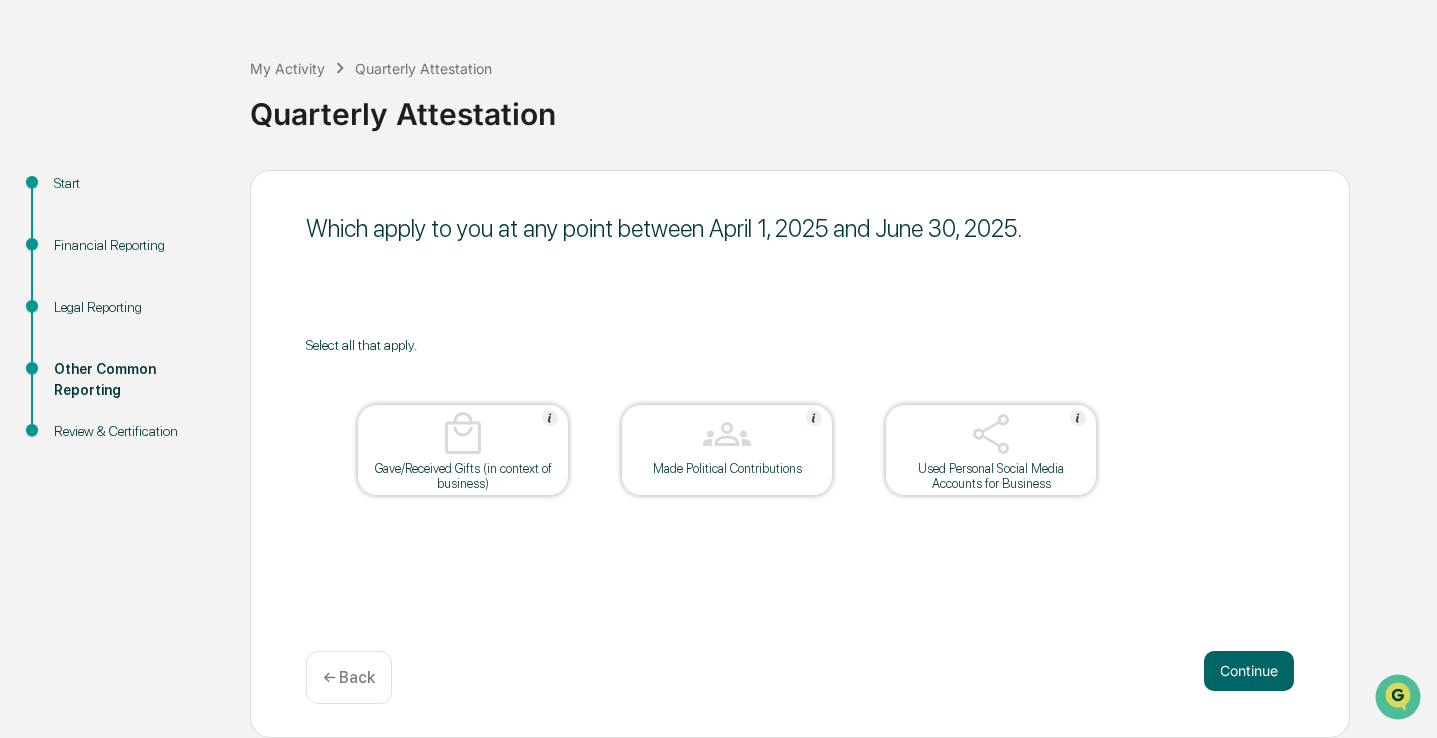 click on "Continue" at bounding box center (1249, 671) 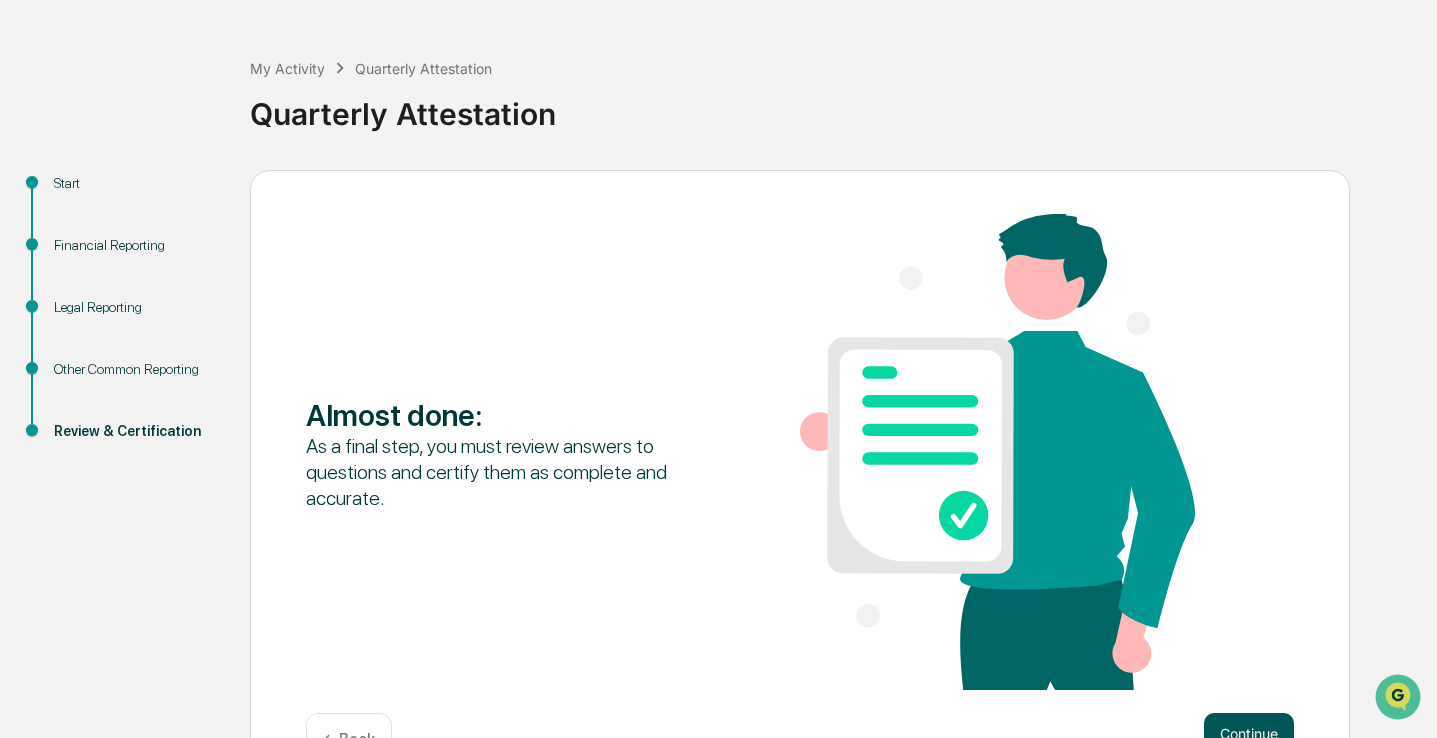 click on "Continue" at bounding box center (1249, 733) 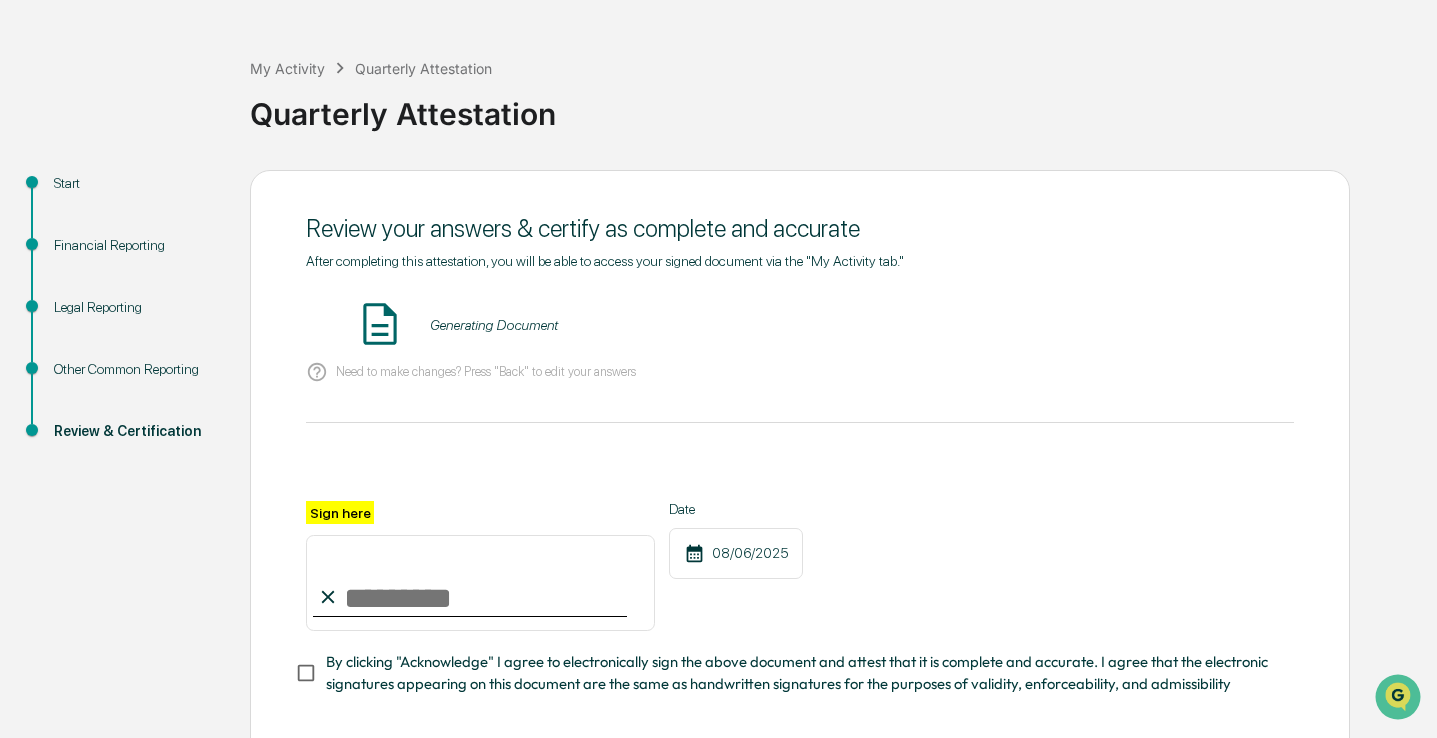 scroll, scrollTop: 161, scrollLeft: 0, axis: vertical 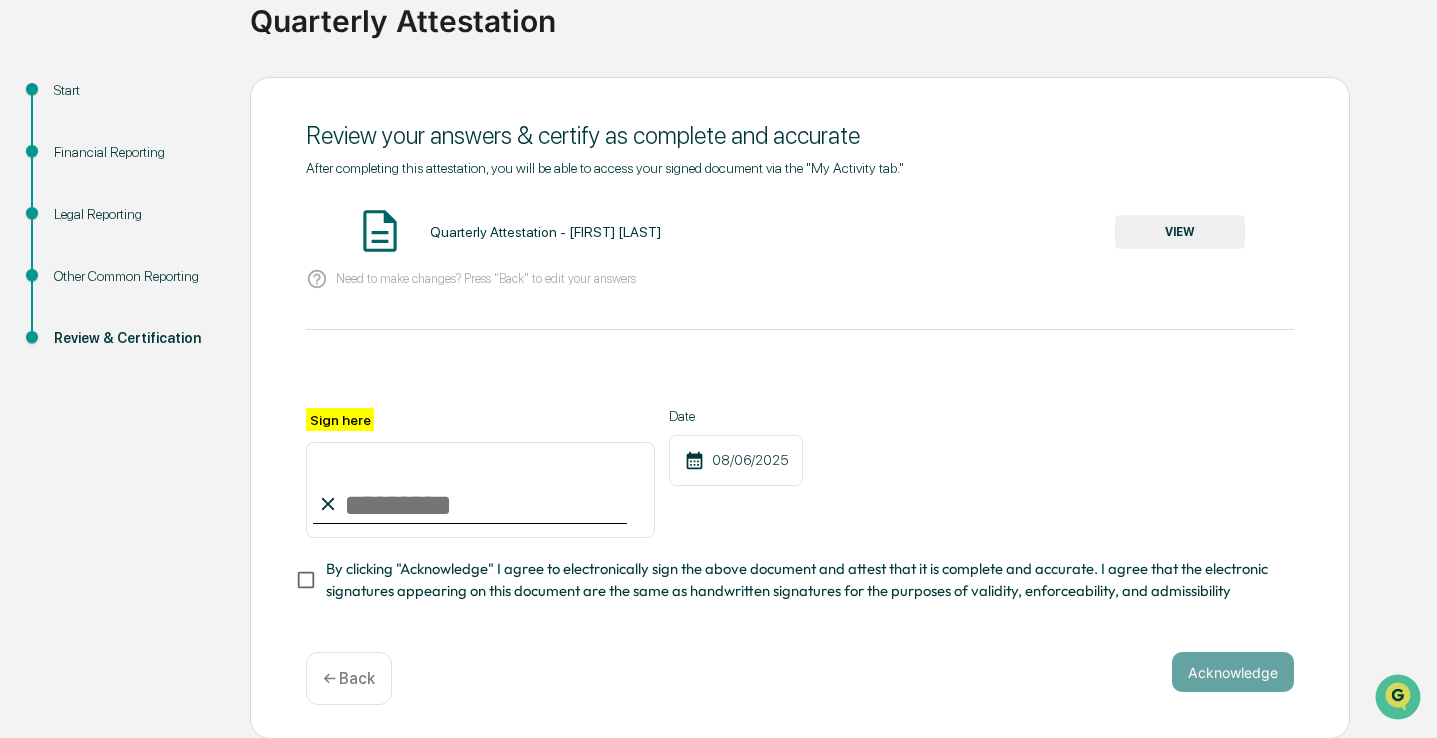 click on "Sign here" at bounding box center (480, 490) 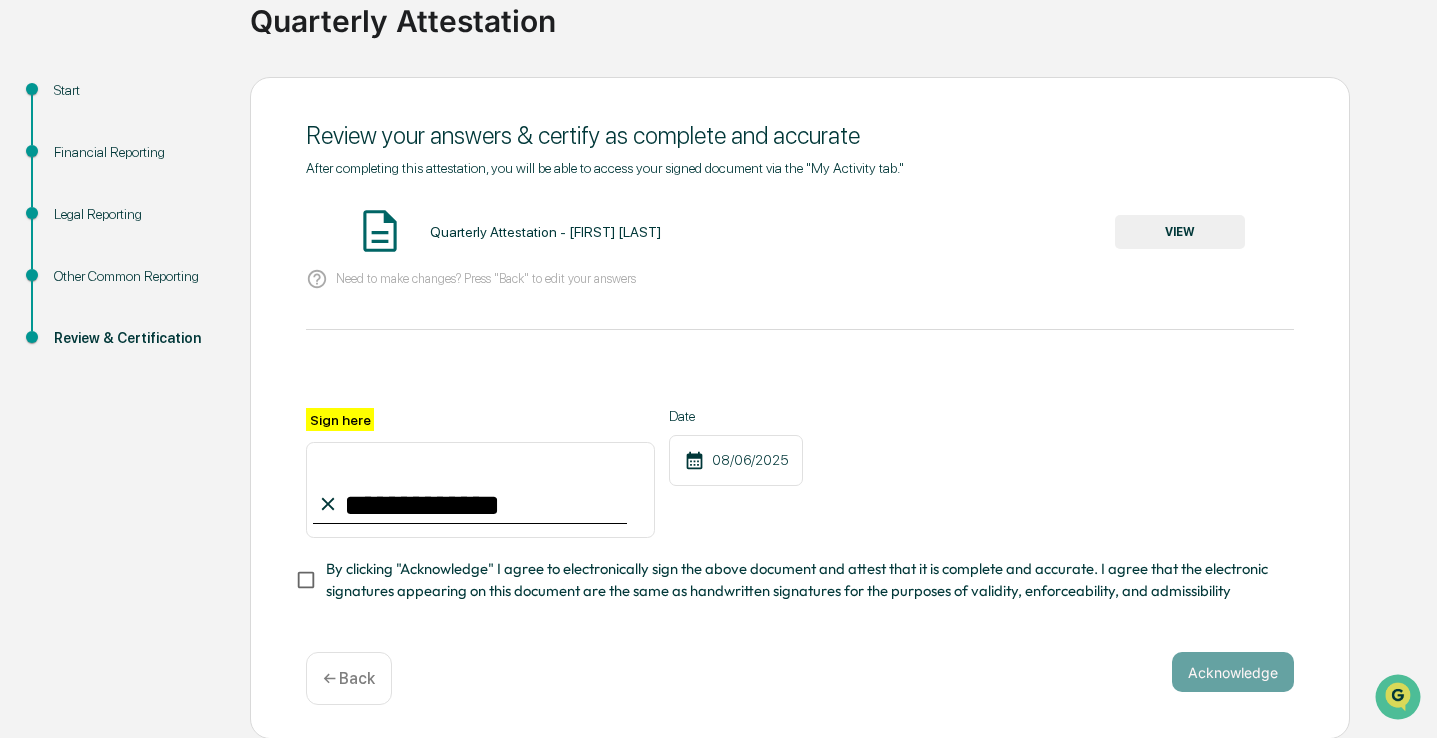 type on "**********" 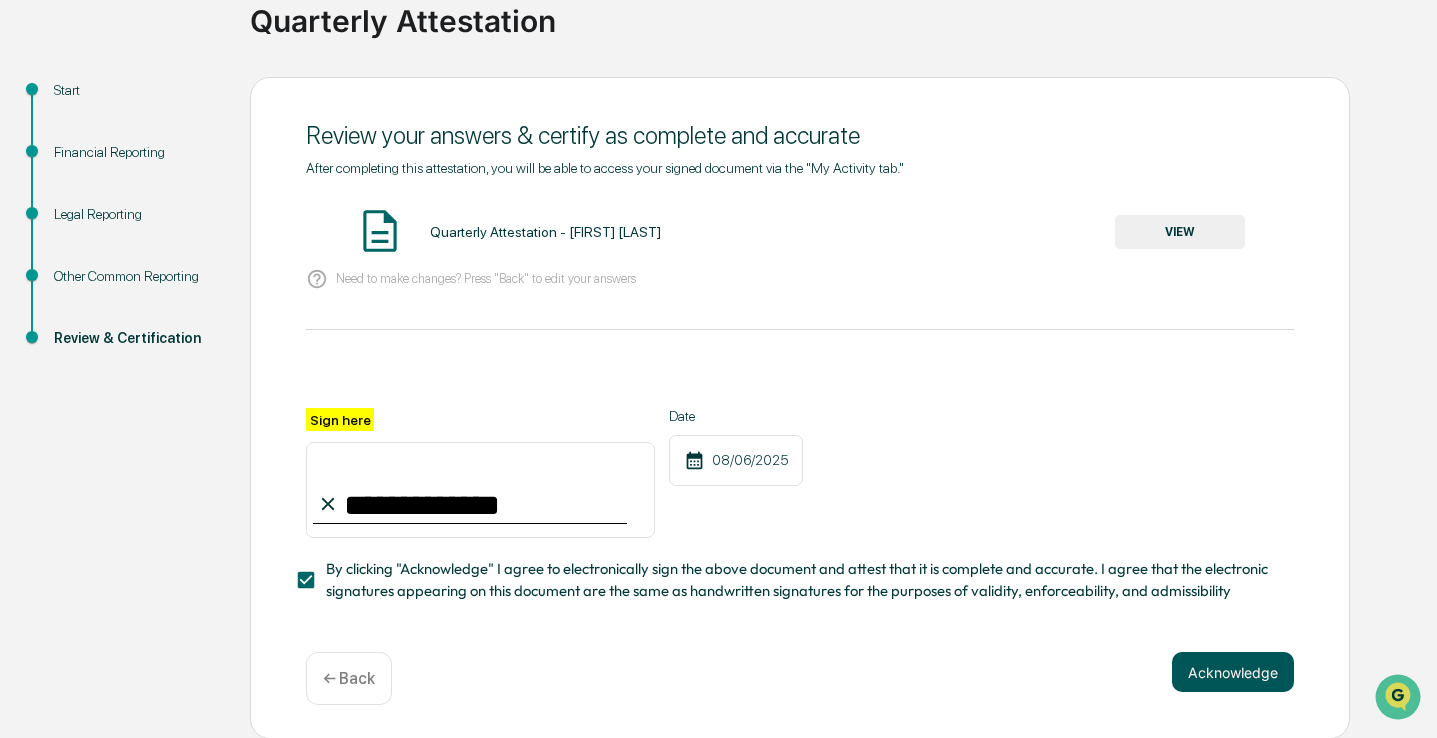 click on "Acknowledge" at bounding box center [1233, 672] 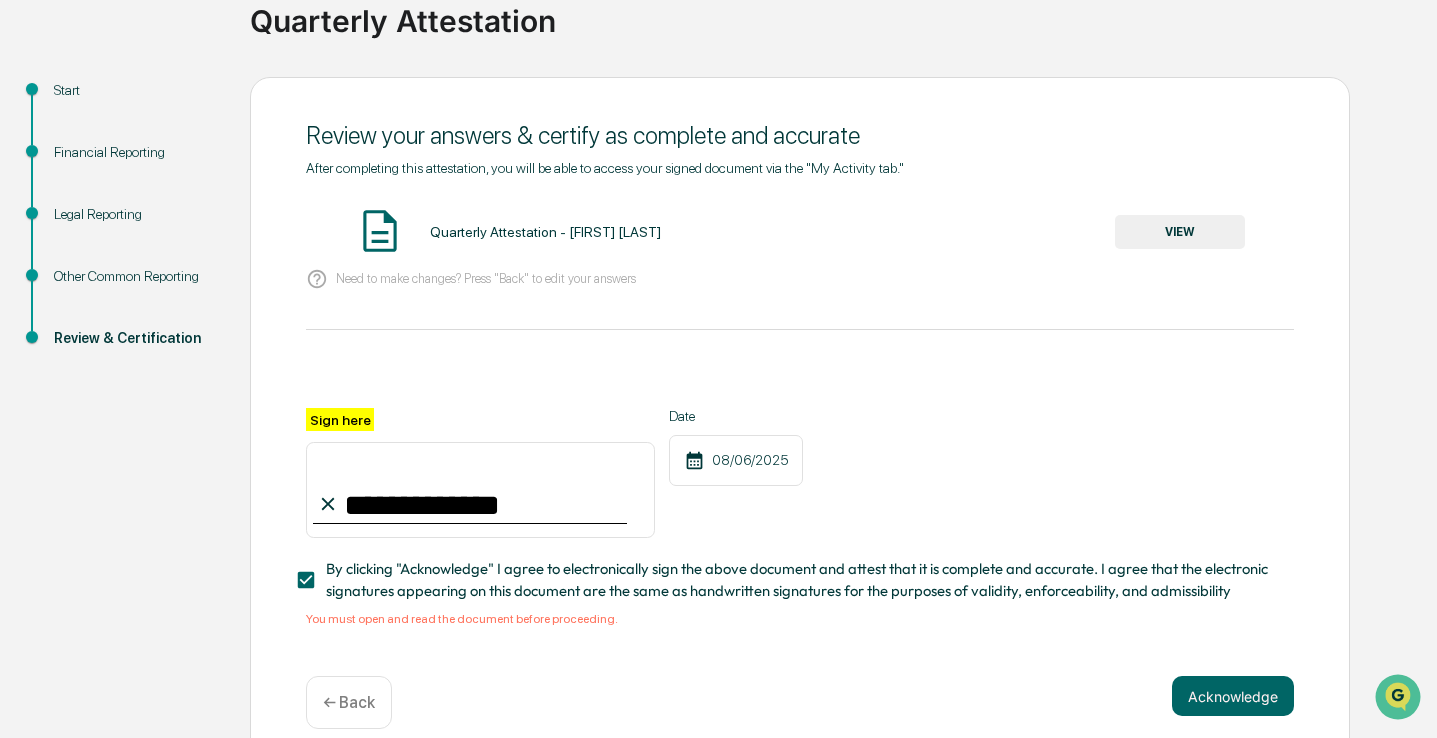 scroll, scrollTop: 185, scrollLeft: 0, axis: vertical 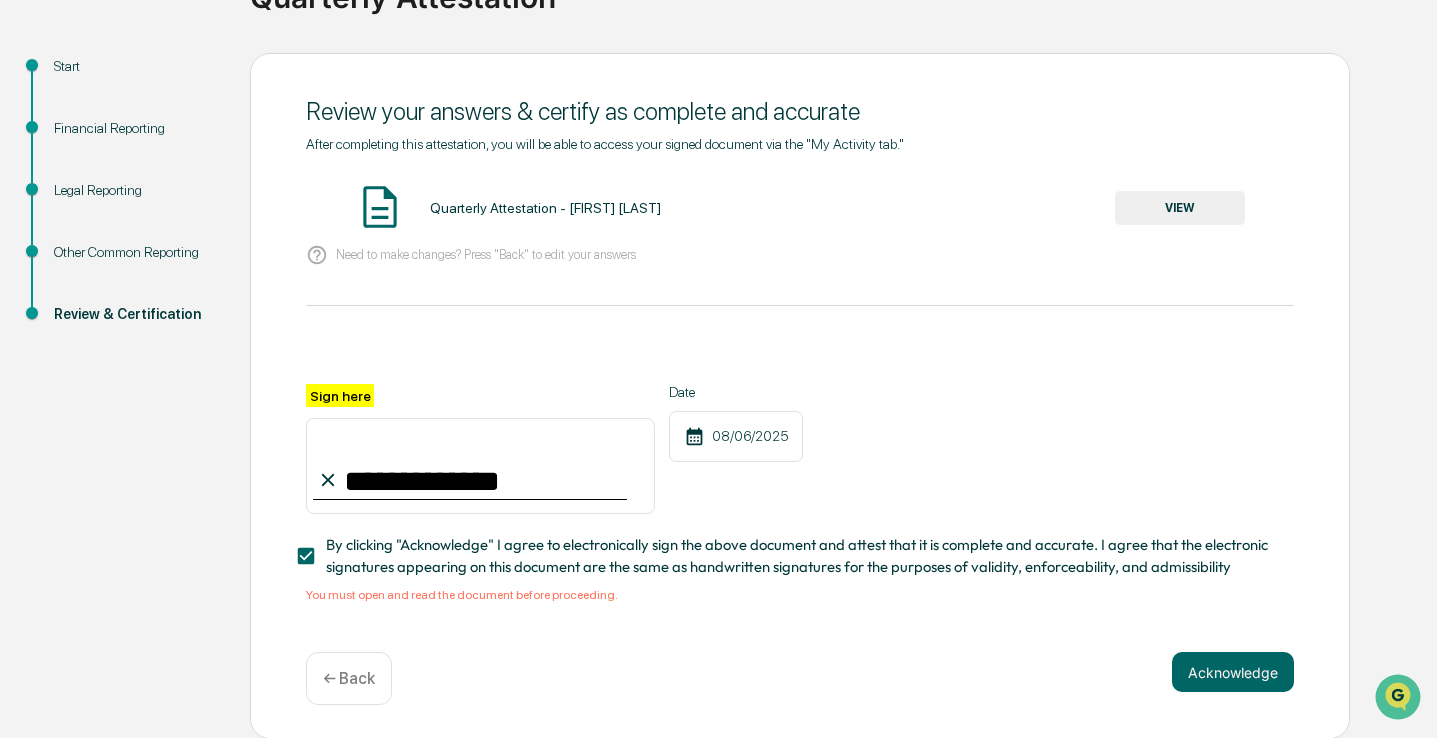 click on "Quarterly Attestation - [FIRST] [LAST]" at bounding box center [545, 208] 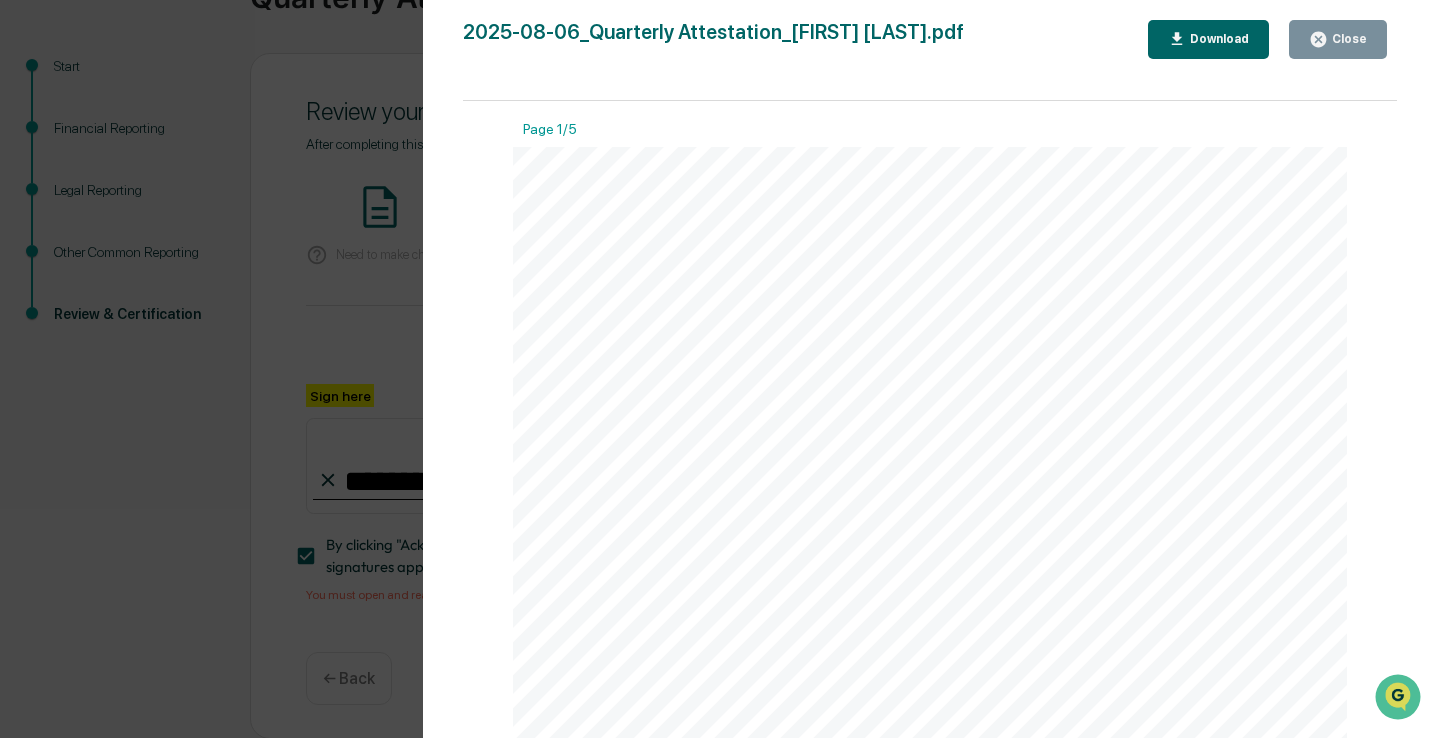 click 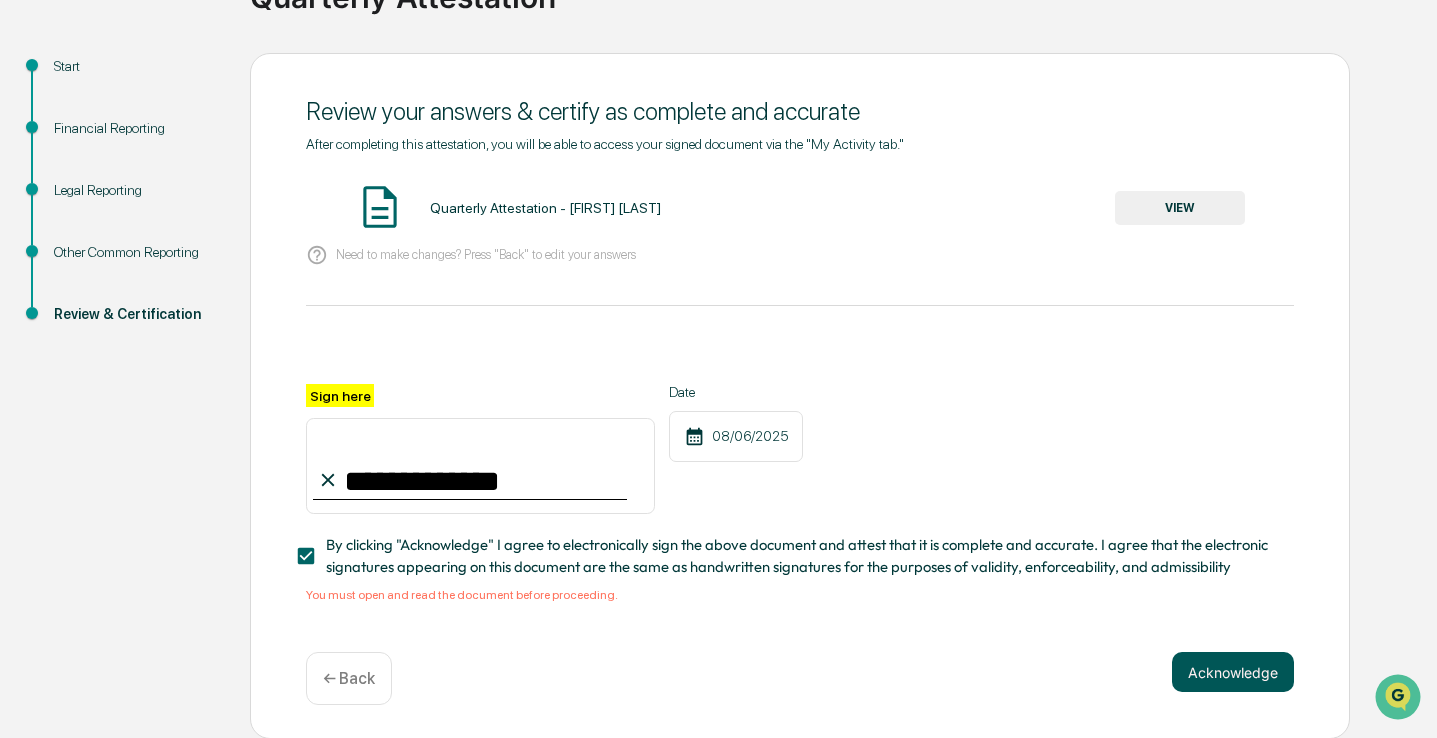 click on "Acknowledge" at bounding box center (1233, 672) 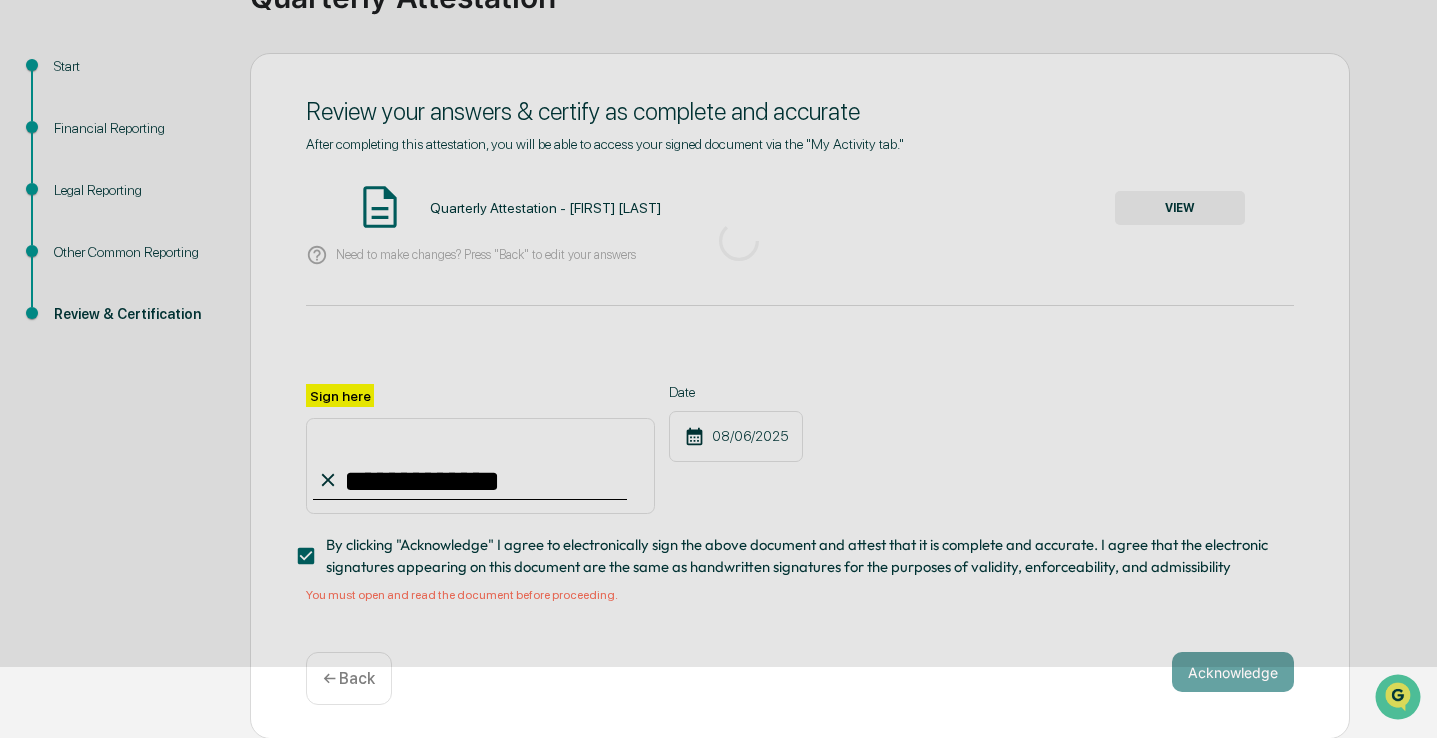 scroll, scrollTop: 68, scrollLeft: 0, axis: vertical 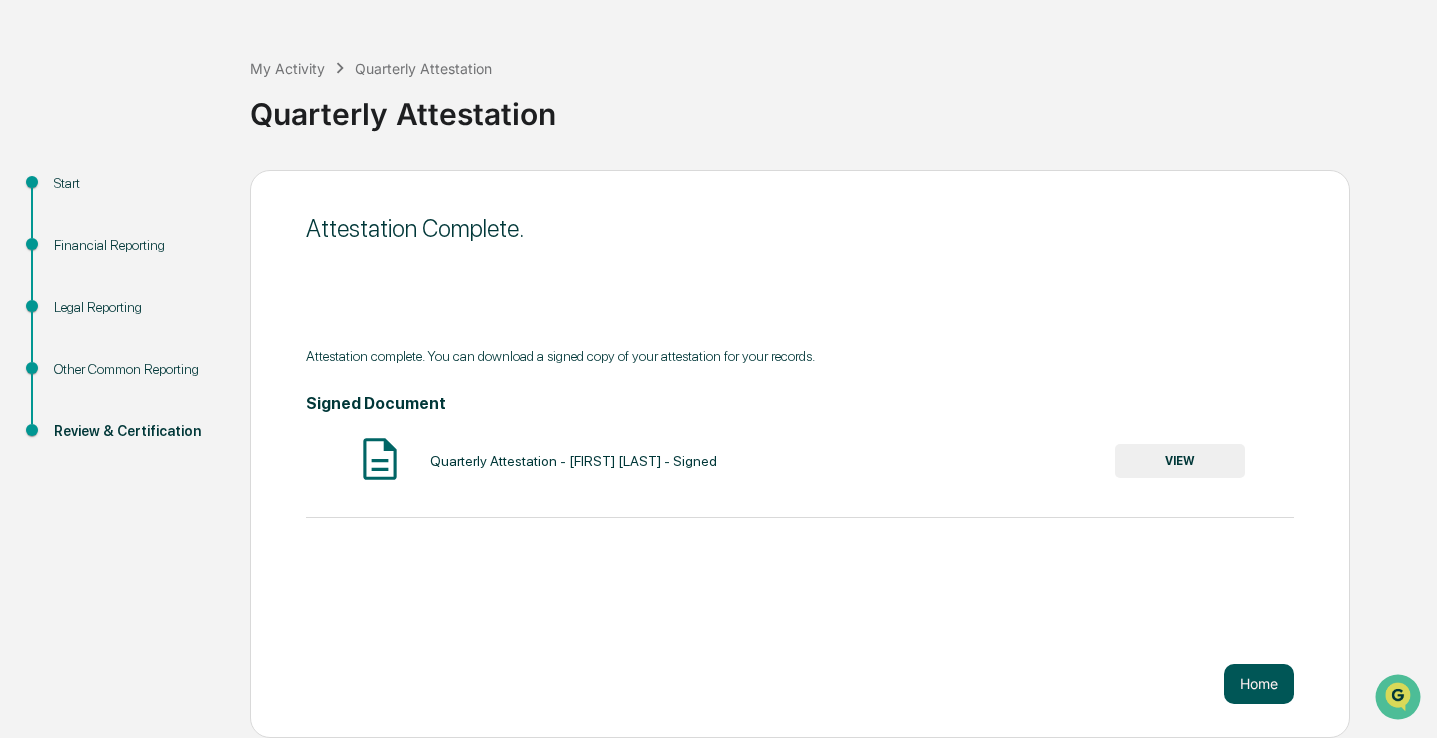 click on "Home" at bounding box center (1259, 684) 